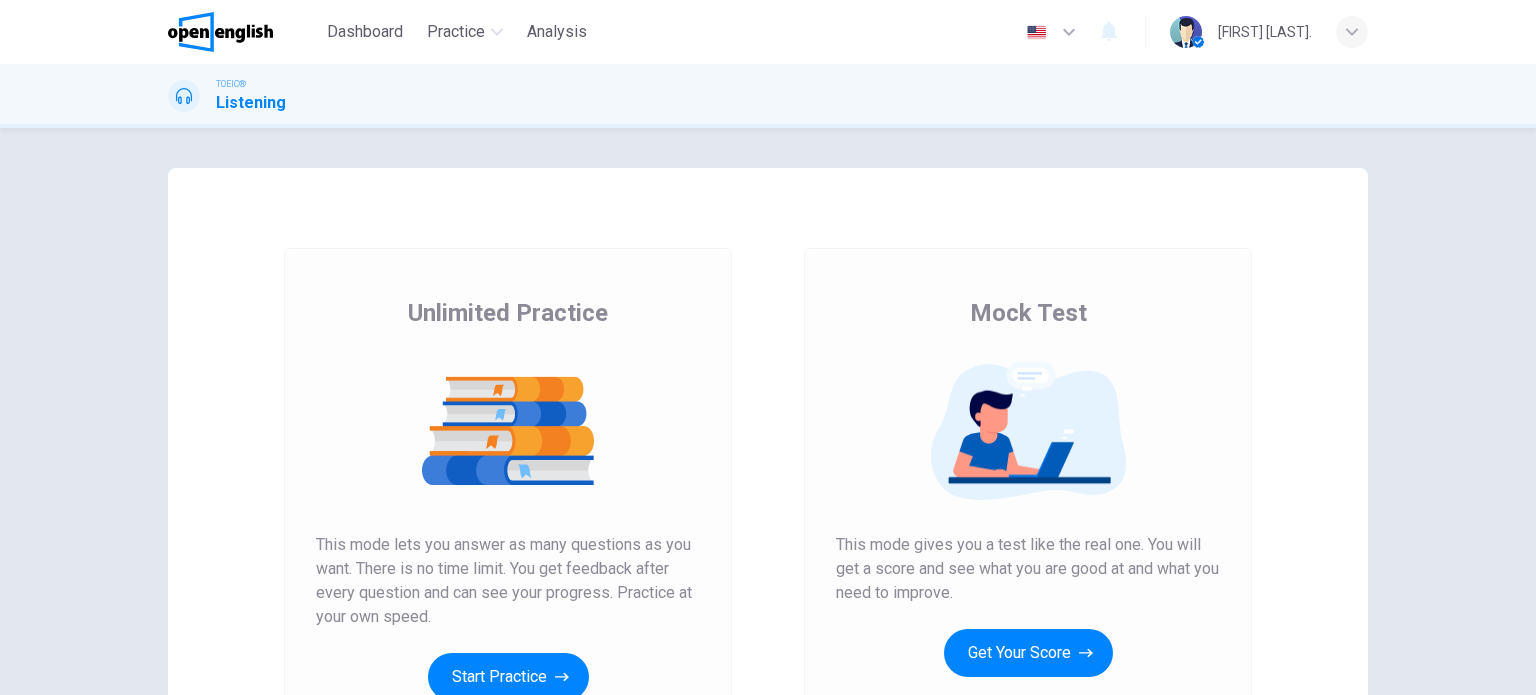 scroll, scrollTop: 0, scrollLeft: 0, axis: both 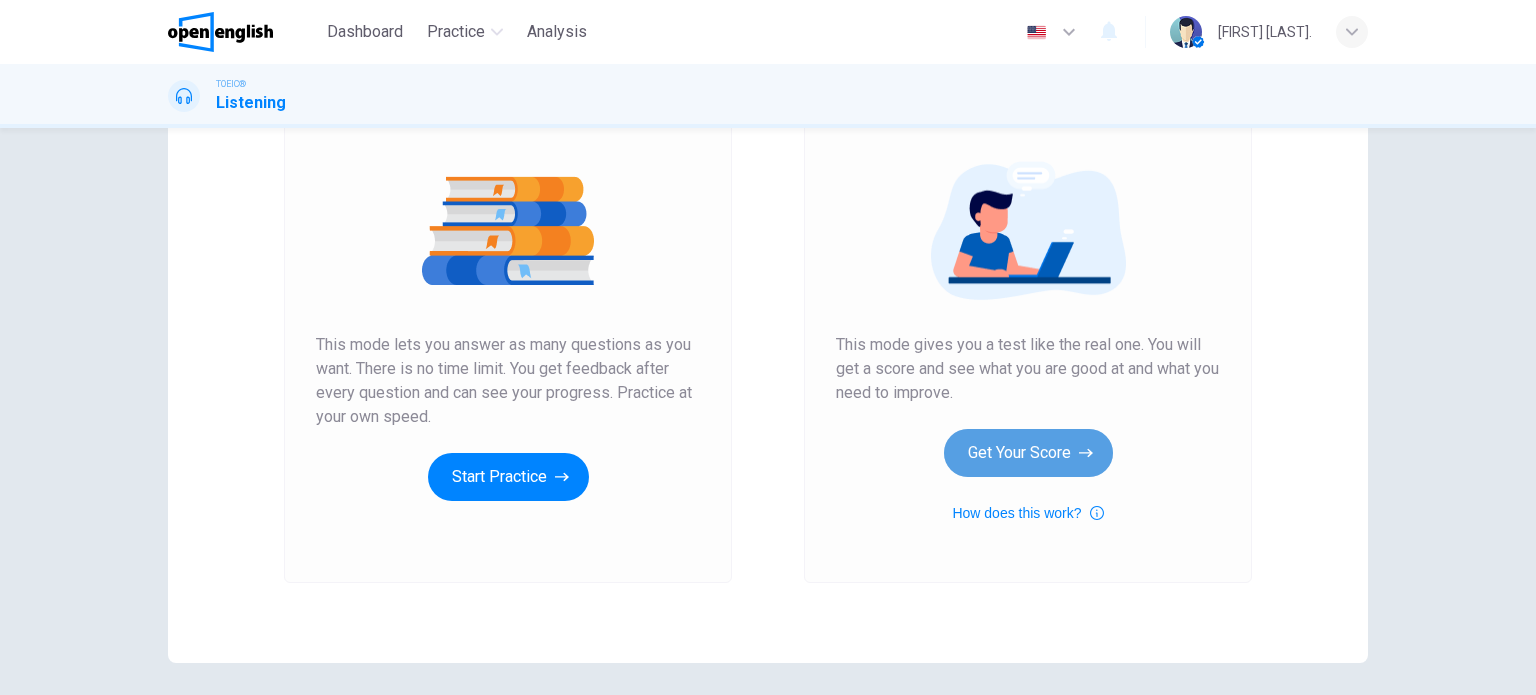 click on "Get Your Score" at bounding box center (1028, 453) 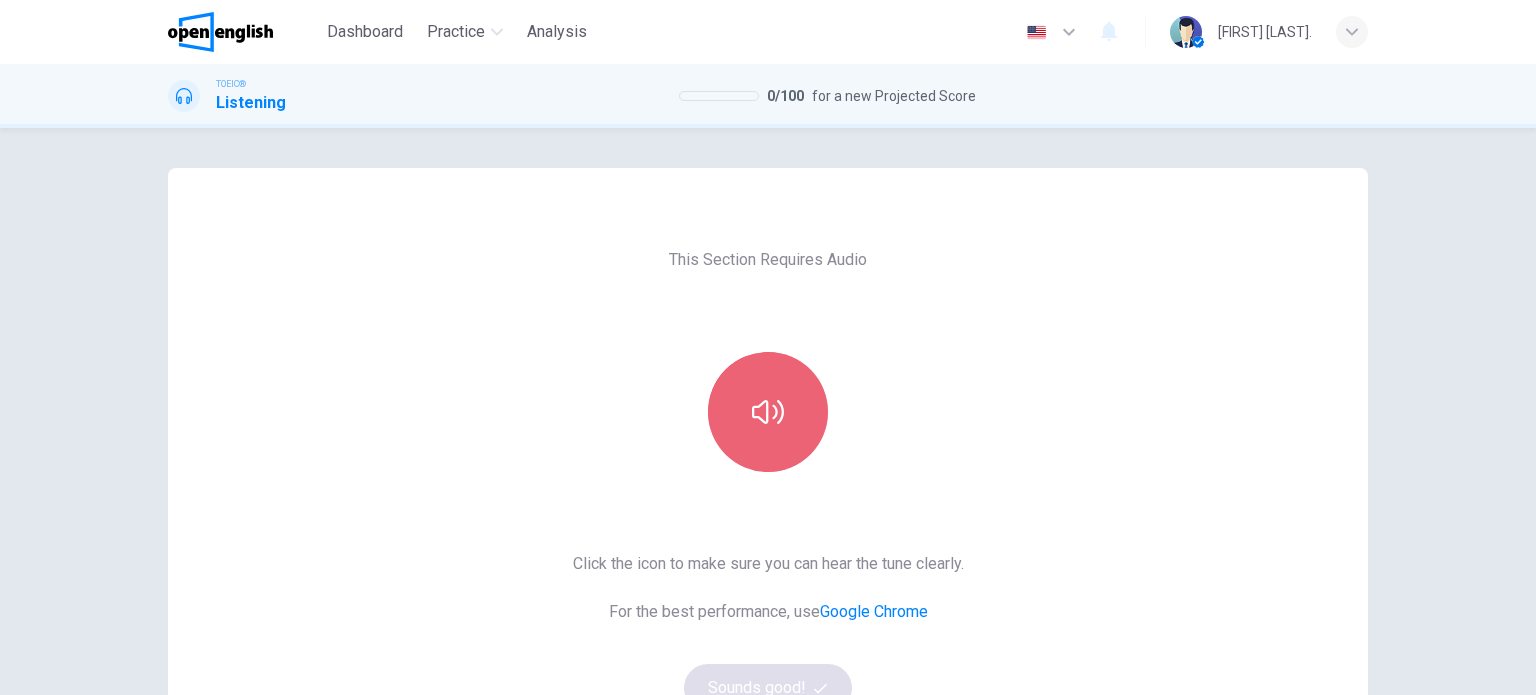 click at bounding box center [768, 412] 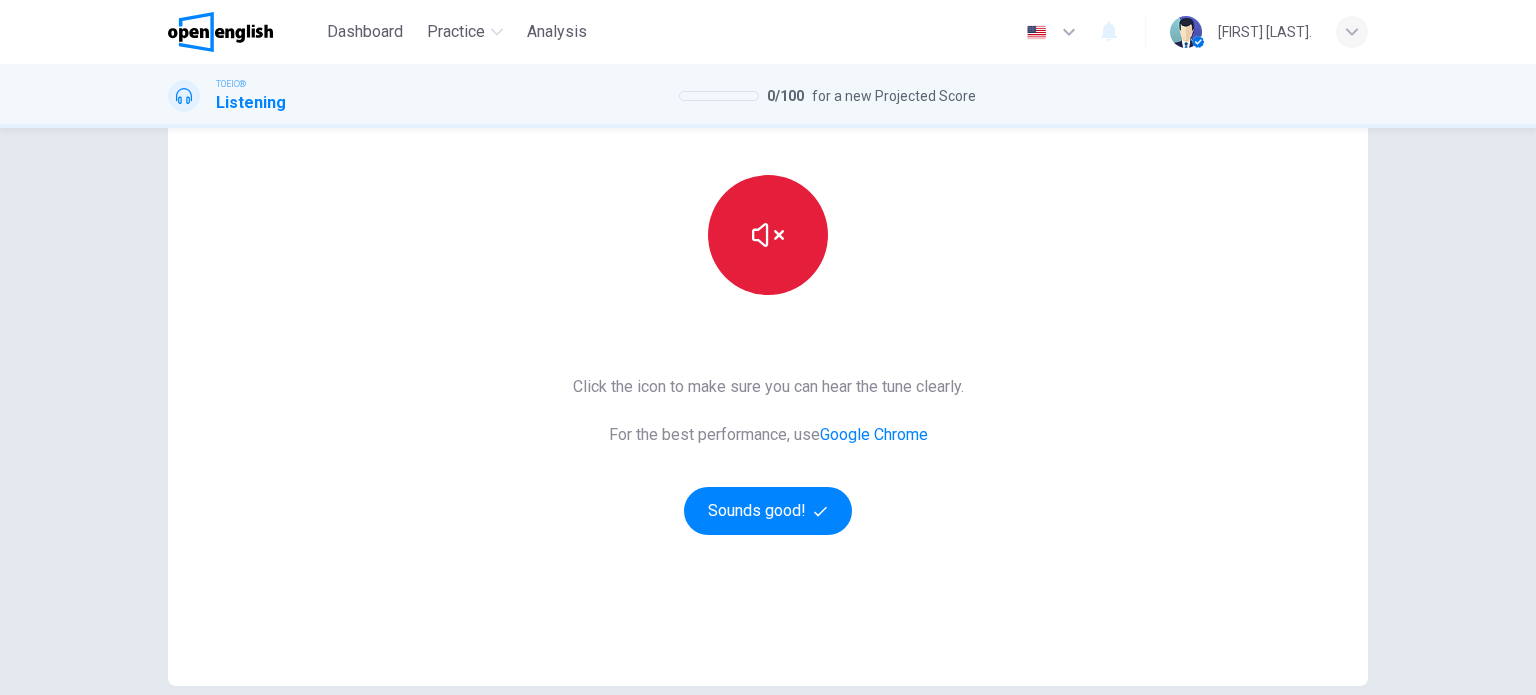 scroll, scrollTop: 200, scrollLeft: 0, axis: vertical 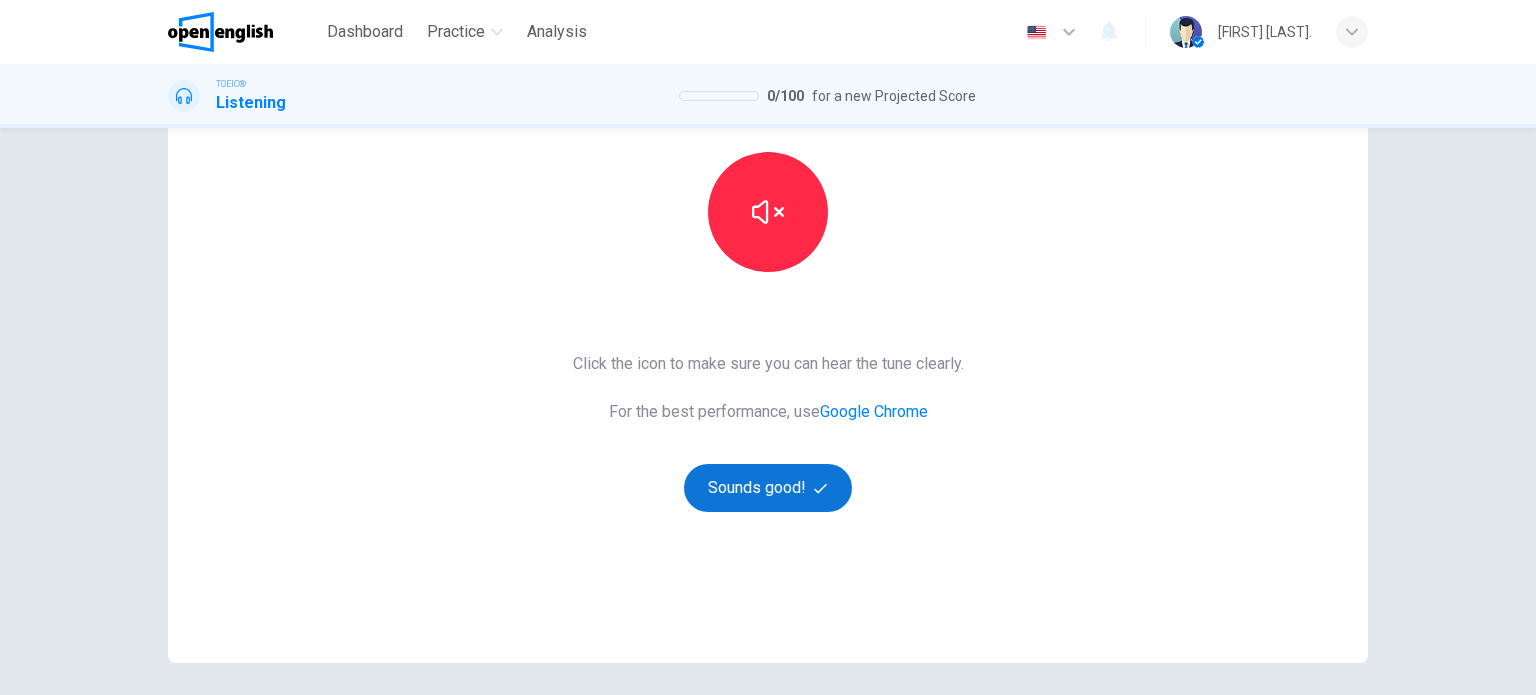 click on "Sounds good!" at bounding box center (768, 488) 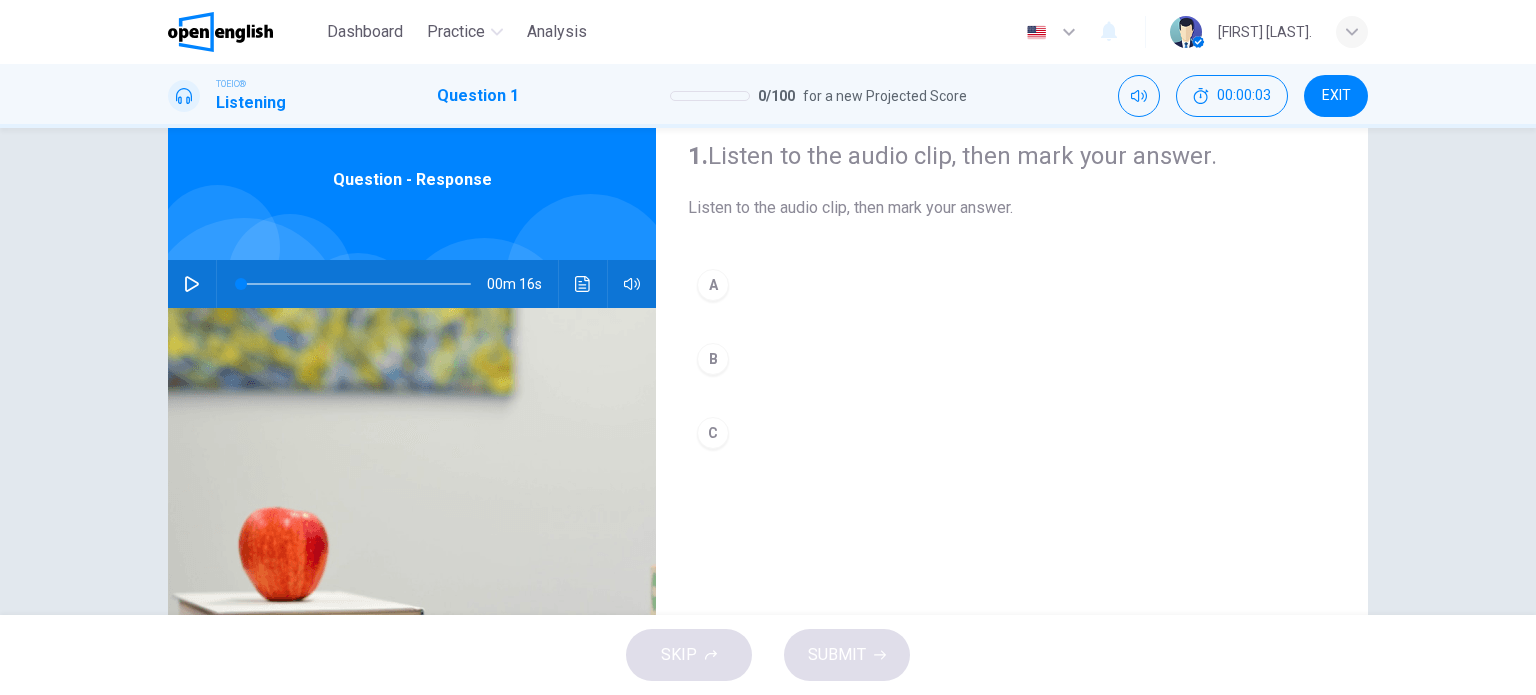 scroll, scrollTop: 0, scrollLeft: 0, axis: both 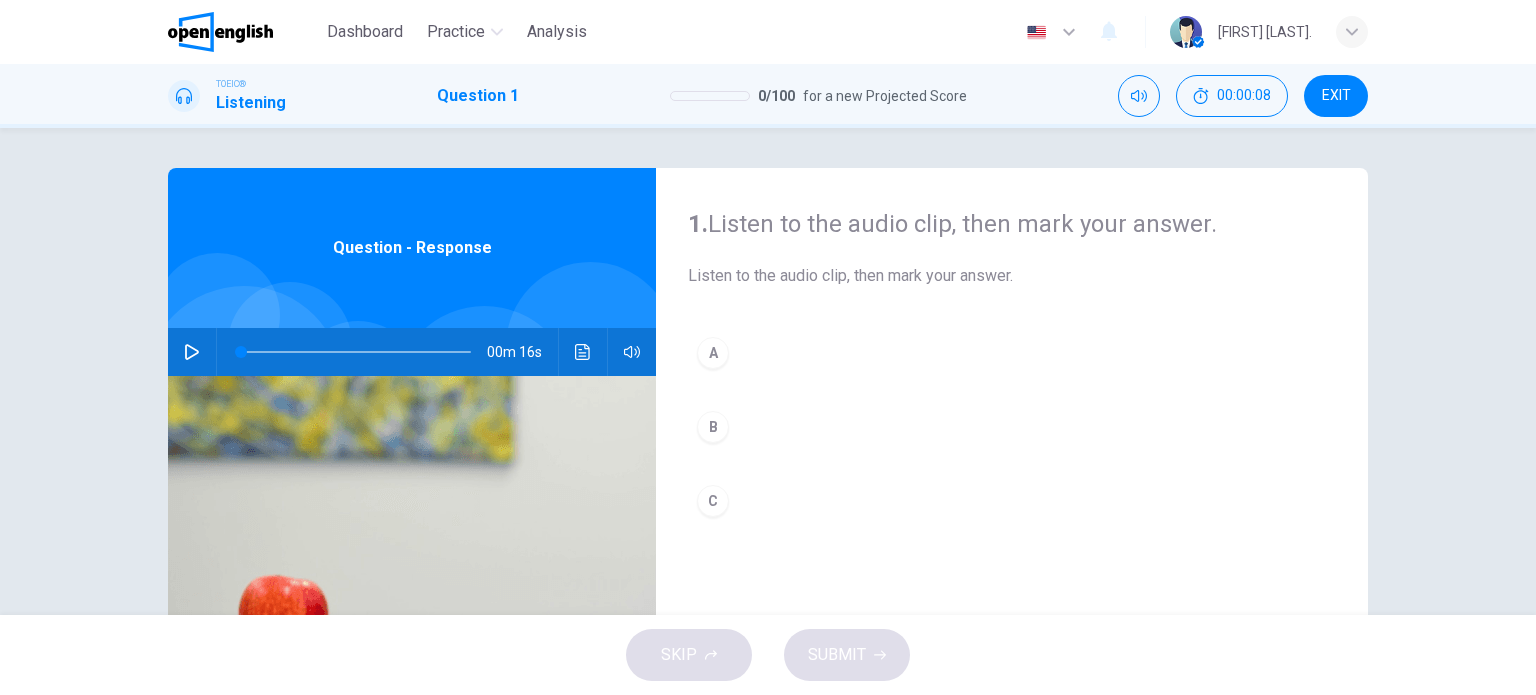 click 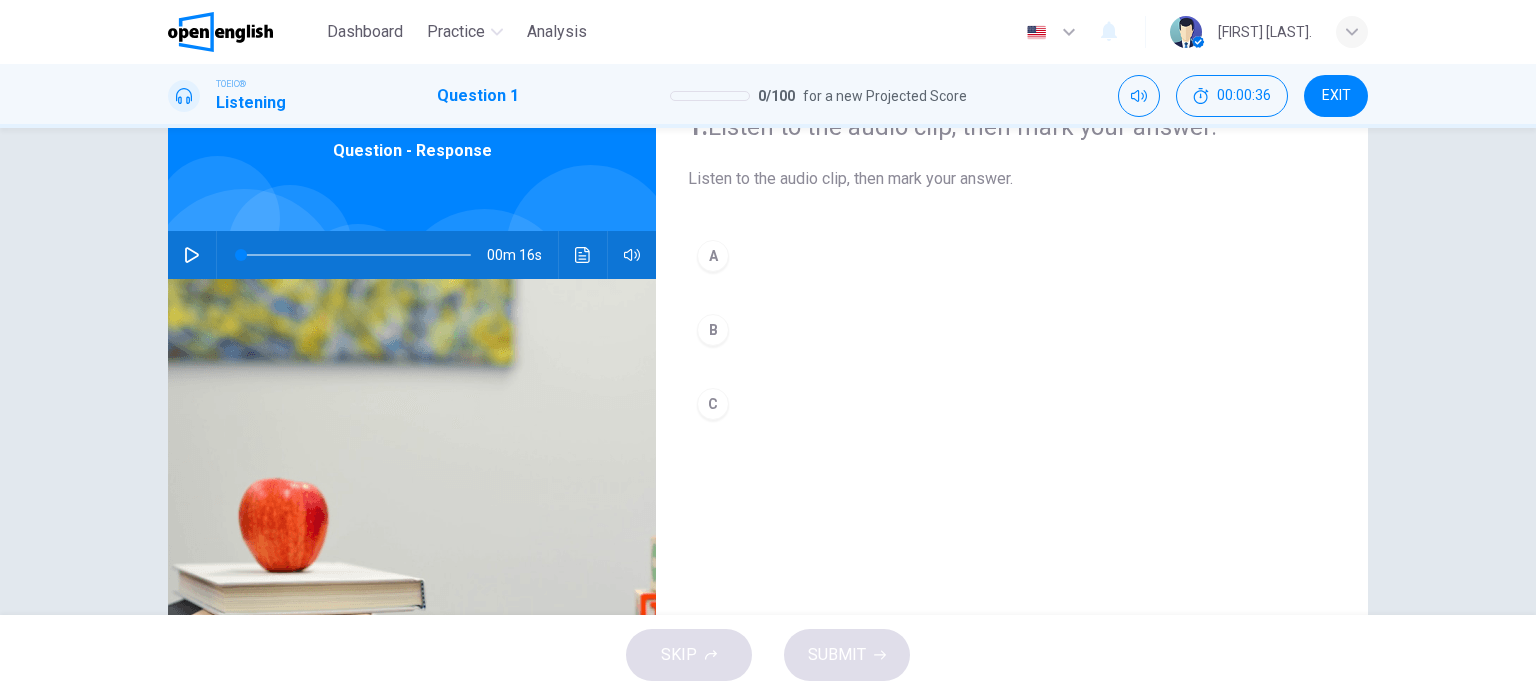 scroll, scrollTop: 100, scrollLeft: 0, axis: vertical 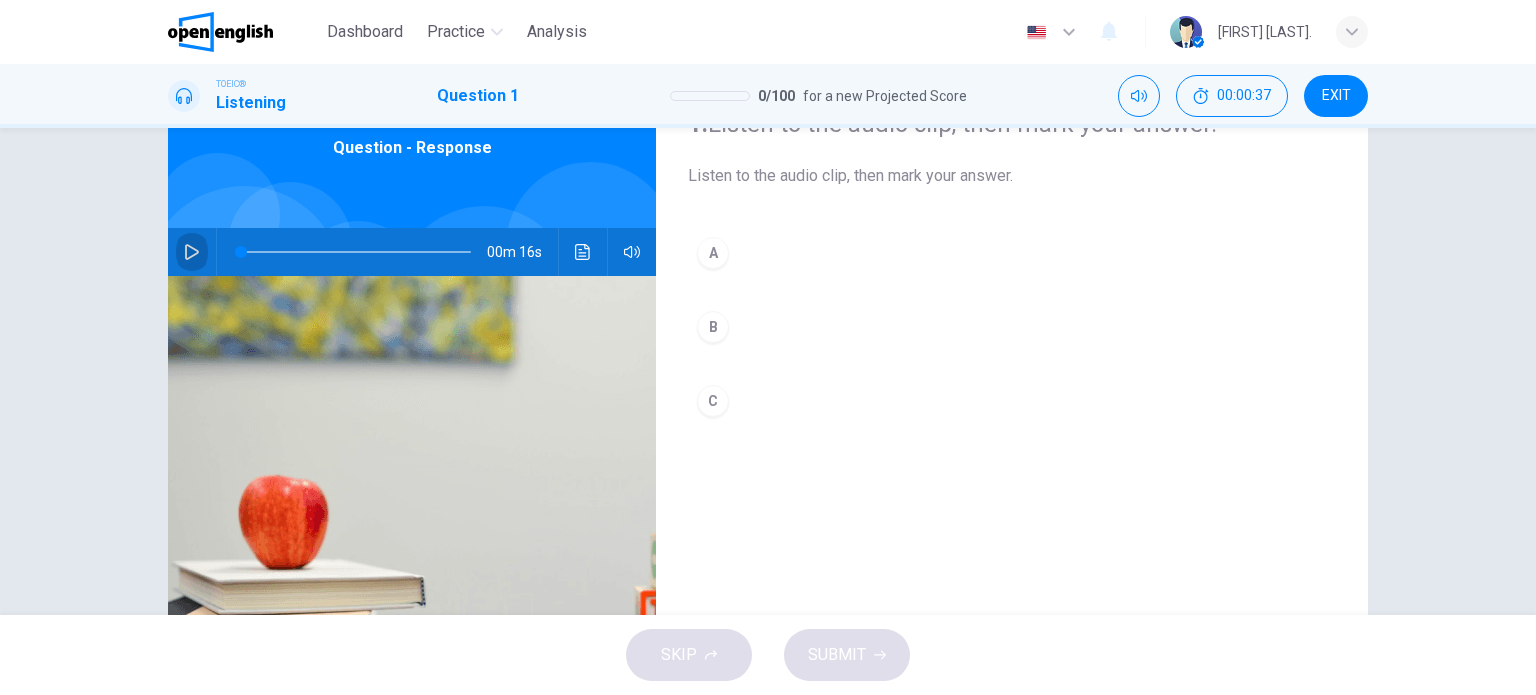 click at bounding box center (192, 252) 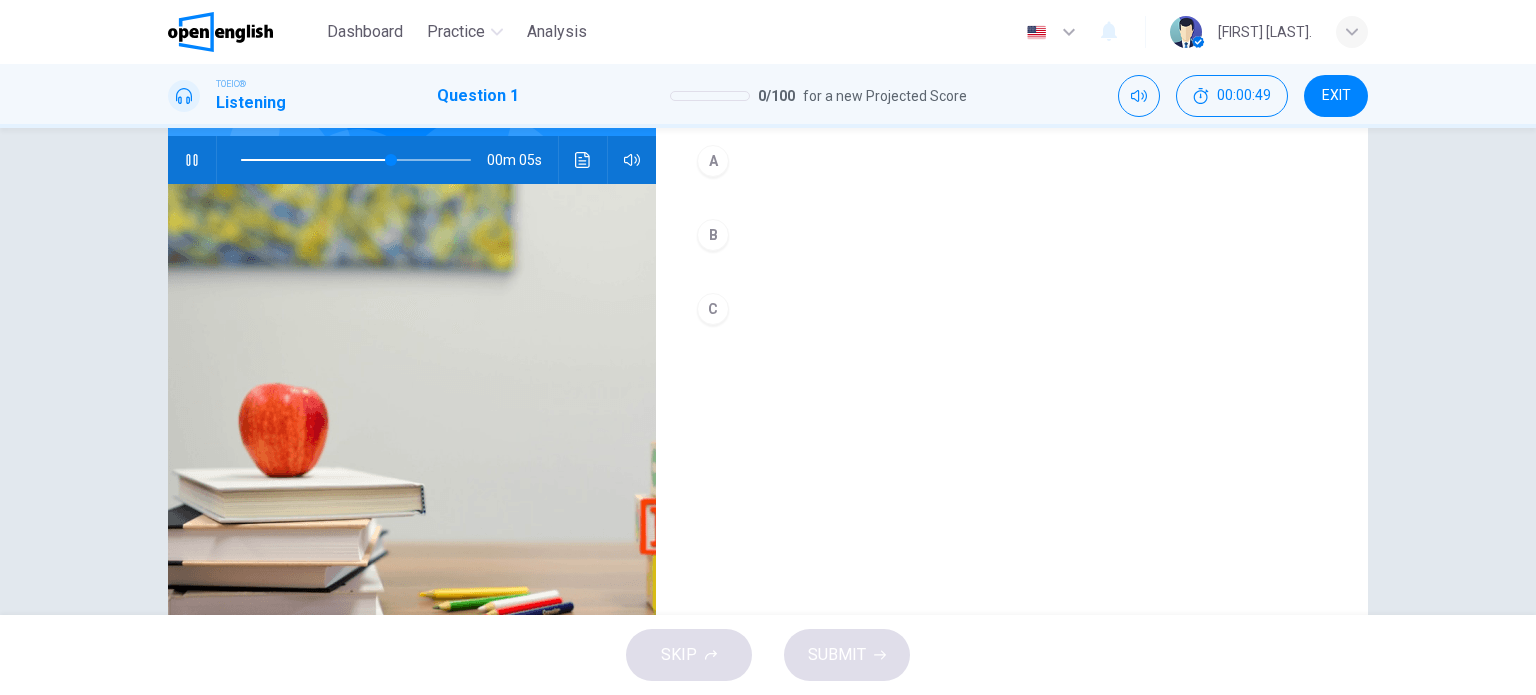 scroll, scrollTop: 200, scrollLeft: 0, axis: vertical 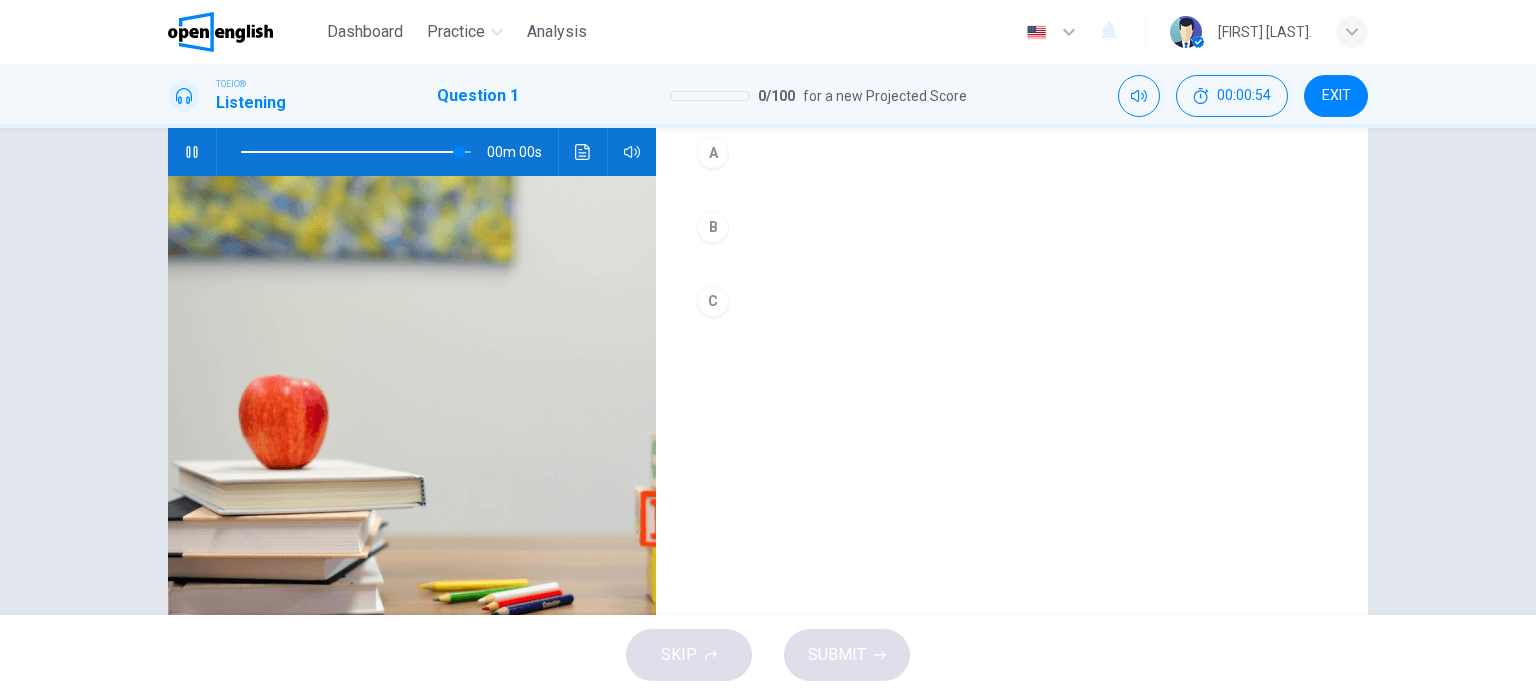 type on "*" 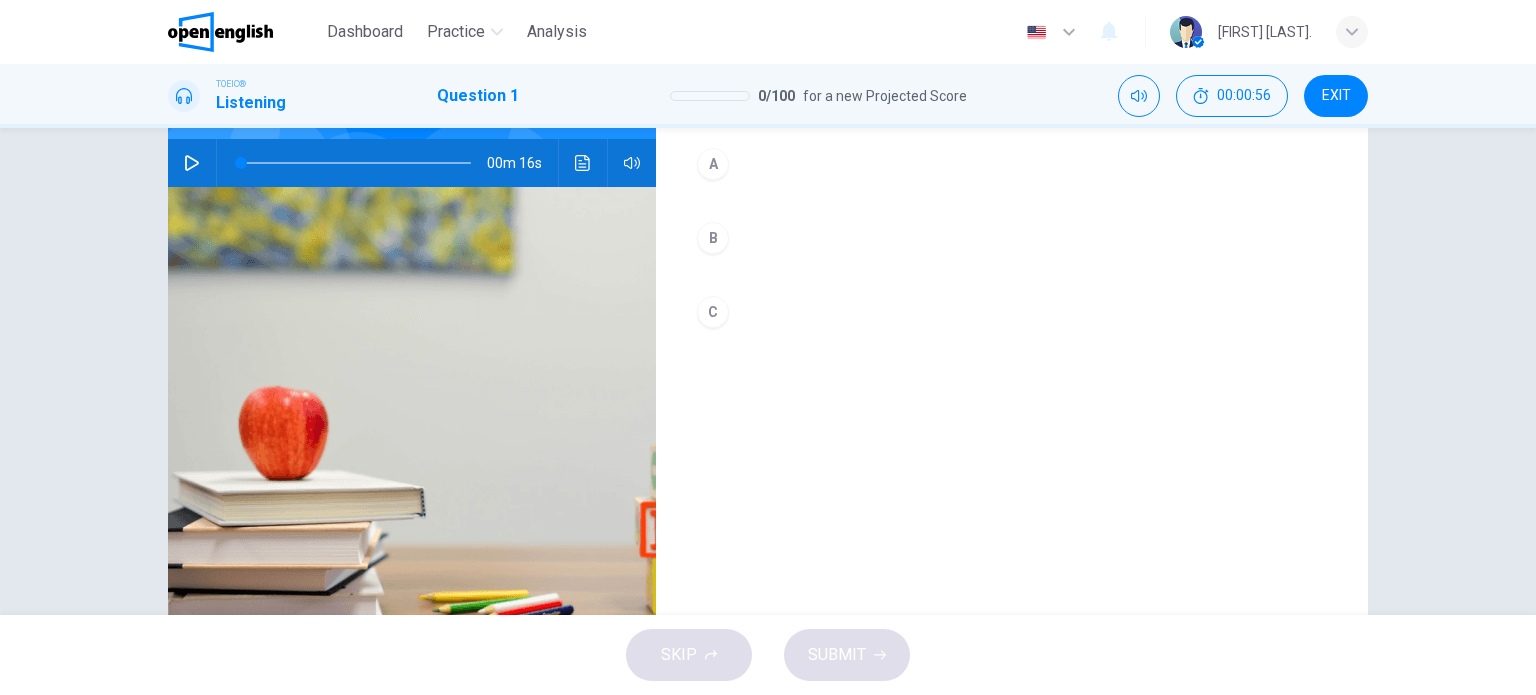 scroll, scrollTop: 188, scrollLeft: 0, axis: vertical 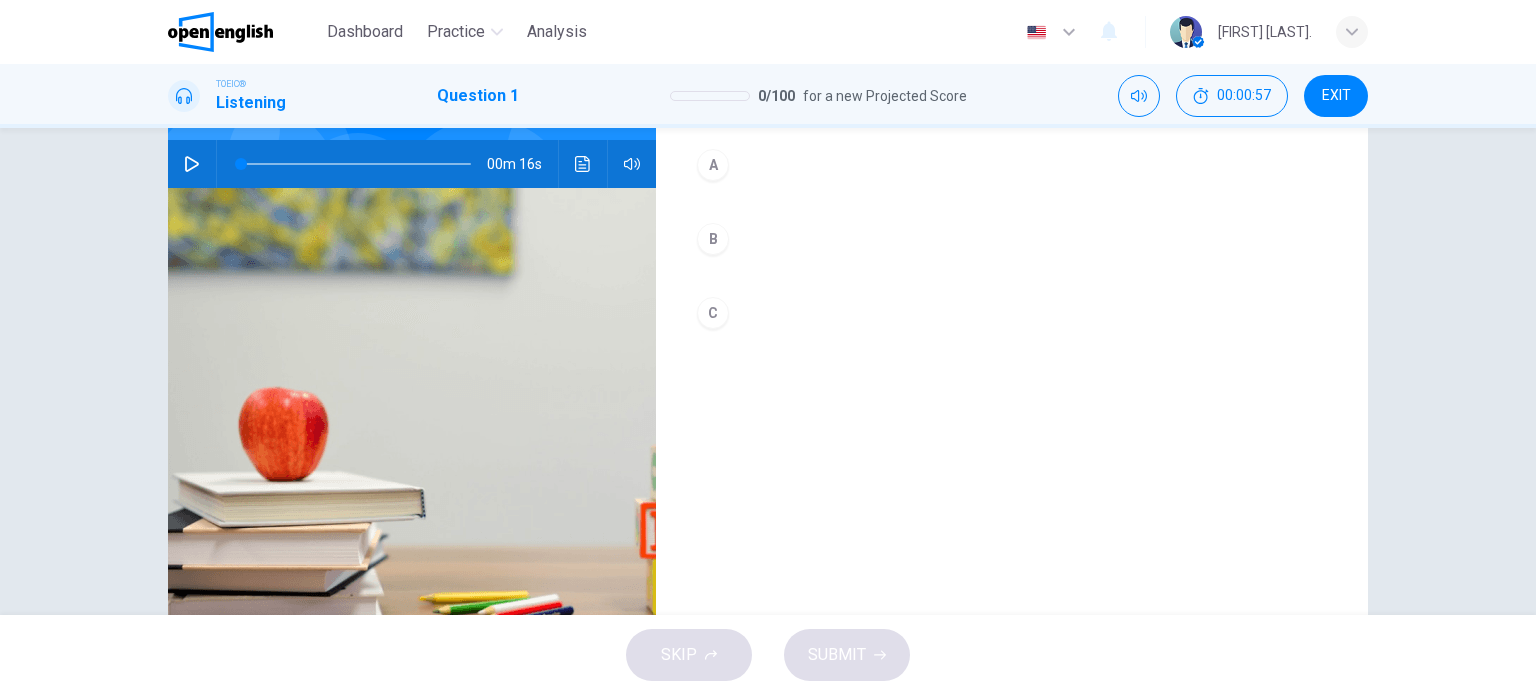 click on "C" at bounding box center (713, 313) 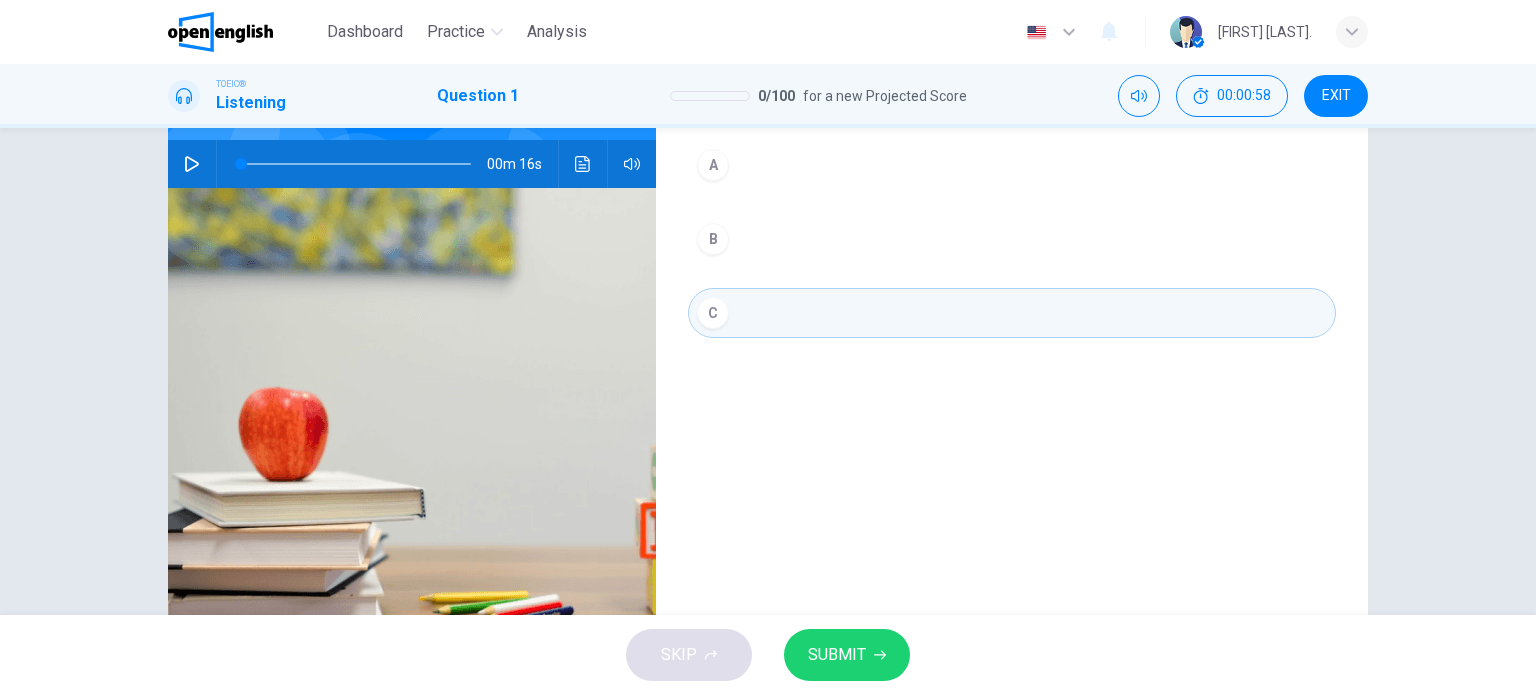 click on "SUBMIT" at bounding box center (837, 655) 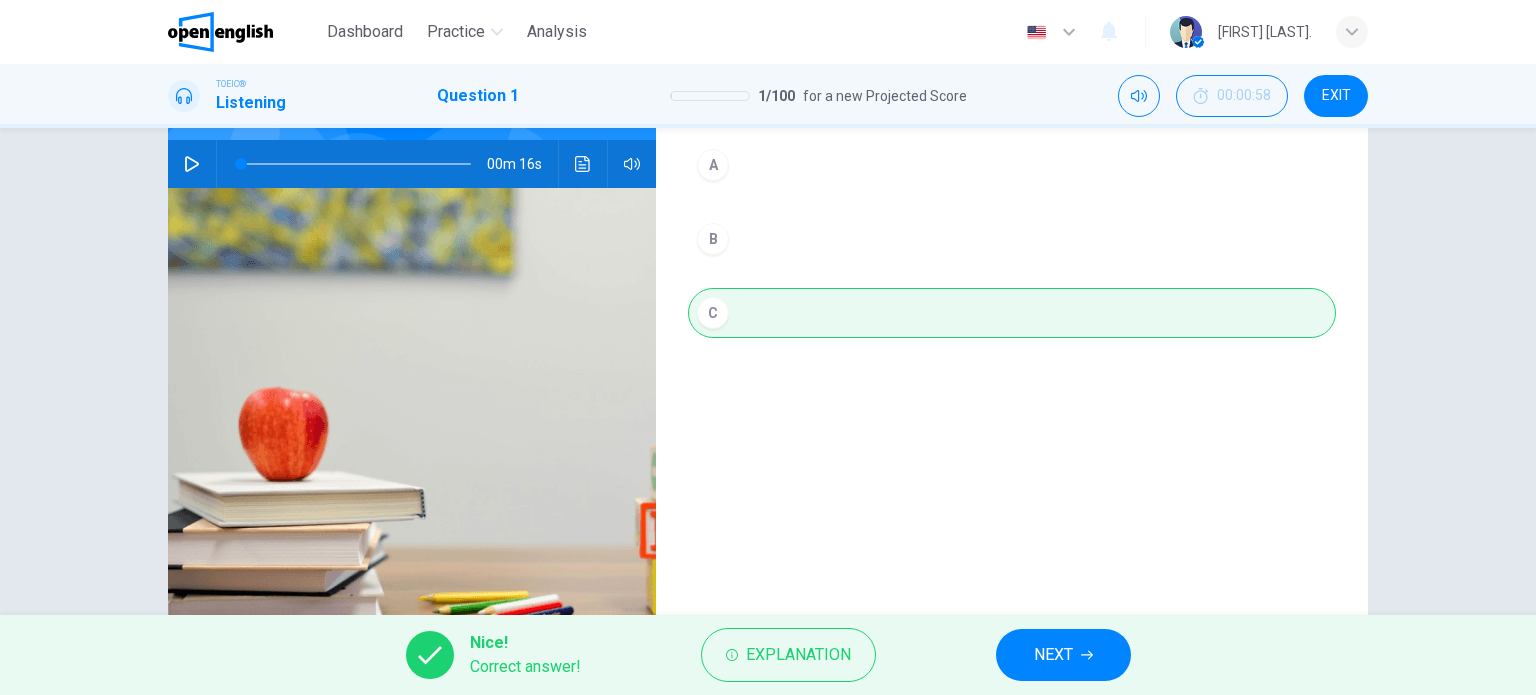 click on "NEXT" at bounding box center (1053, 655) 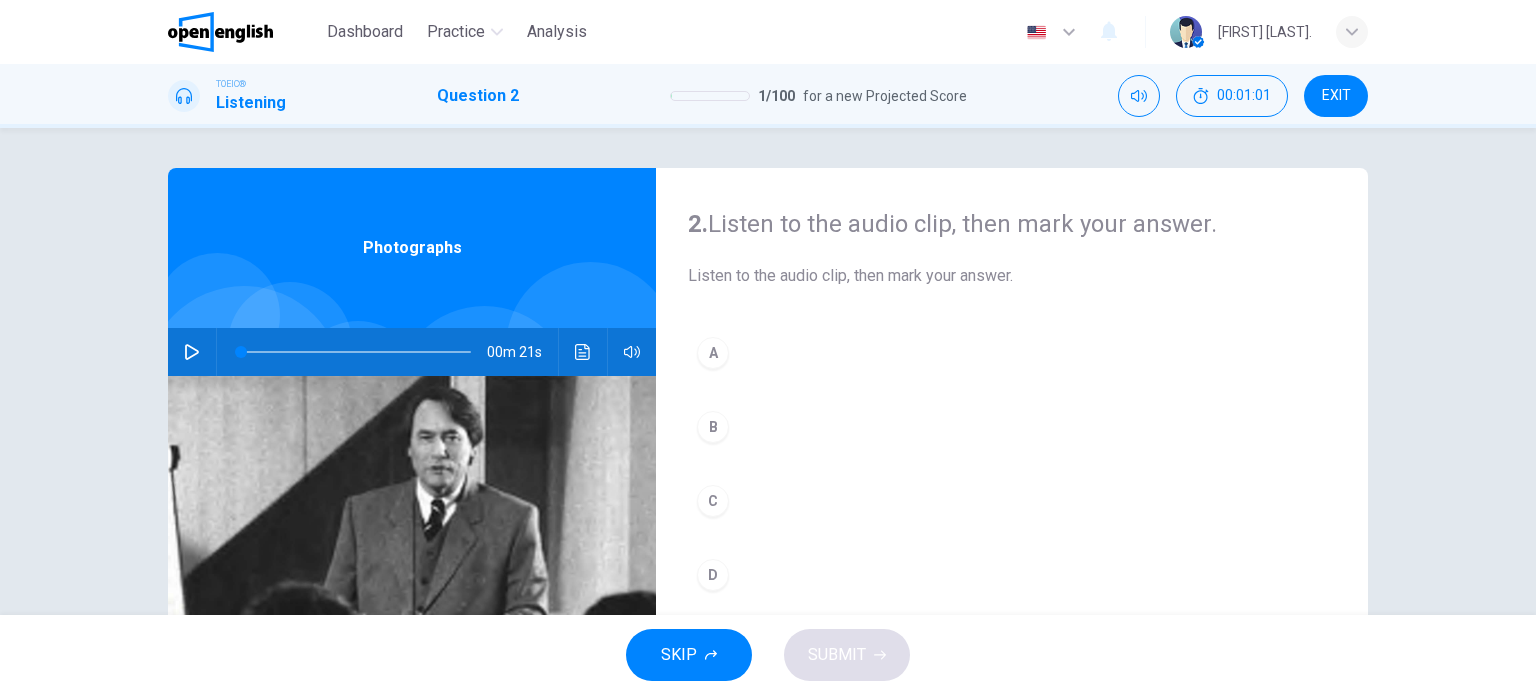 click 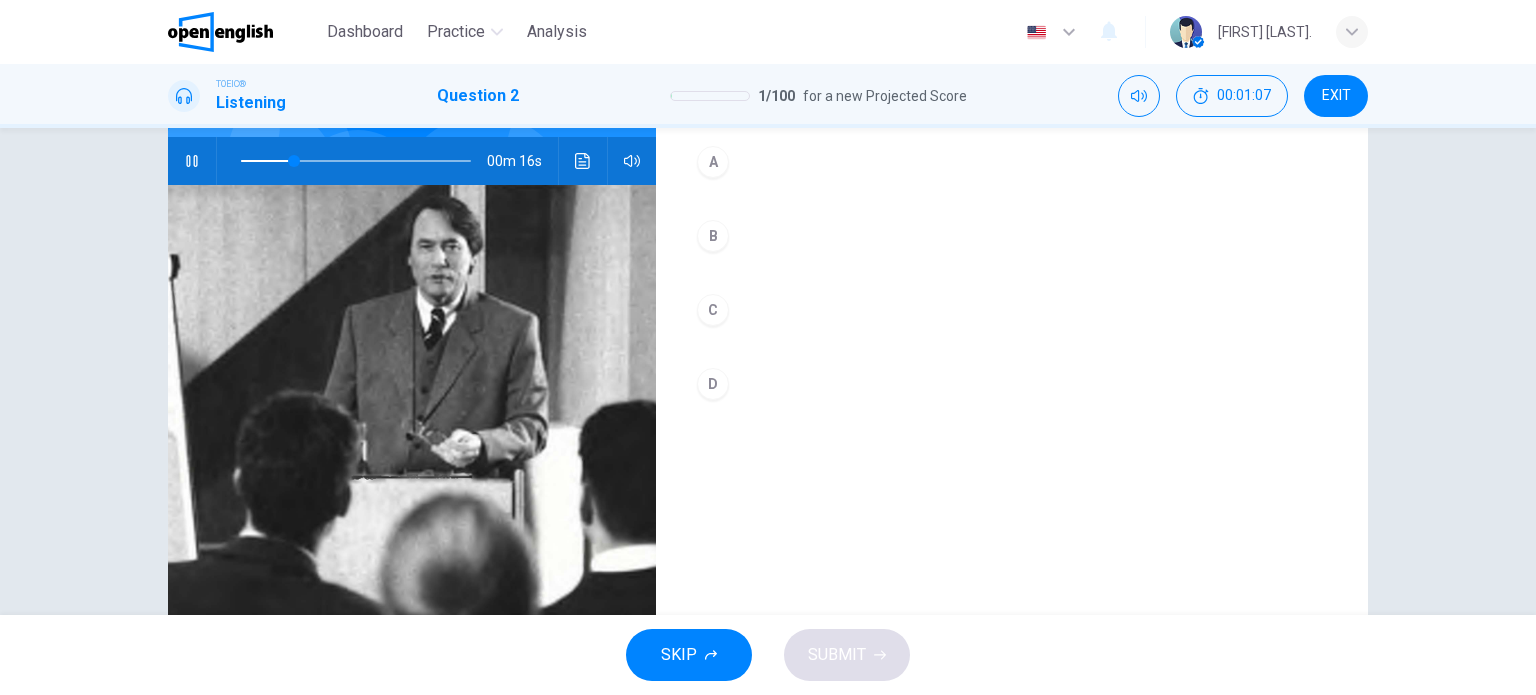scroll, scrollTop: 188, scrollLeft: 0, axis: vertical 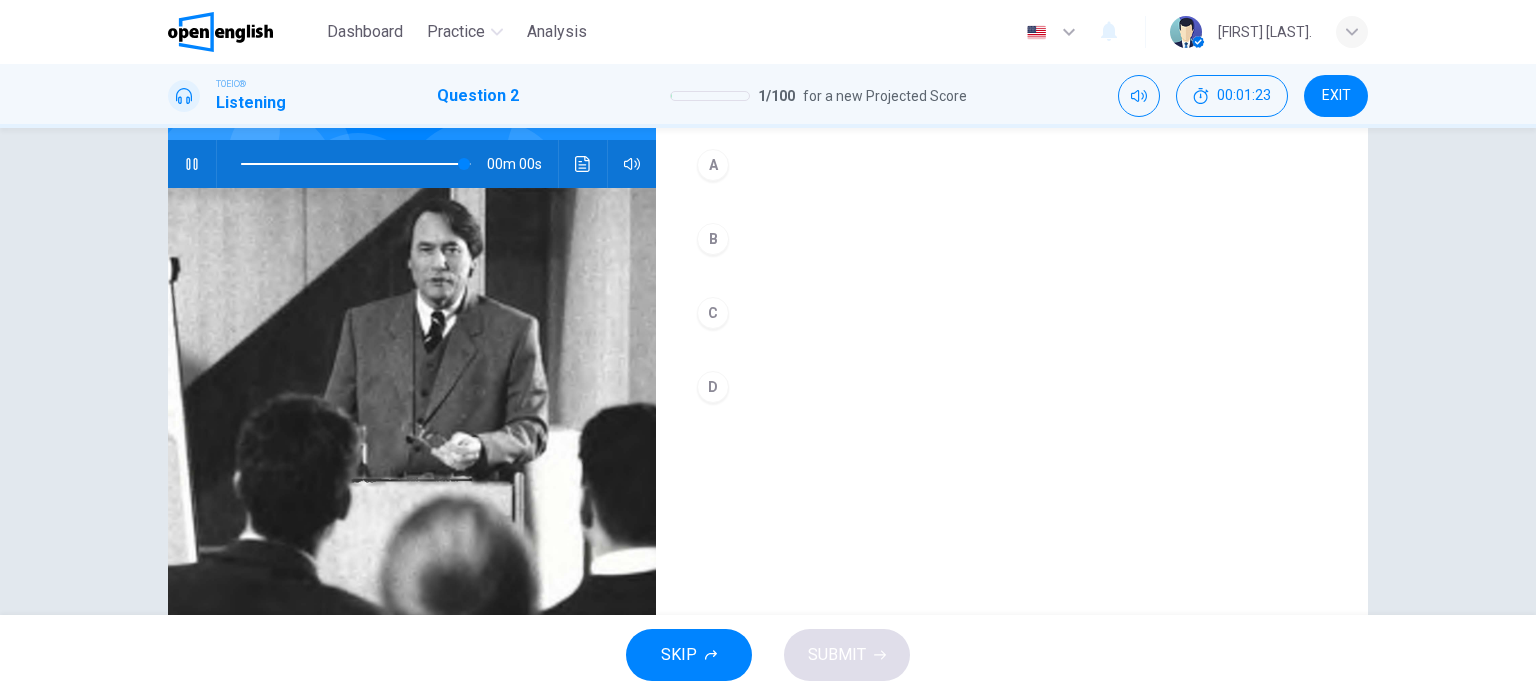 type on "*" 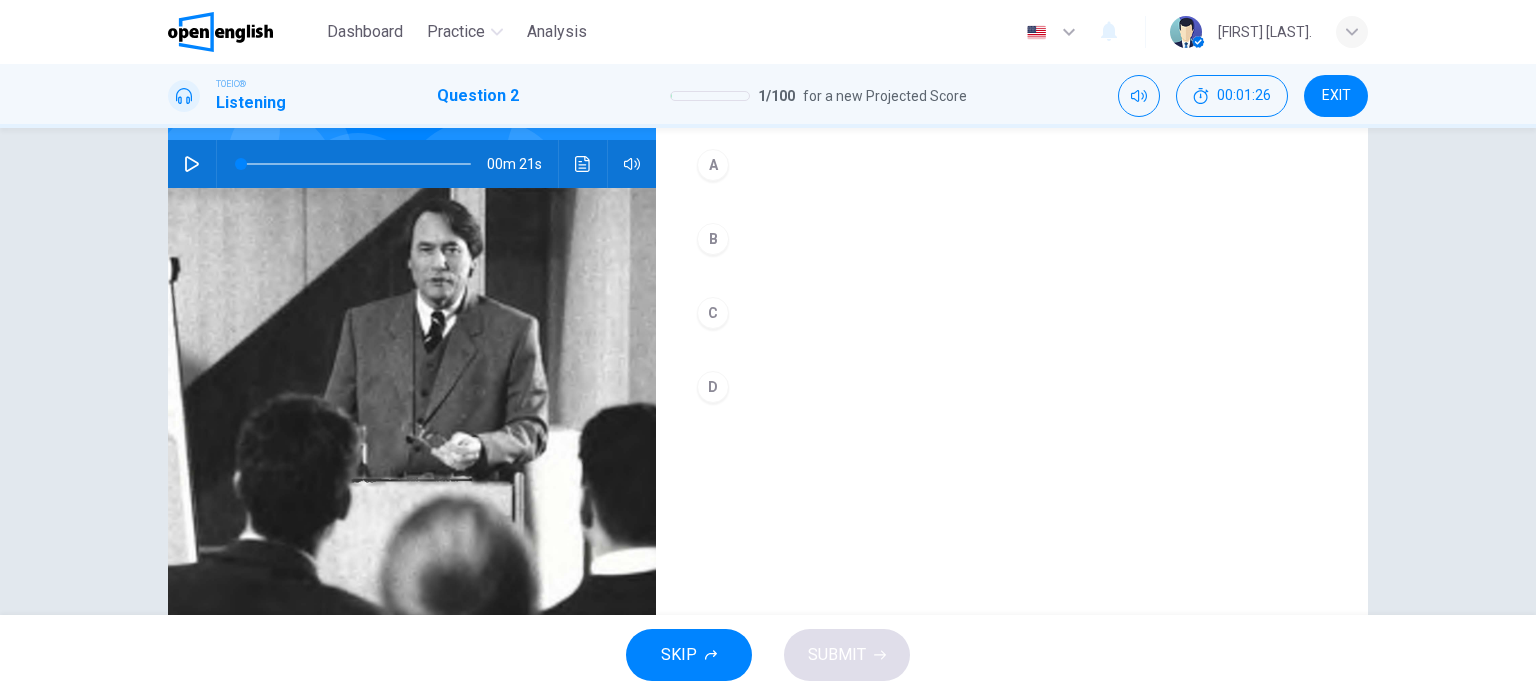 click on "D" at bounding box center (713, 387) 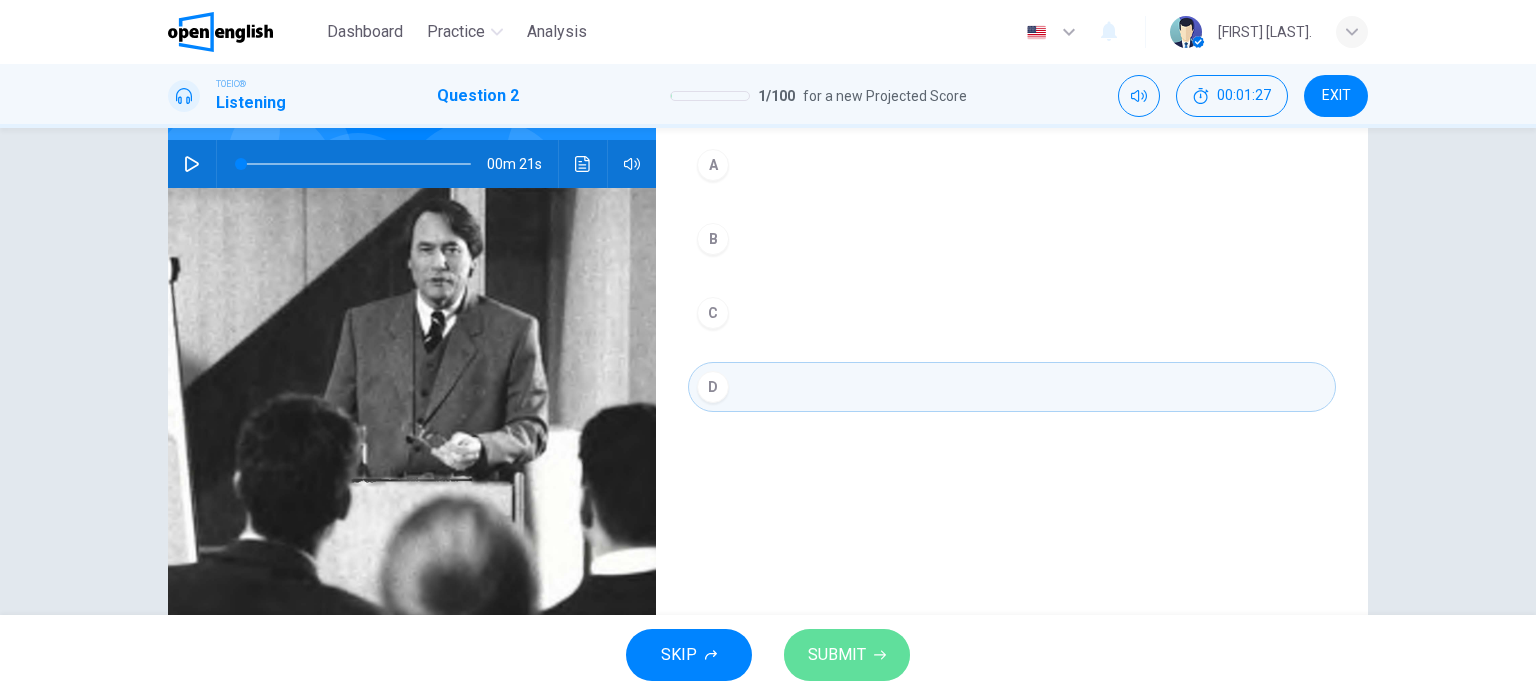click on "SUBMIT" at bounding box center (837, 655) 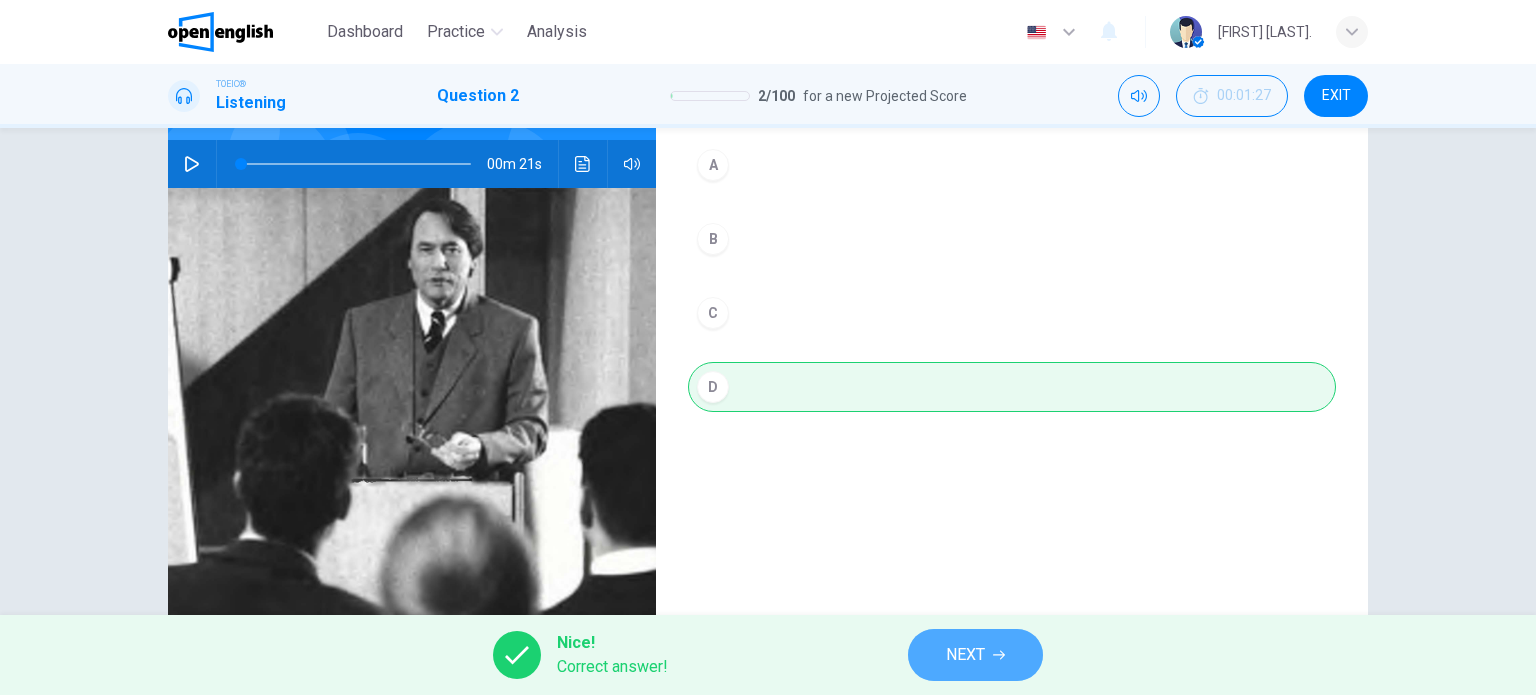 click 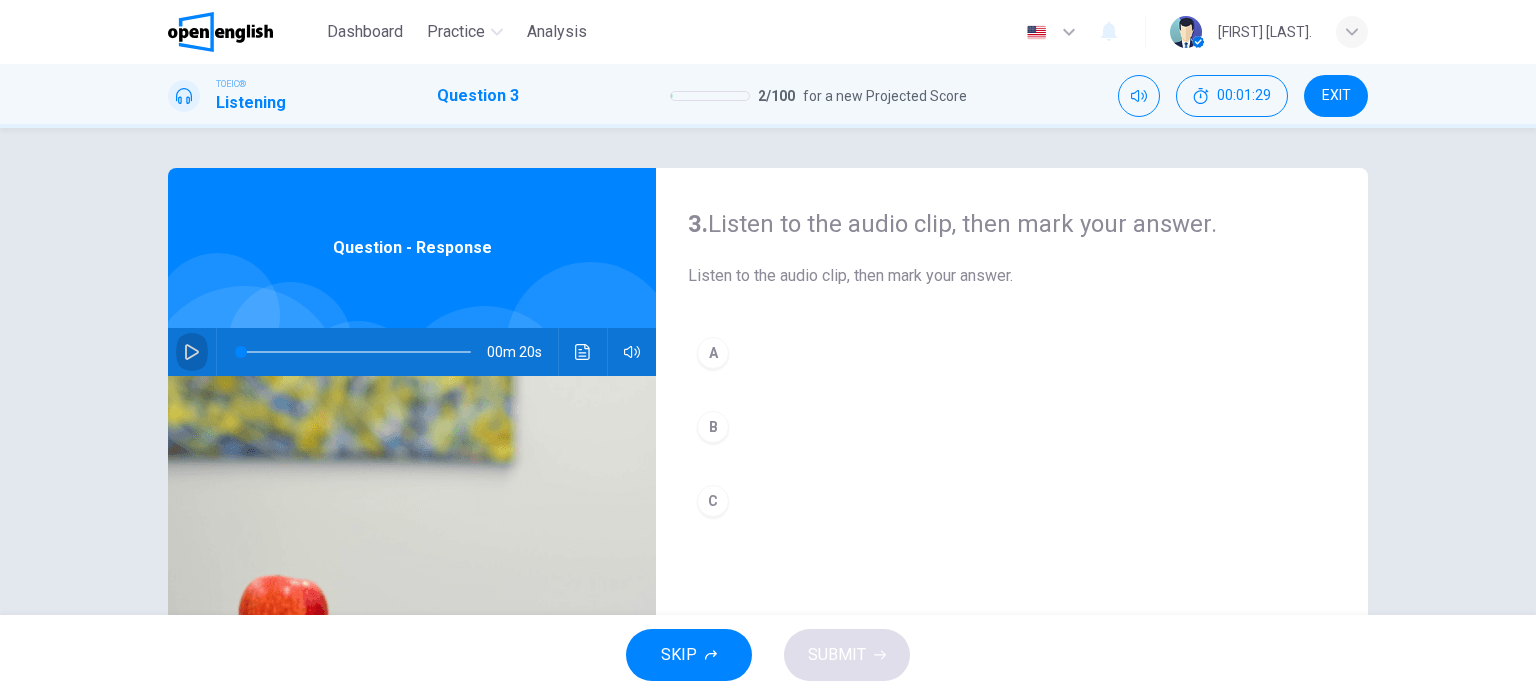click 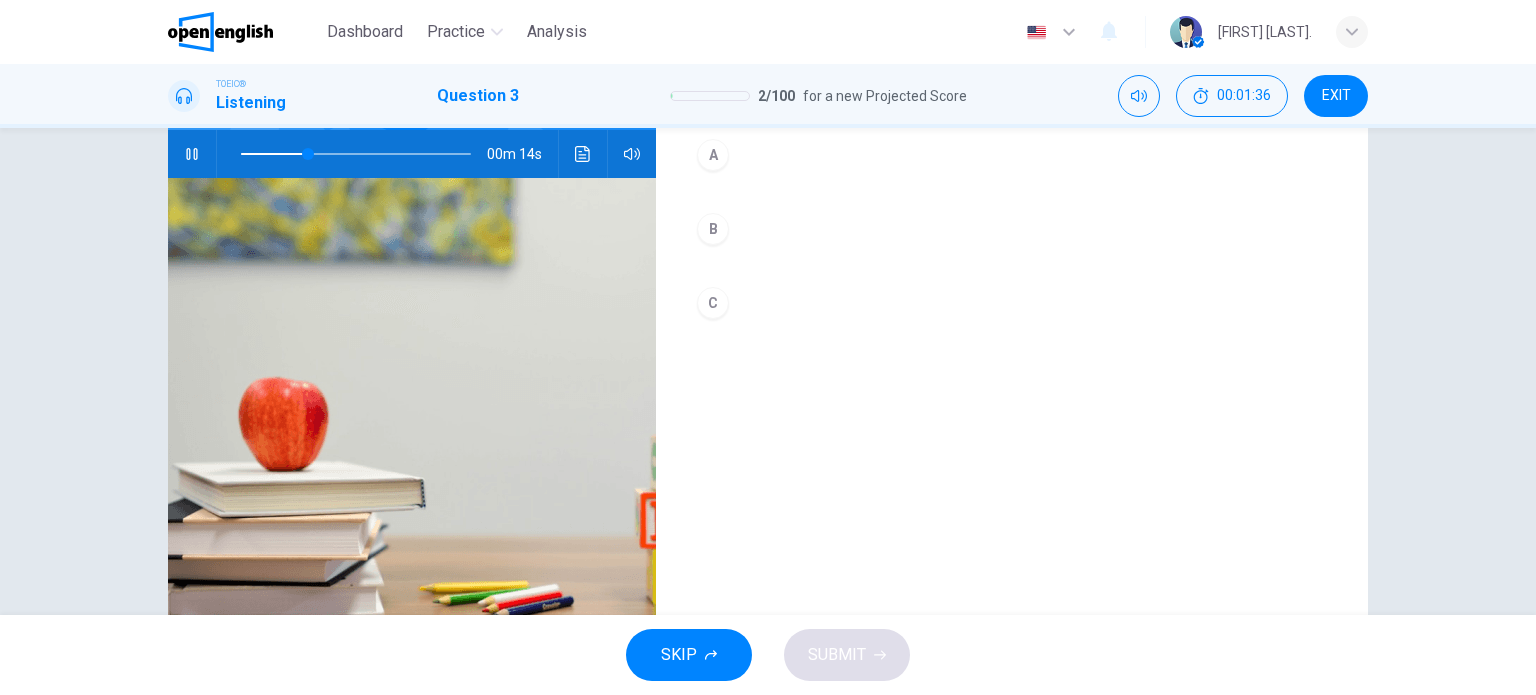 scroll, scrollTop: 200, scrollLeft: 0, axis: vertical 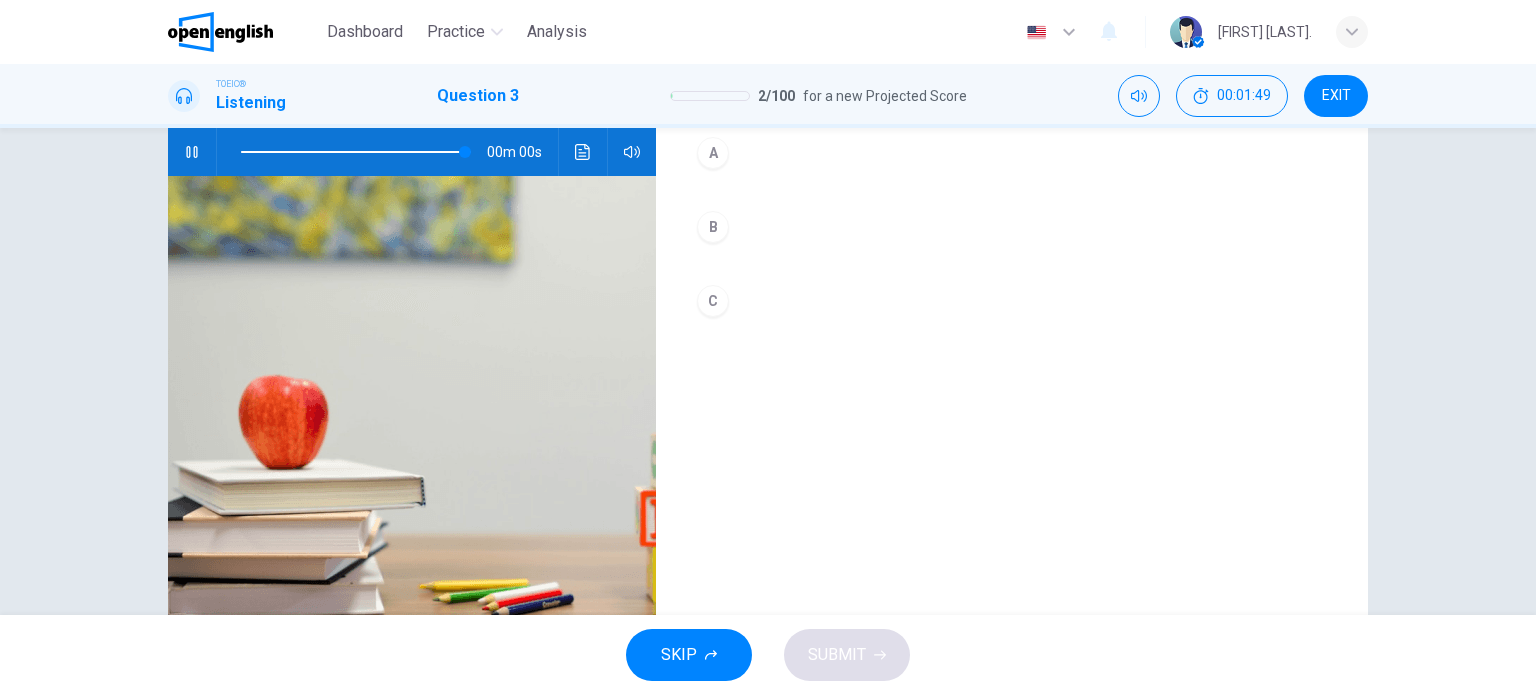 type on "*" 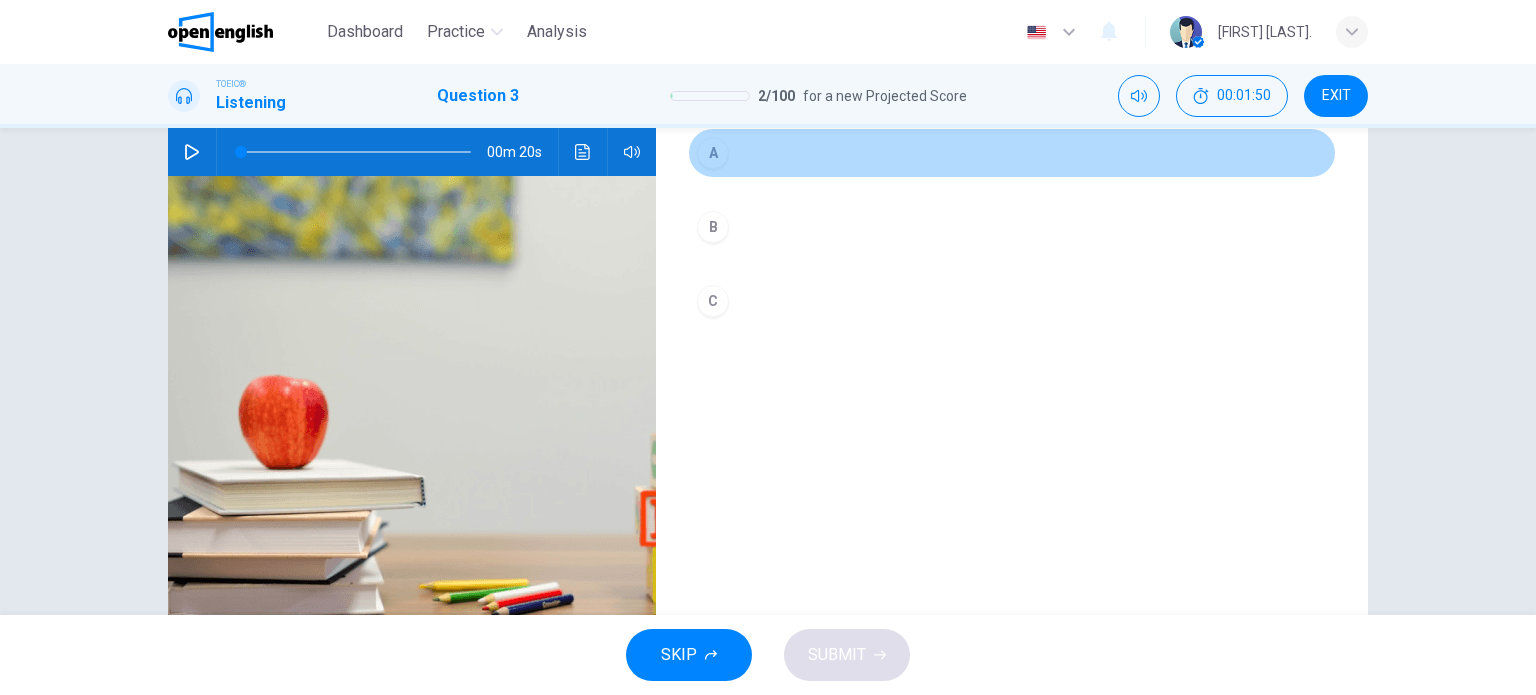click on "A" at bounding box center [713, 153] 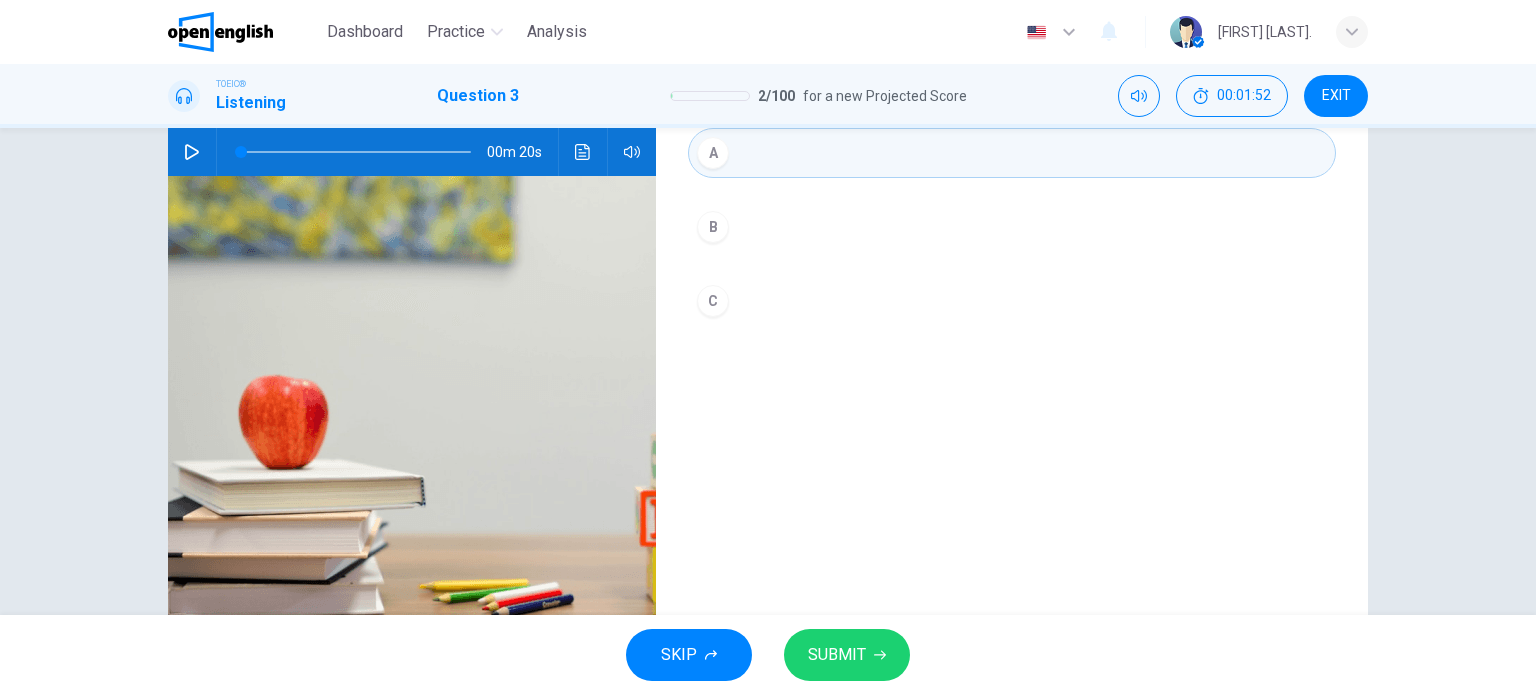 click on "SUBMIT" at bounding box center (847, 655) 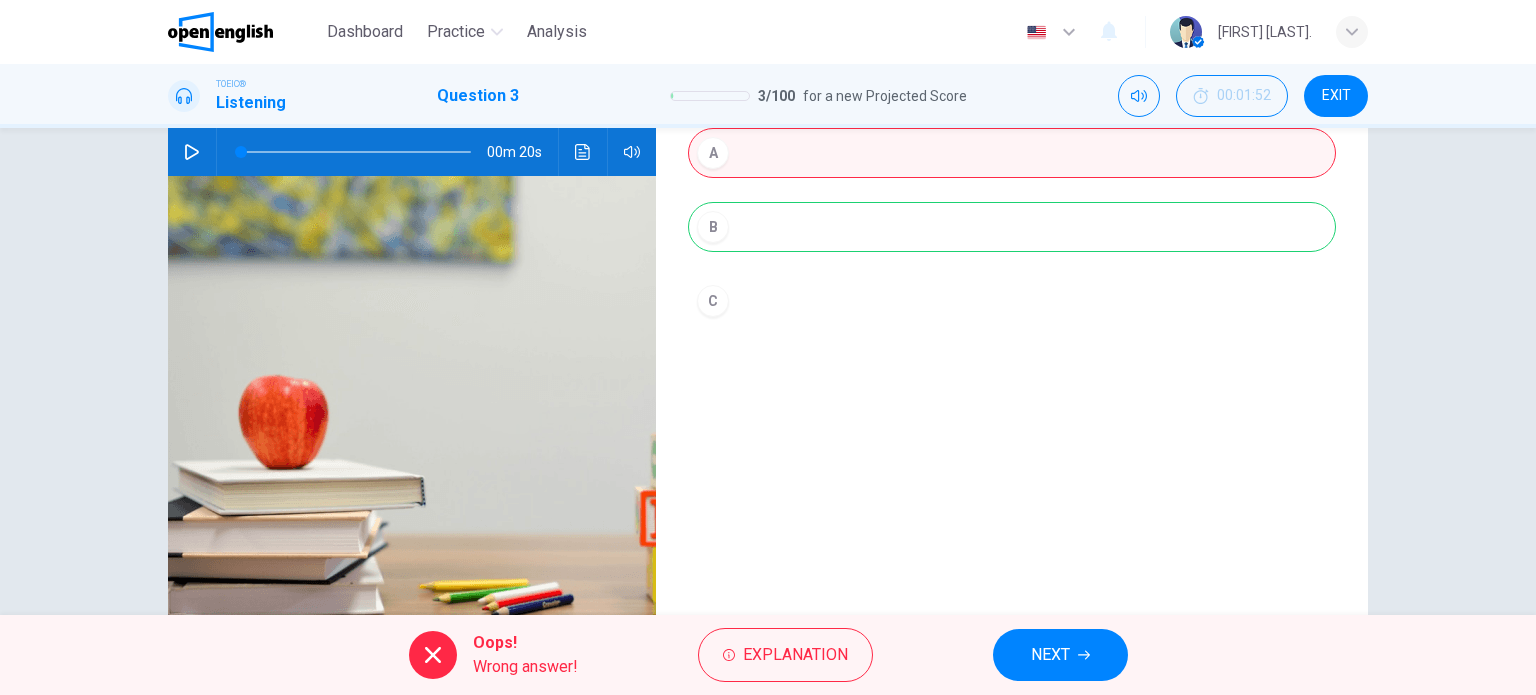 click on "A B C" at bounding box center (1012, 247) 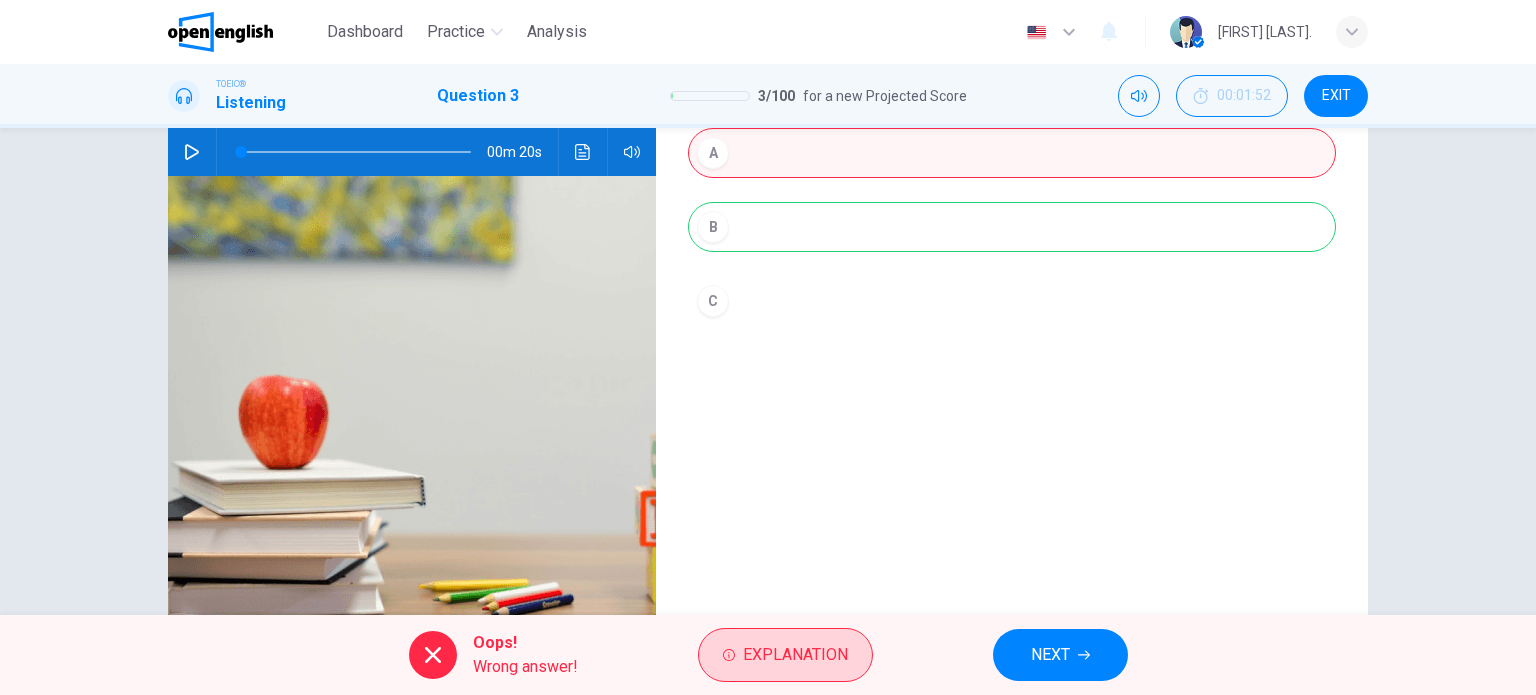 click on "Explanation" at bounding box center (795, 655) 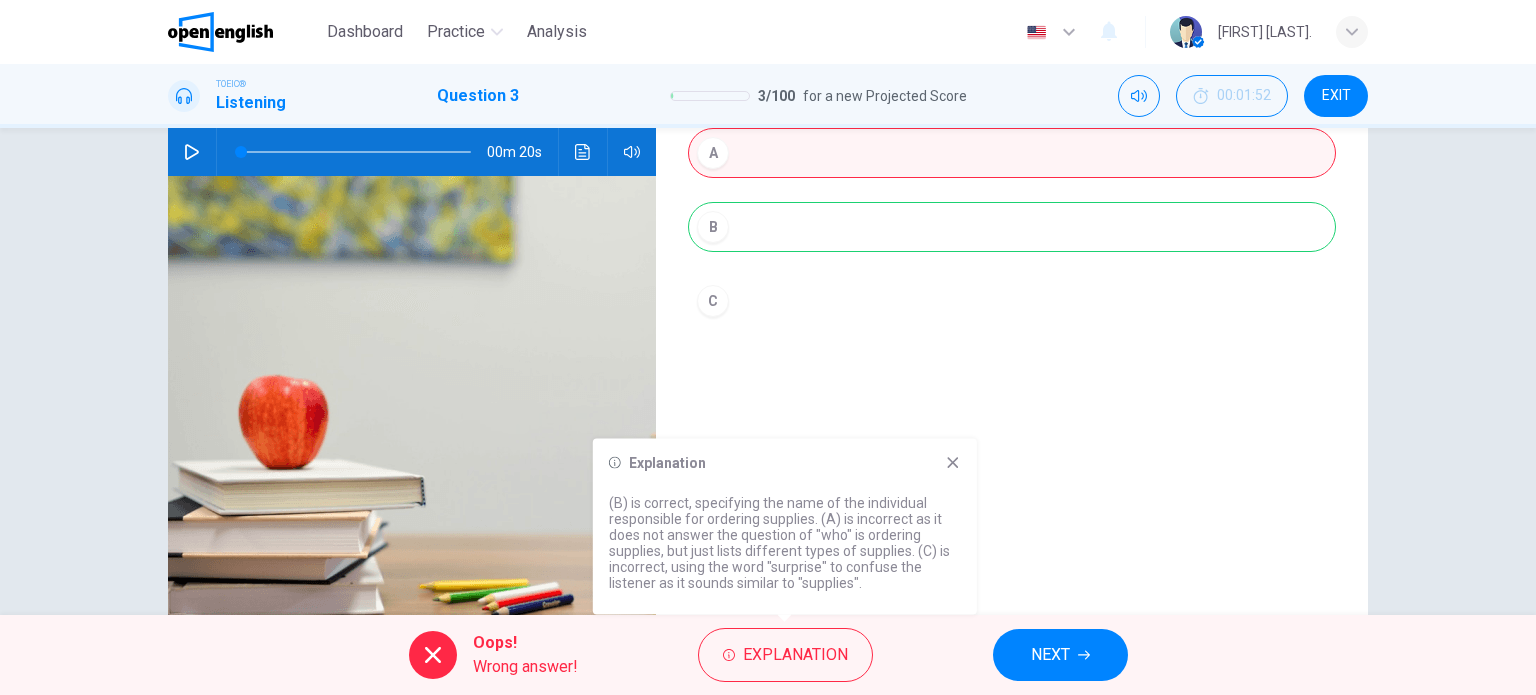 click 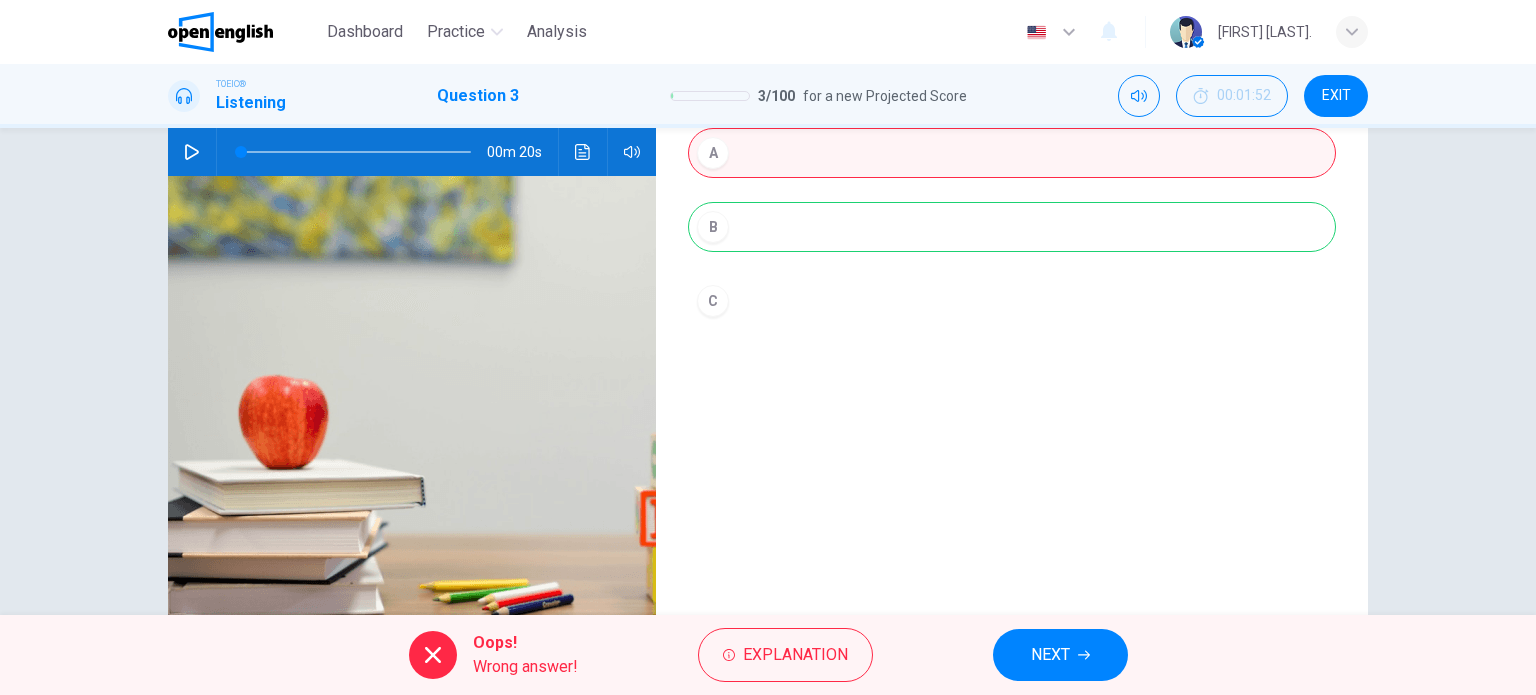 click on "NEXT" at bounding box center [1050, 655] 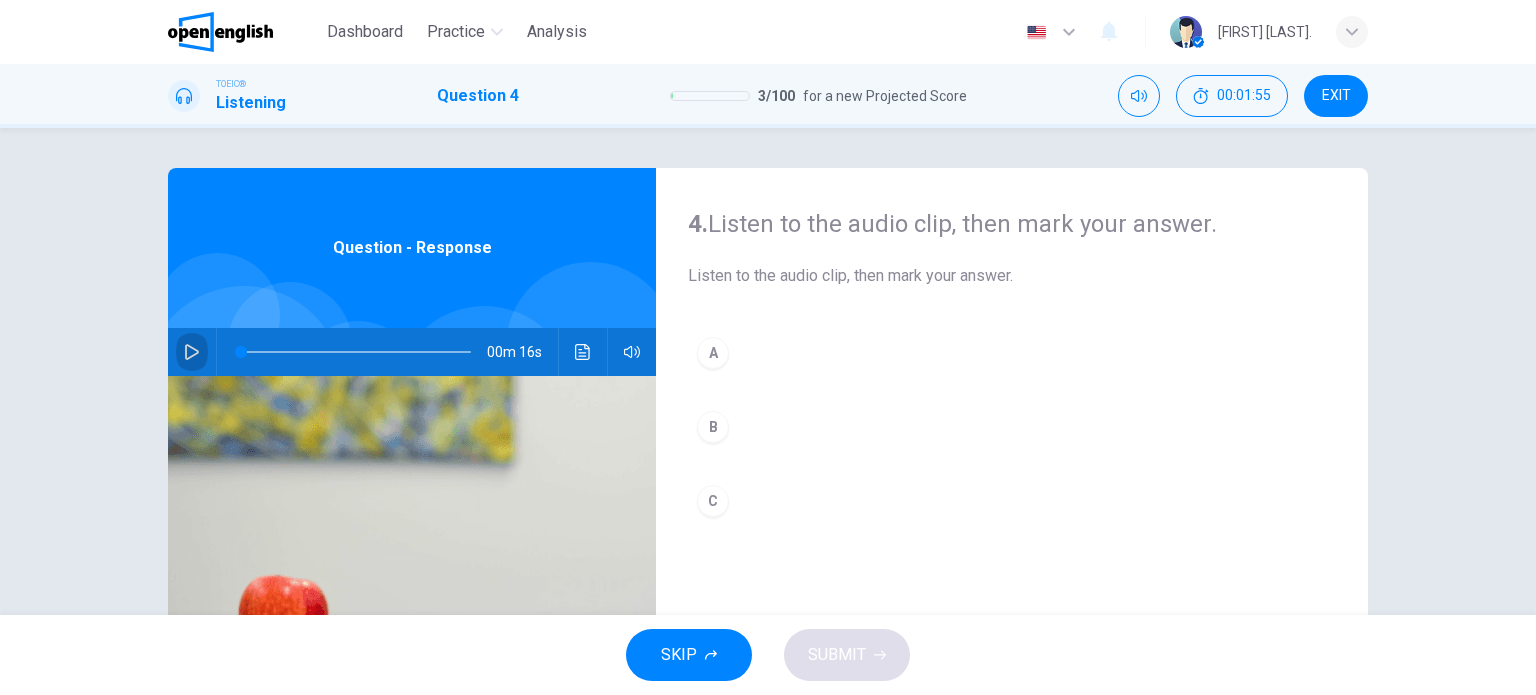 click 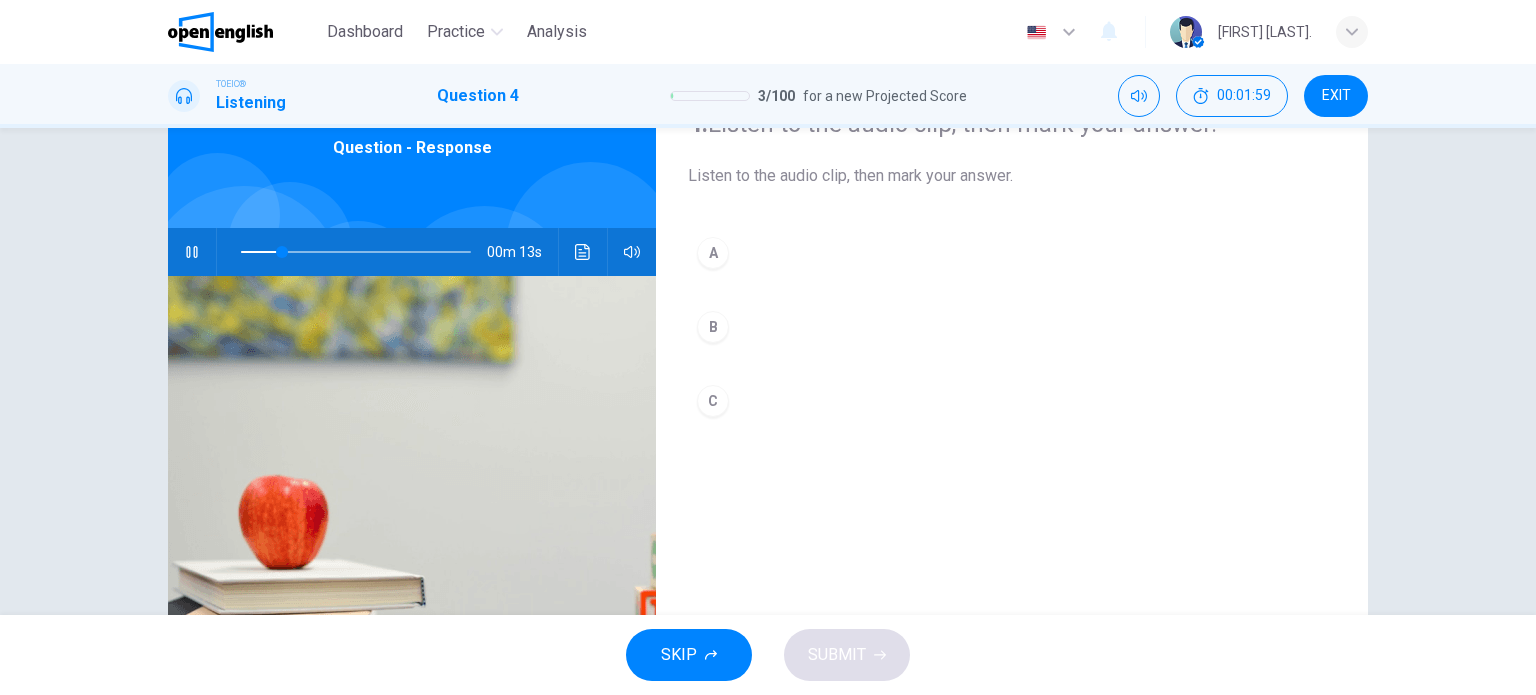 scroll, scrollTop: 100, scrollLeft: 0, axis: vertical 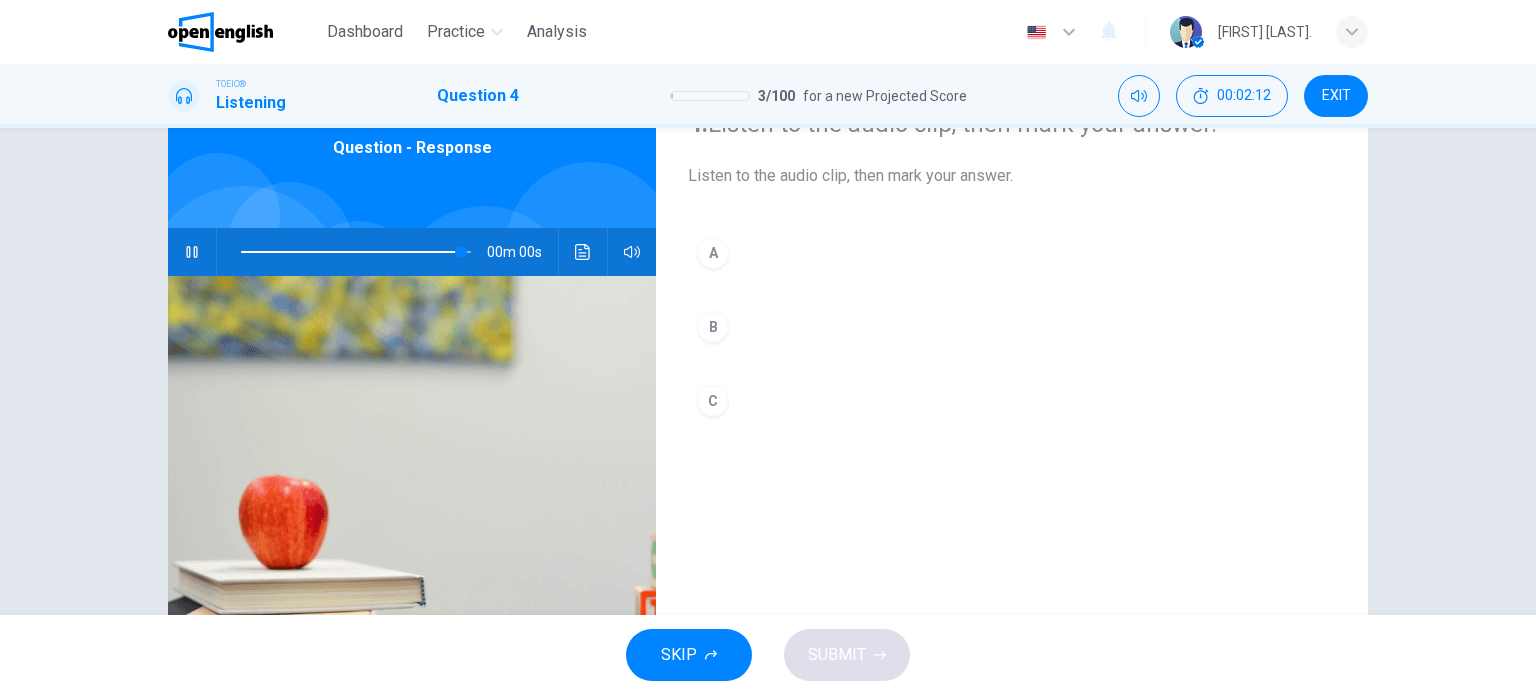 type on "*" 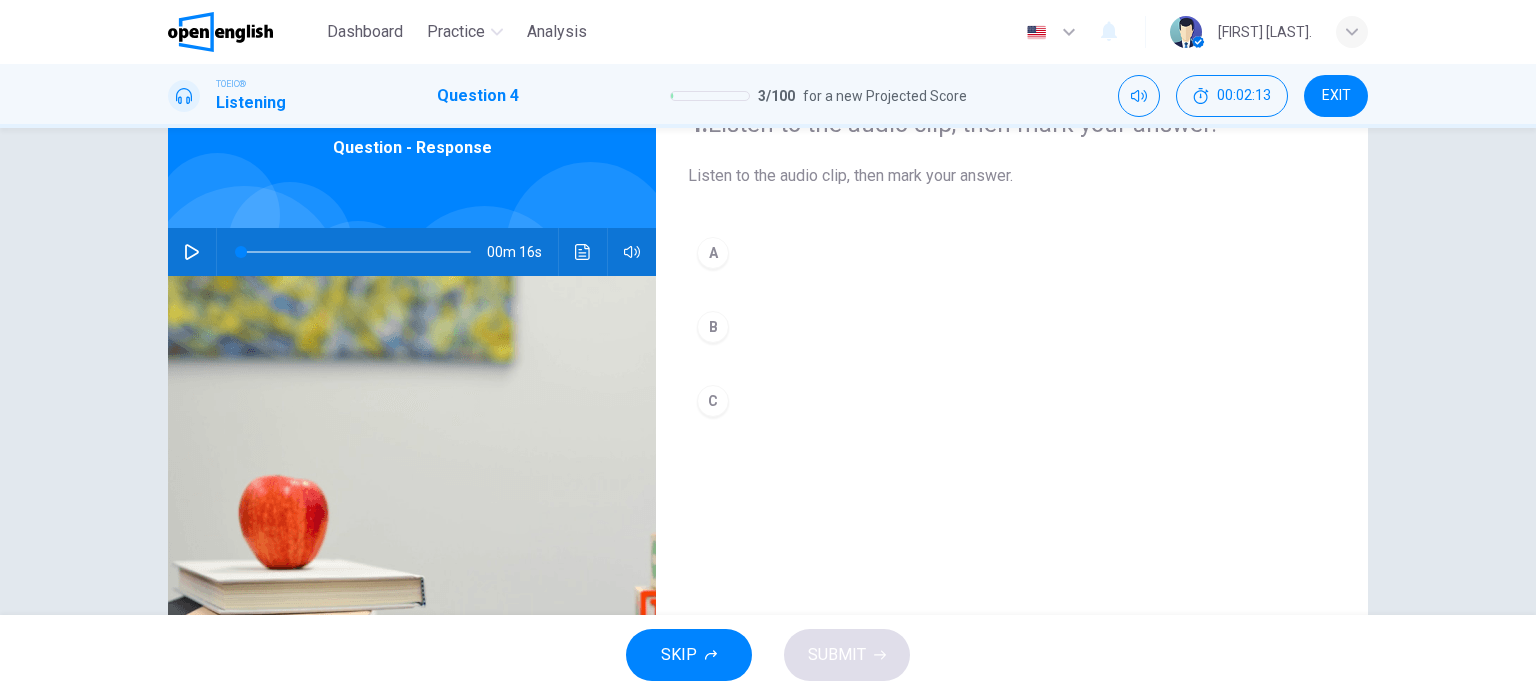 click on "C" at bounding box center (713, 401) 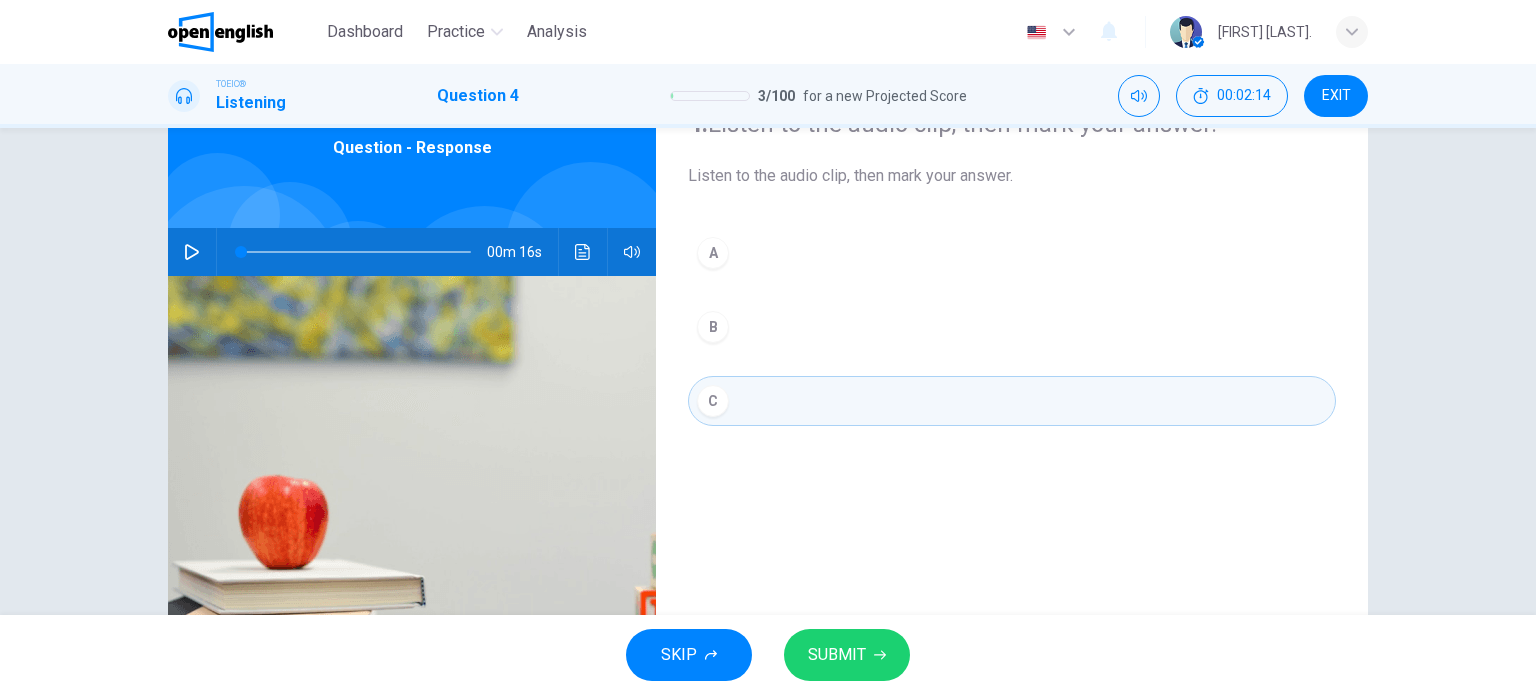 click on "SUBMIT" at bounding box center (837, 655) 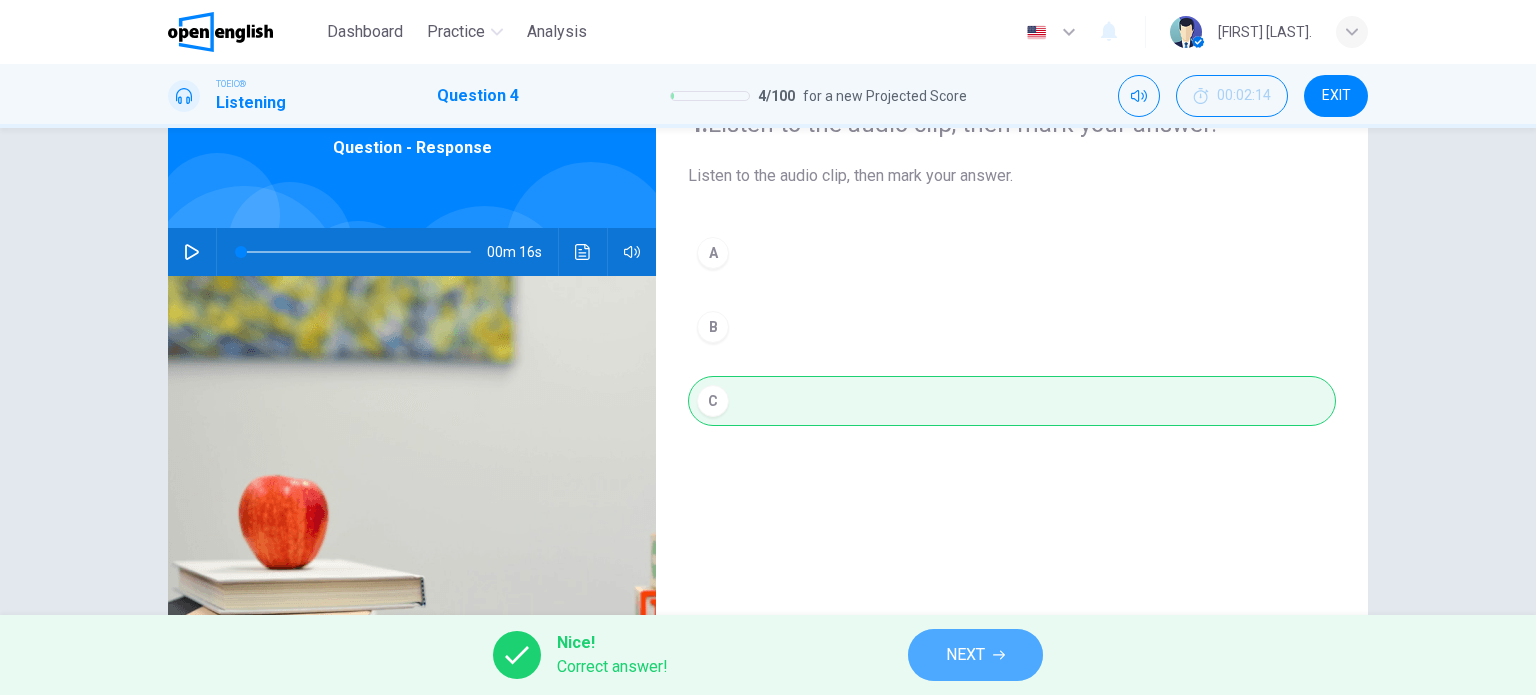 click on "NEXT" at bounding box center (965, 655) 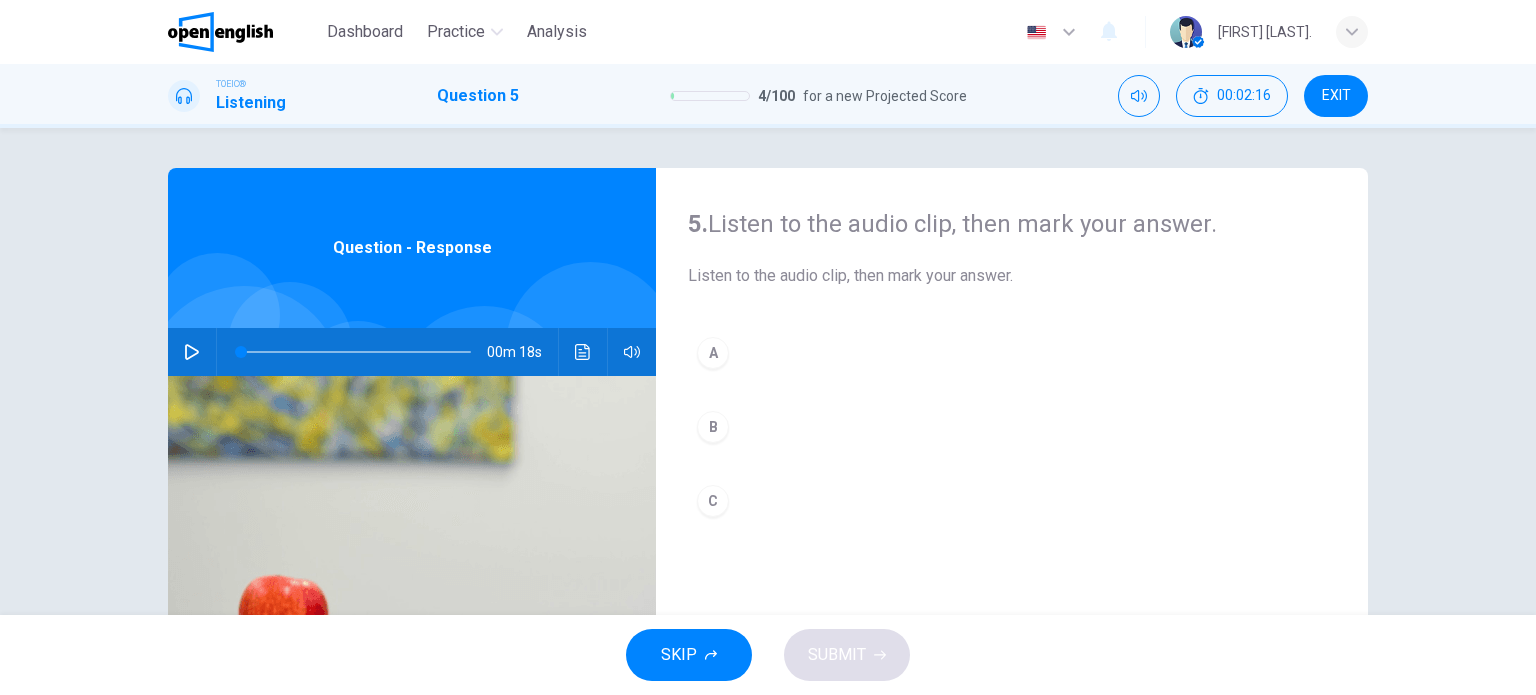 click at bounding box center [192, 352] 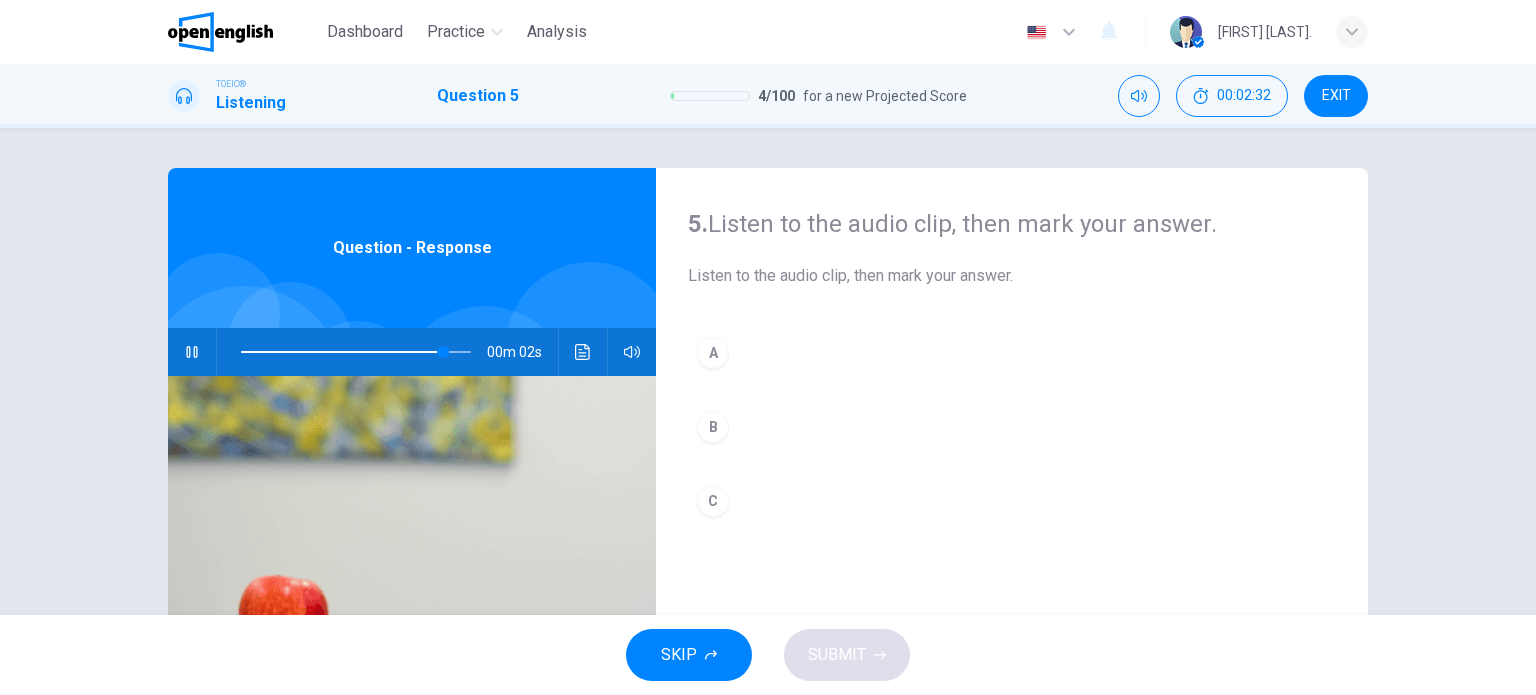 click on "B" at bounding box center [713, 427] 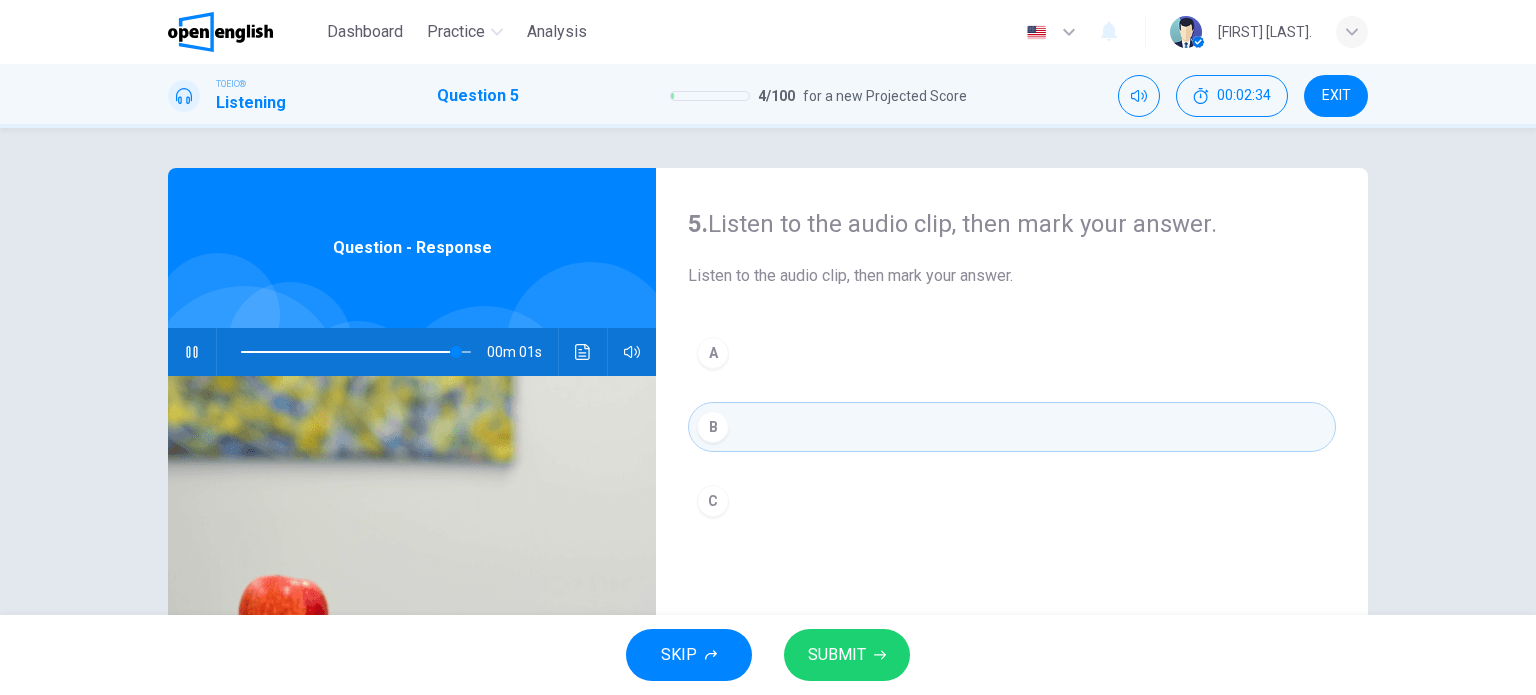 click on "SUBMIT" at bounding box center [837, 655] 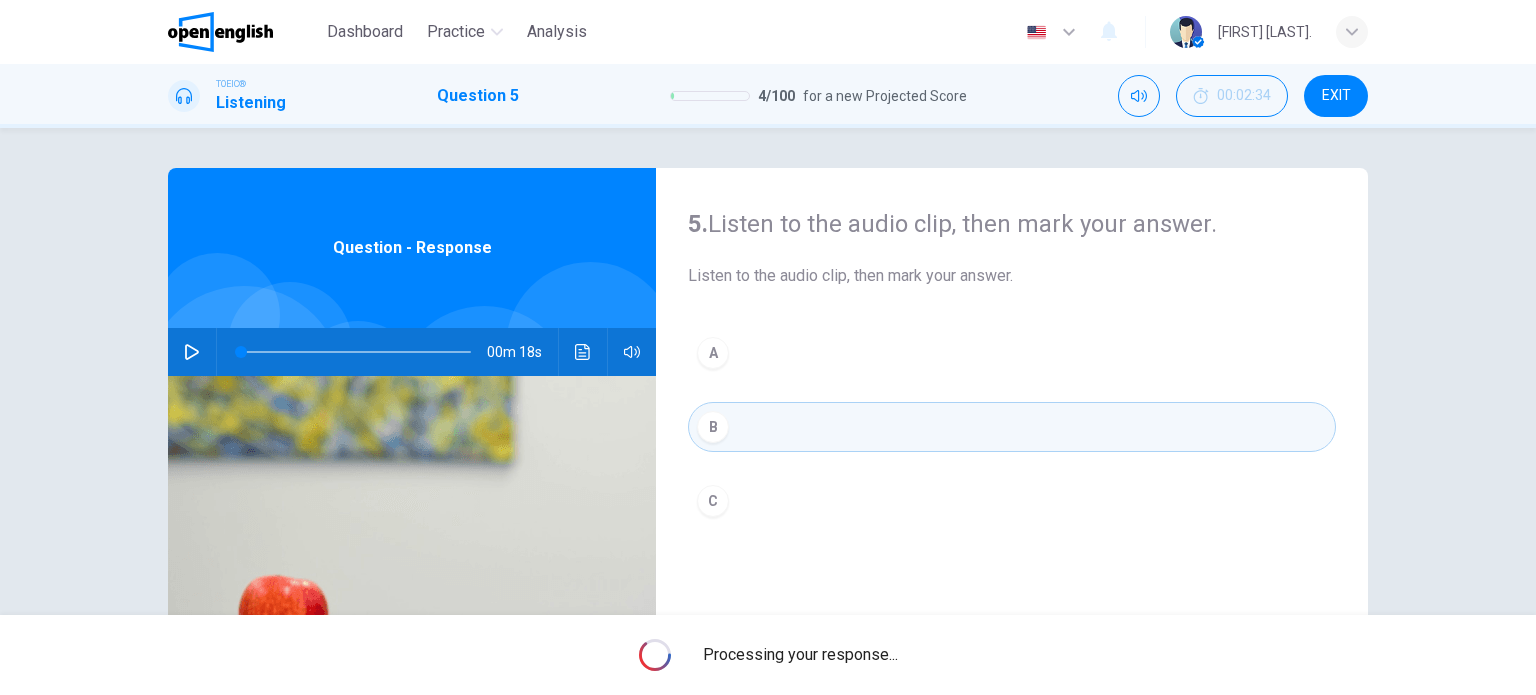 type on "*" 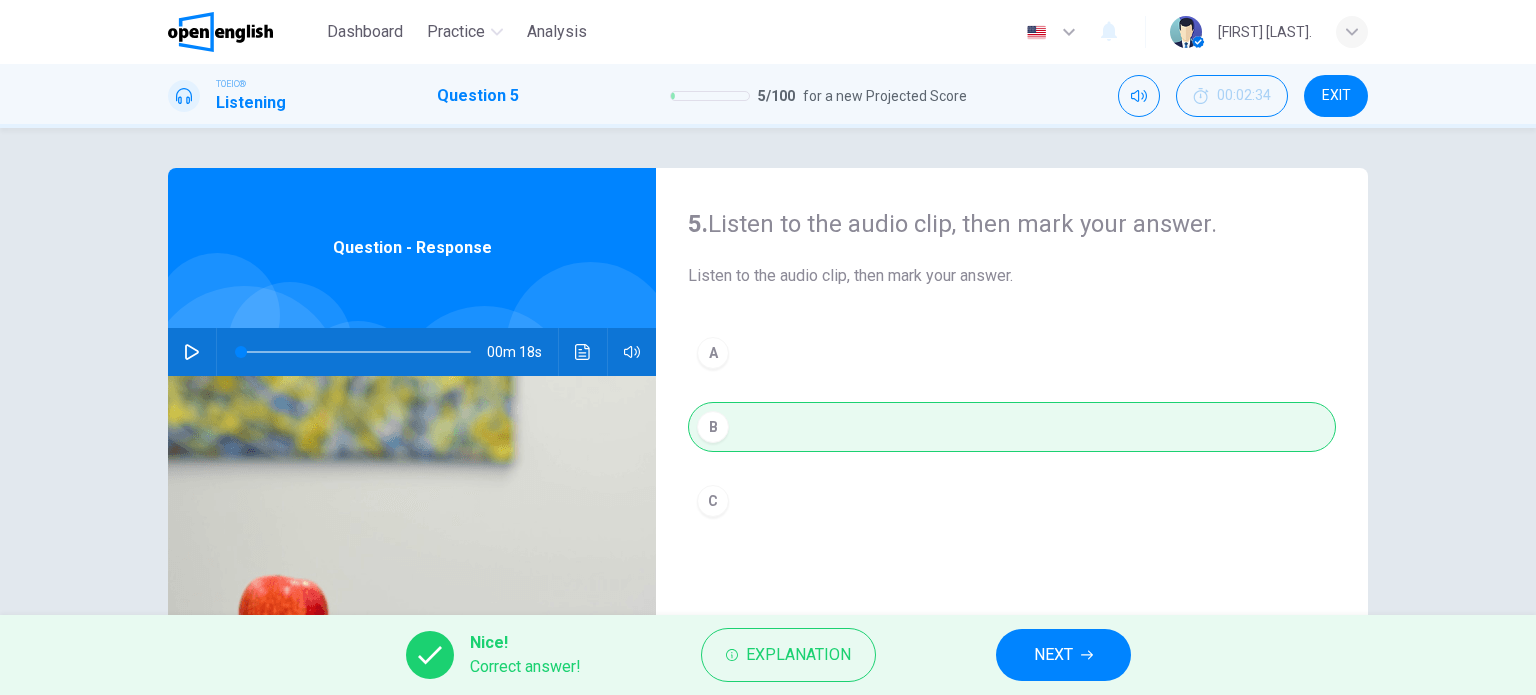 click on "NEXT" at bounding box center (1063, 655) 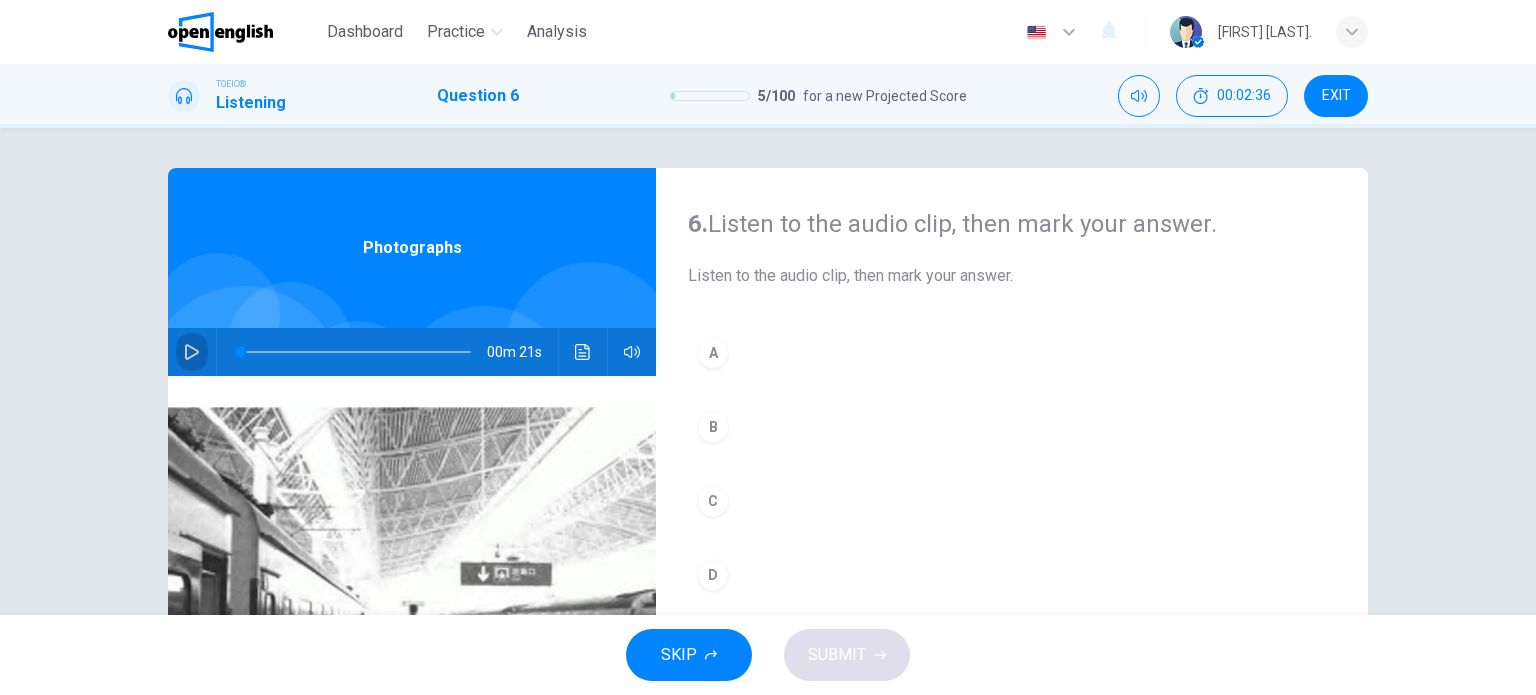 click 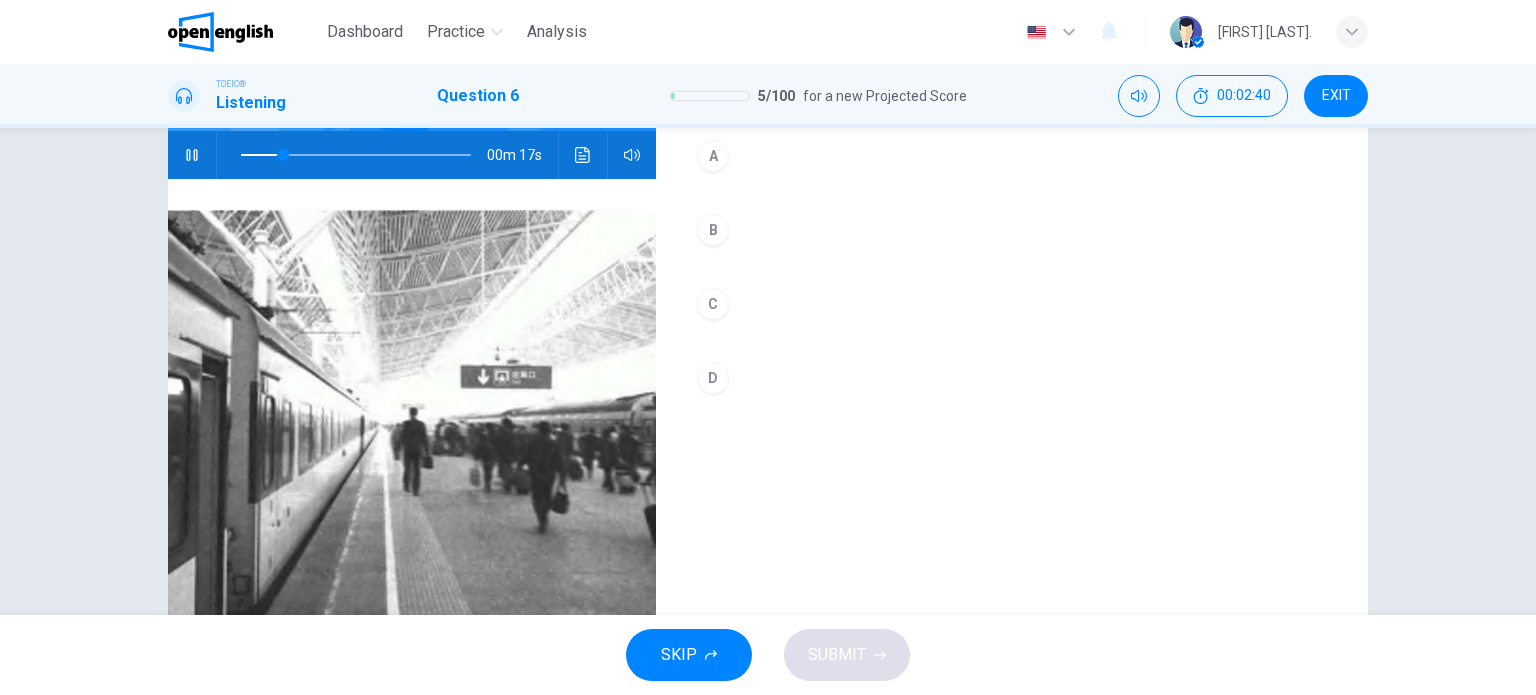 scroll, scrollTop: 200, scrollLeft: 0, axis: vertical 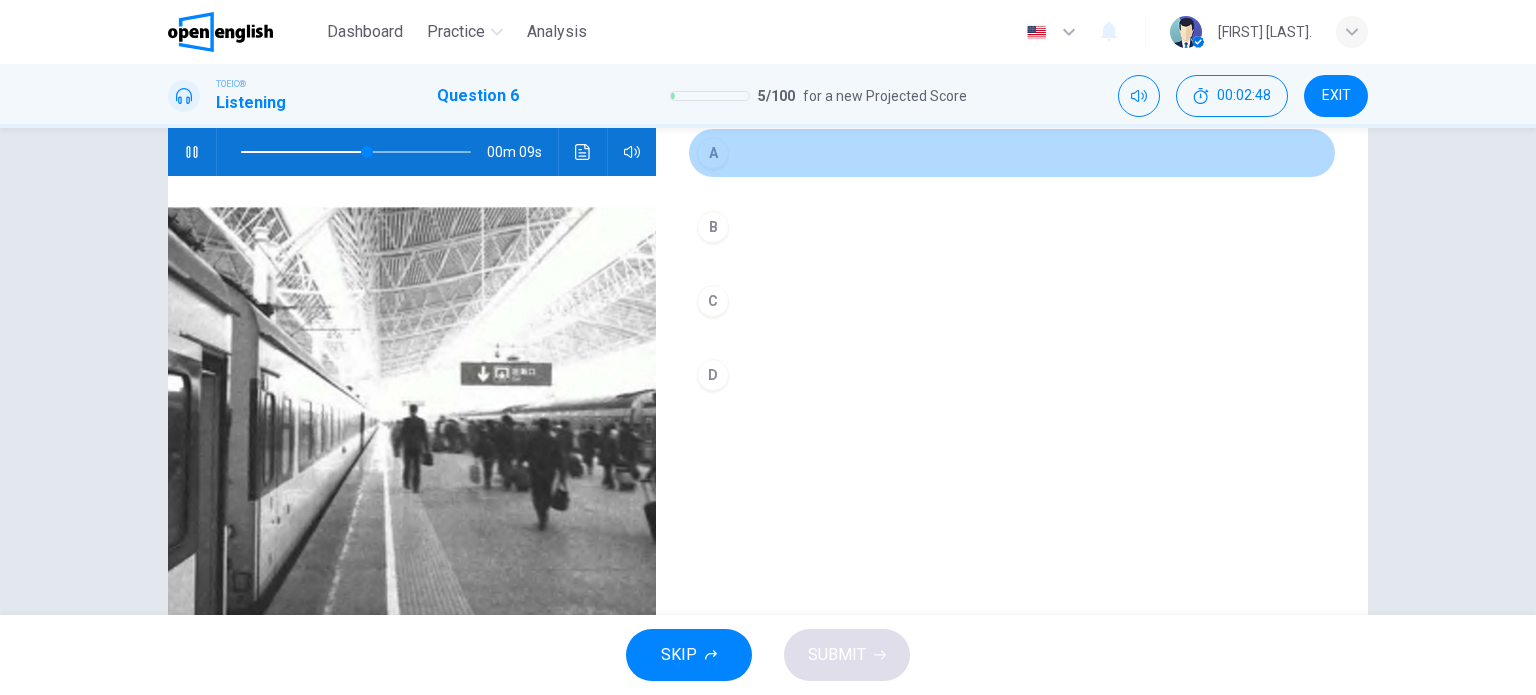 click on "A" at bounding box center (713, 153) 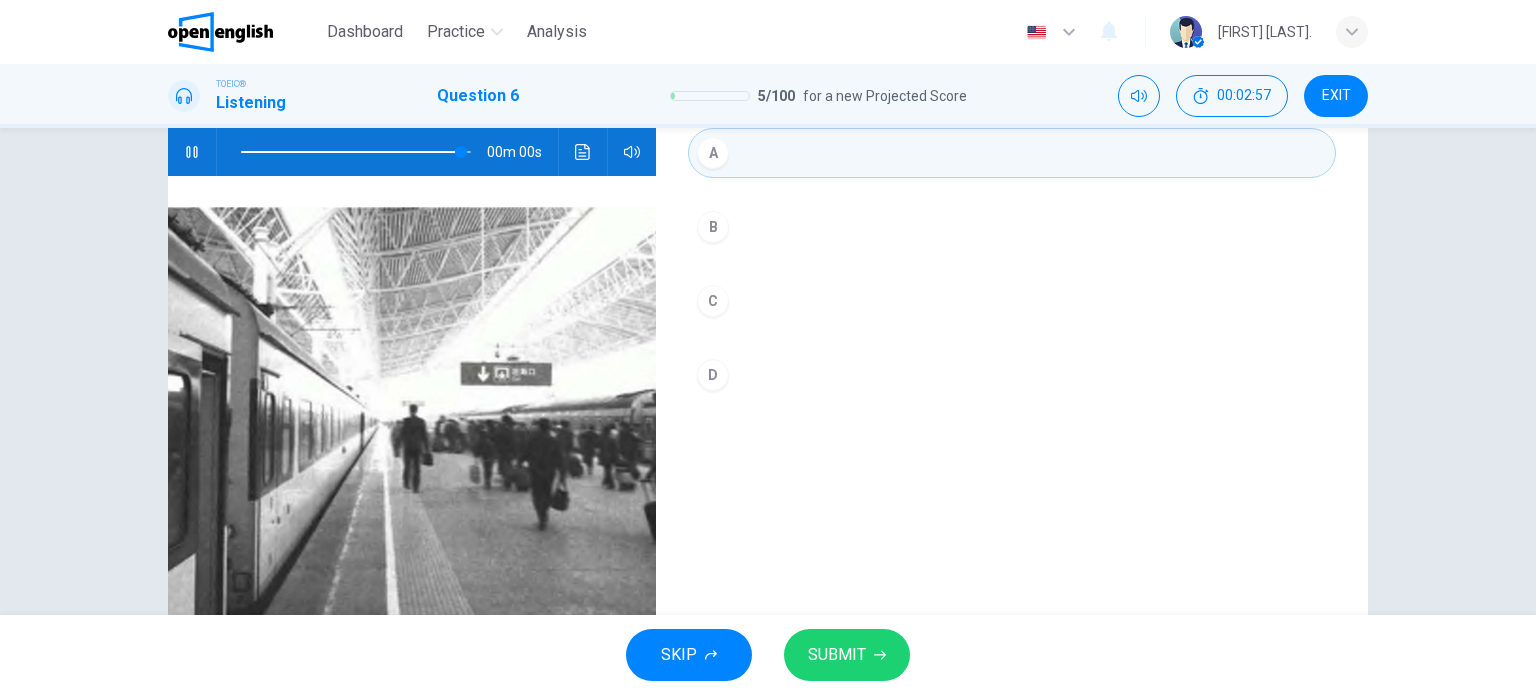 type on "*" 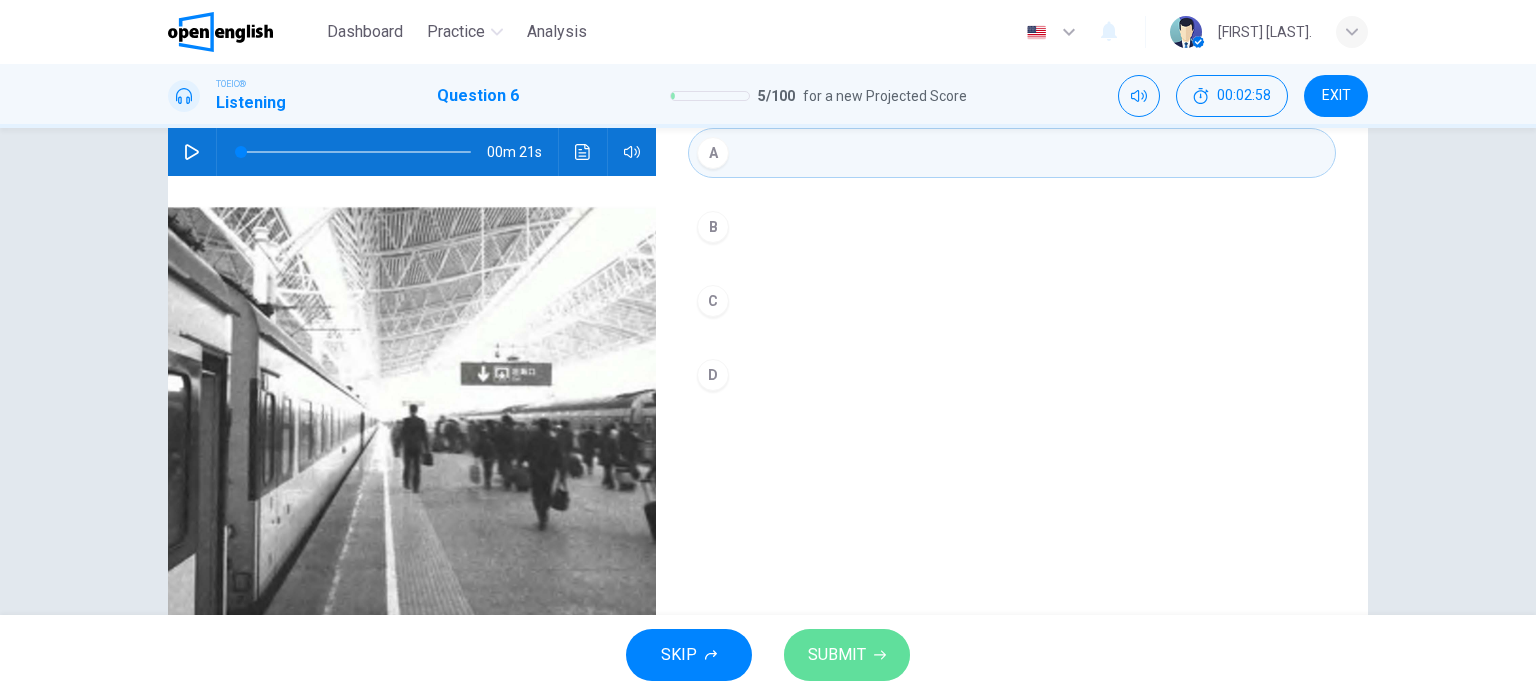 click on "SUBMIT" at bounding box center (837, 655) 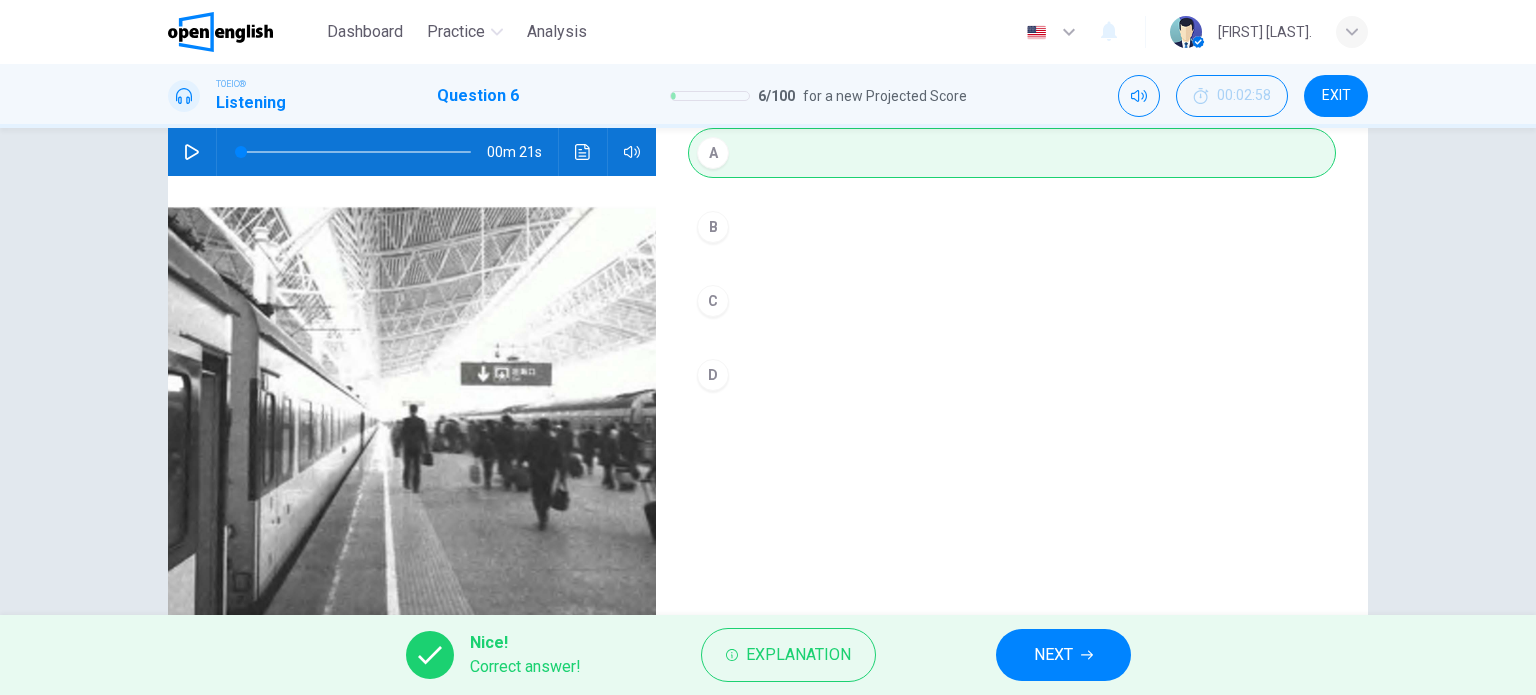 click on "NEXT" at bounding box center [1053, 655] 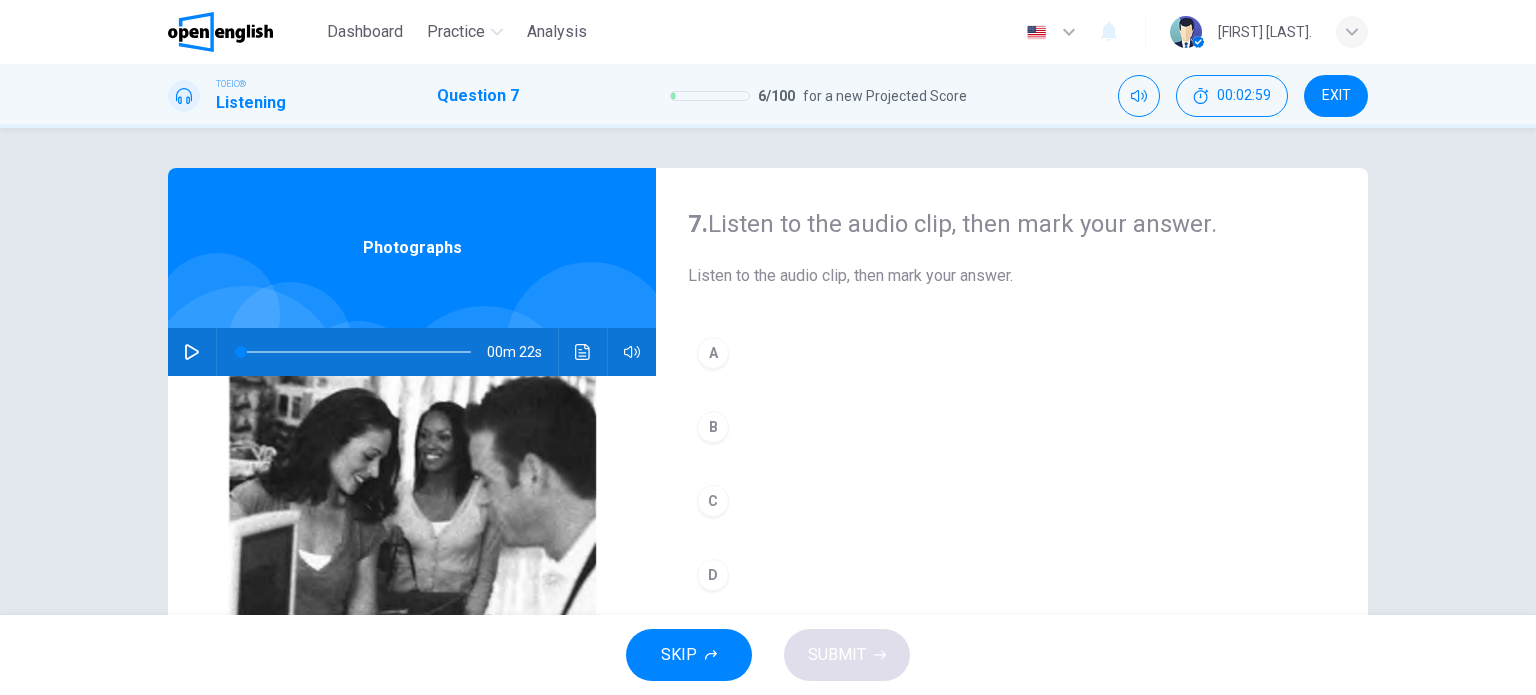 click 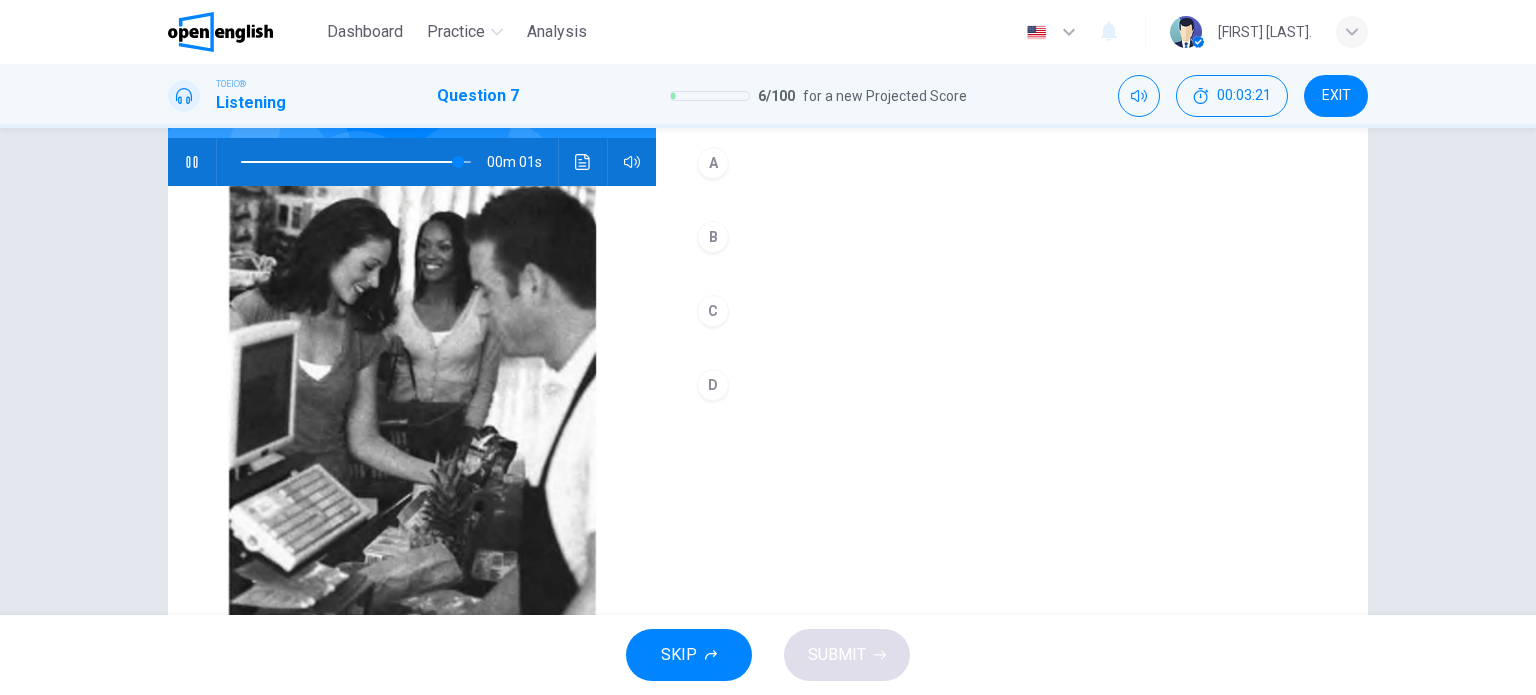 scroll, scrollTop: 188, scrollLeft: 0, axis: vertical 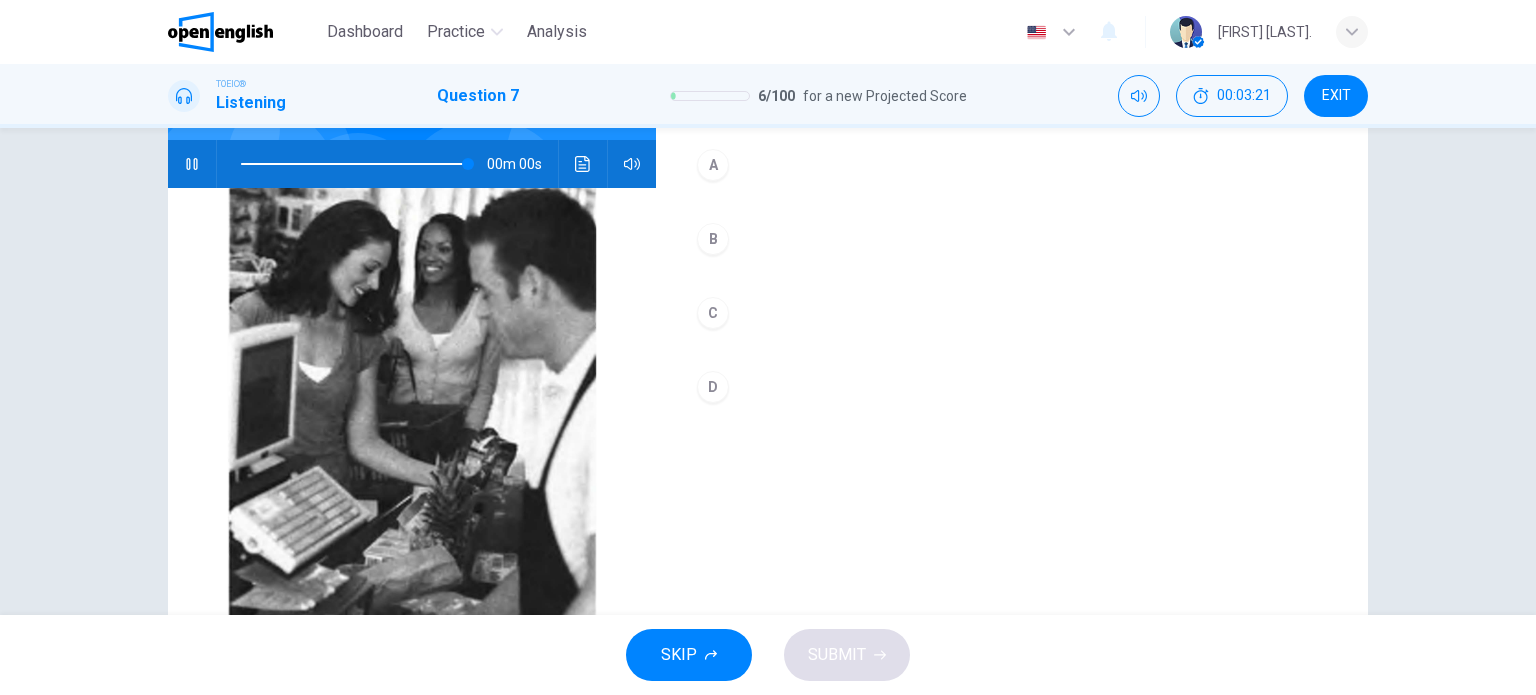 type on "*" 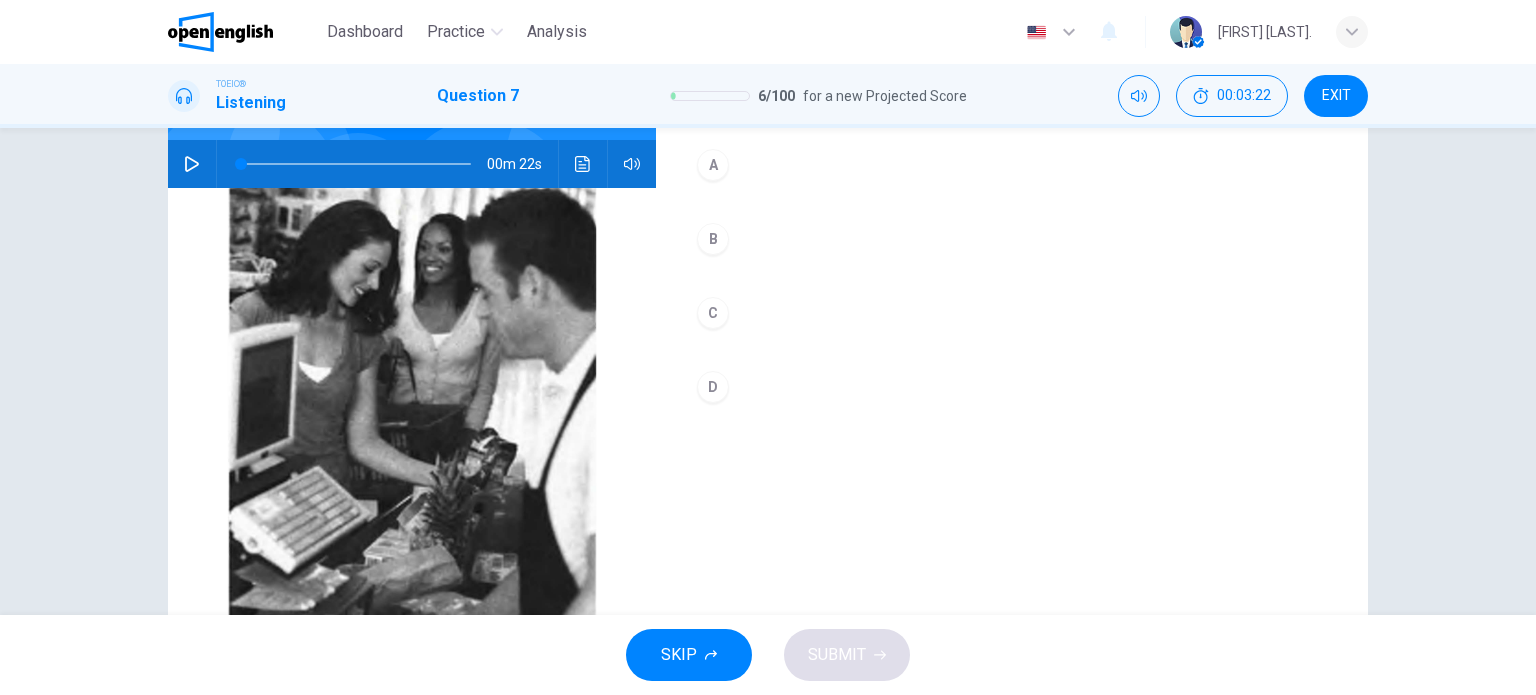 click on "D" at bounding box center (713, 387) 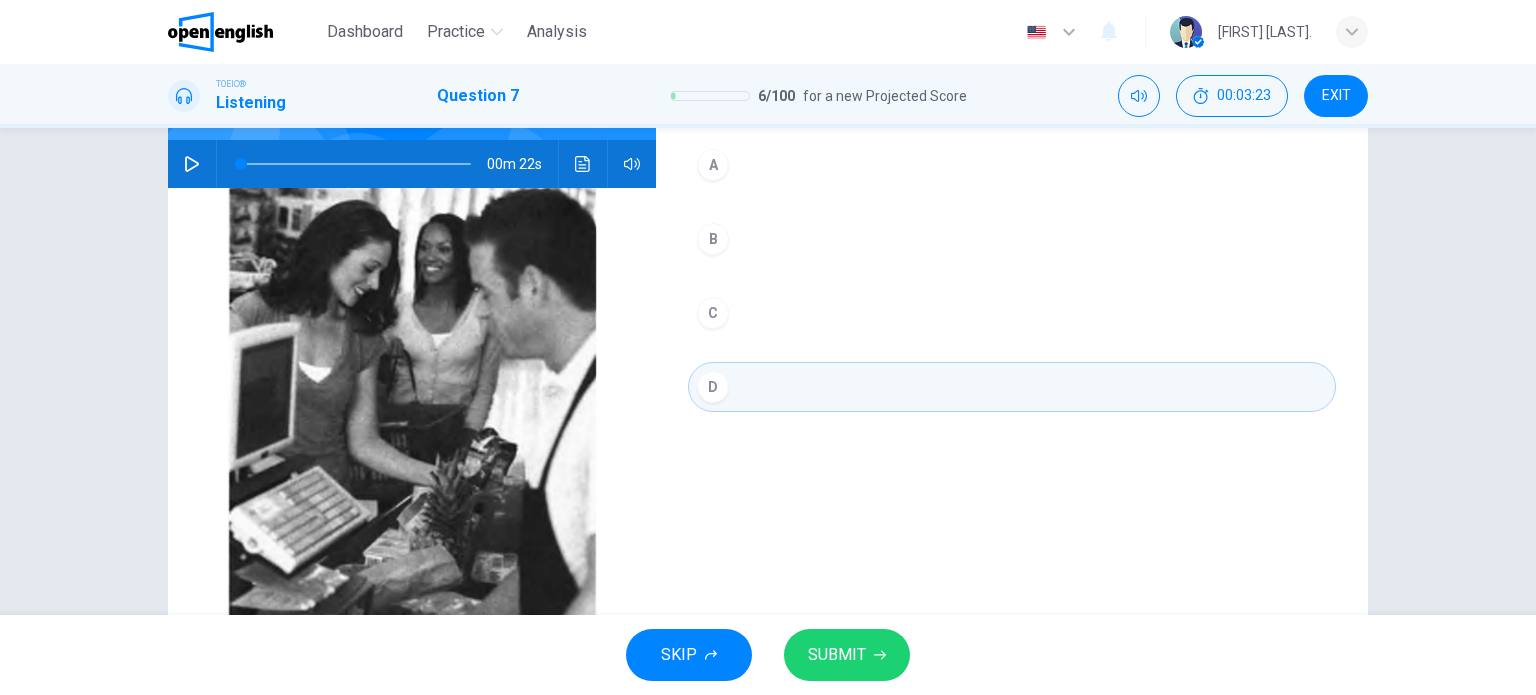click on "SUBMIT" at bounding box center (837, 655) 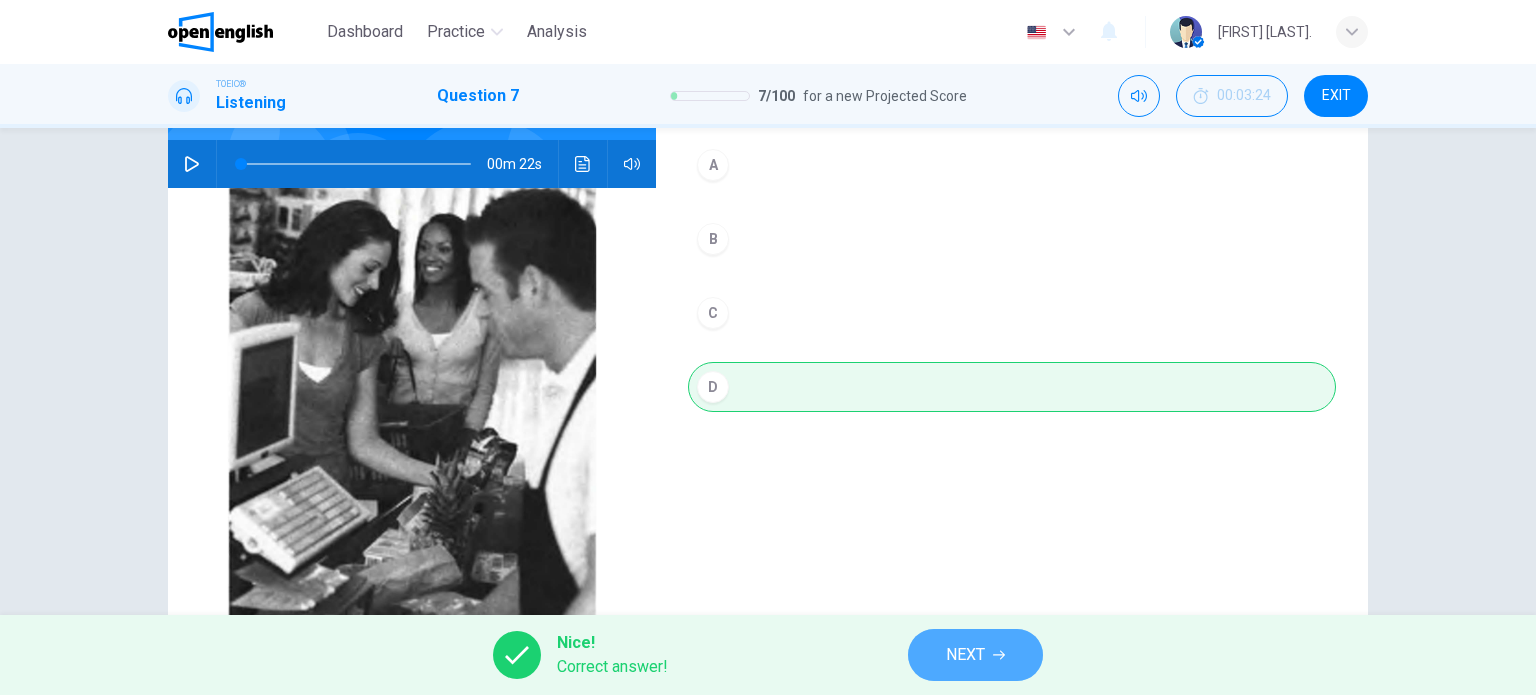 click on "NEXT" at bounding box center [965, 655] 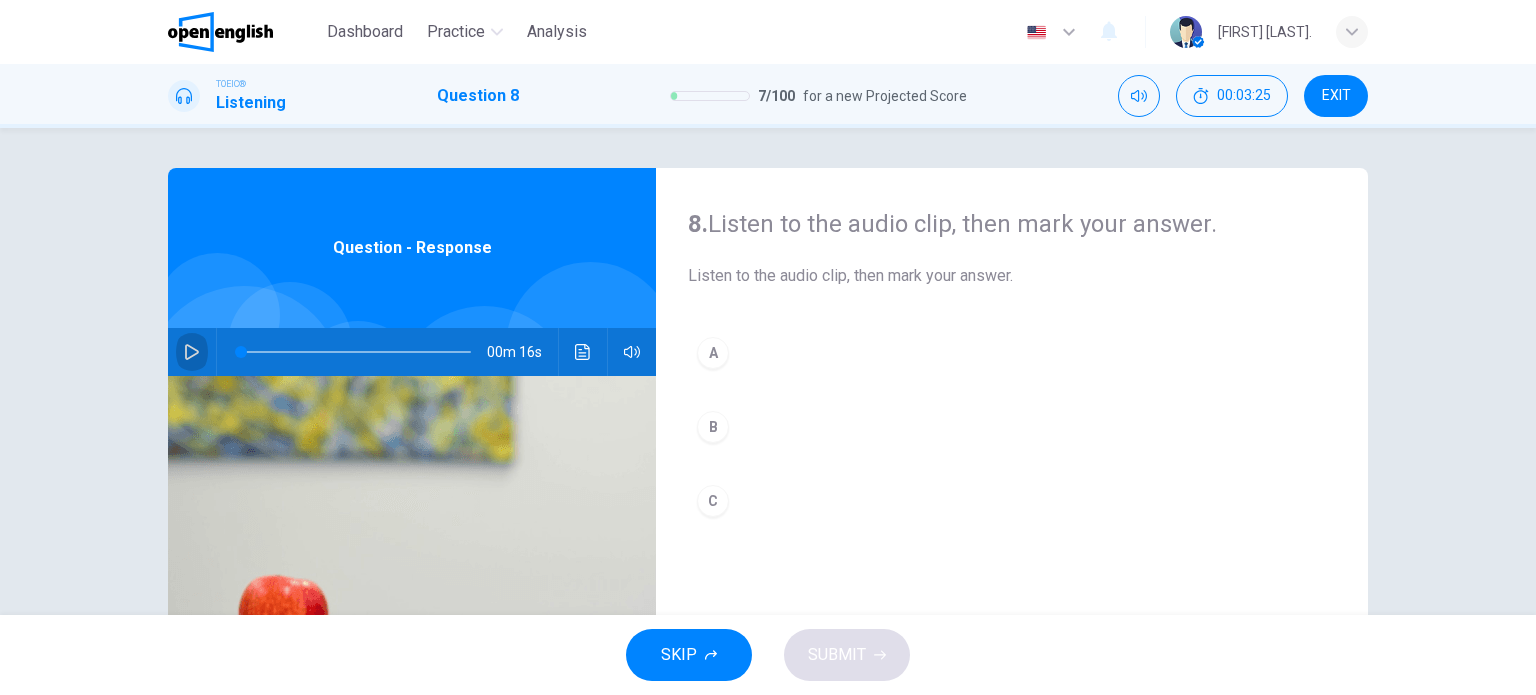 click at bounding box center (192, 352) 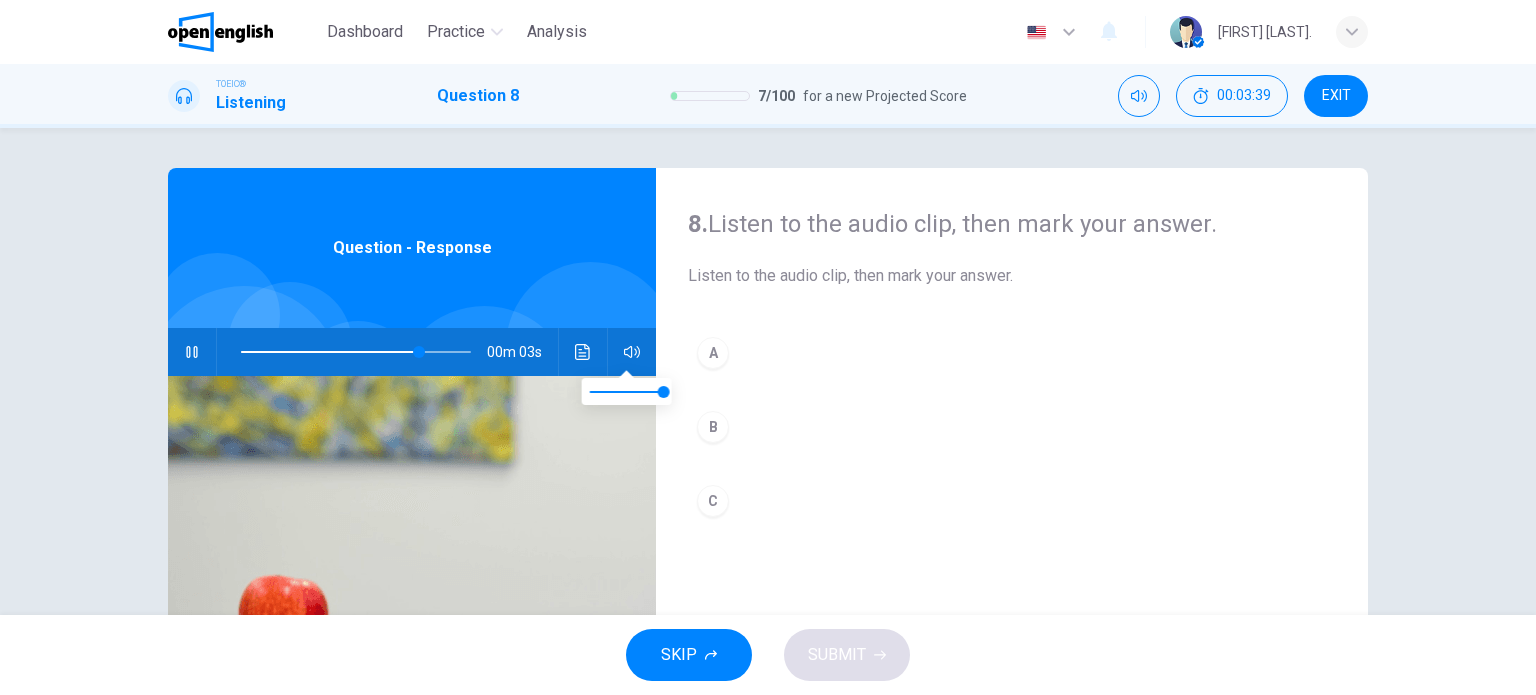 type on "**" 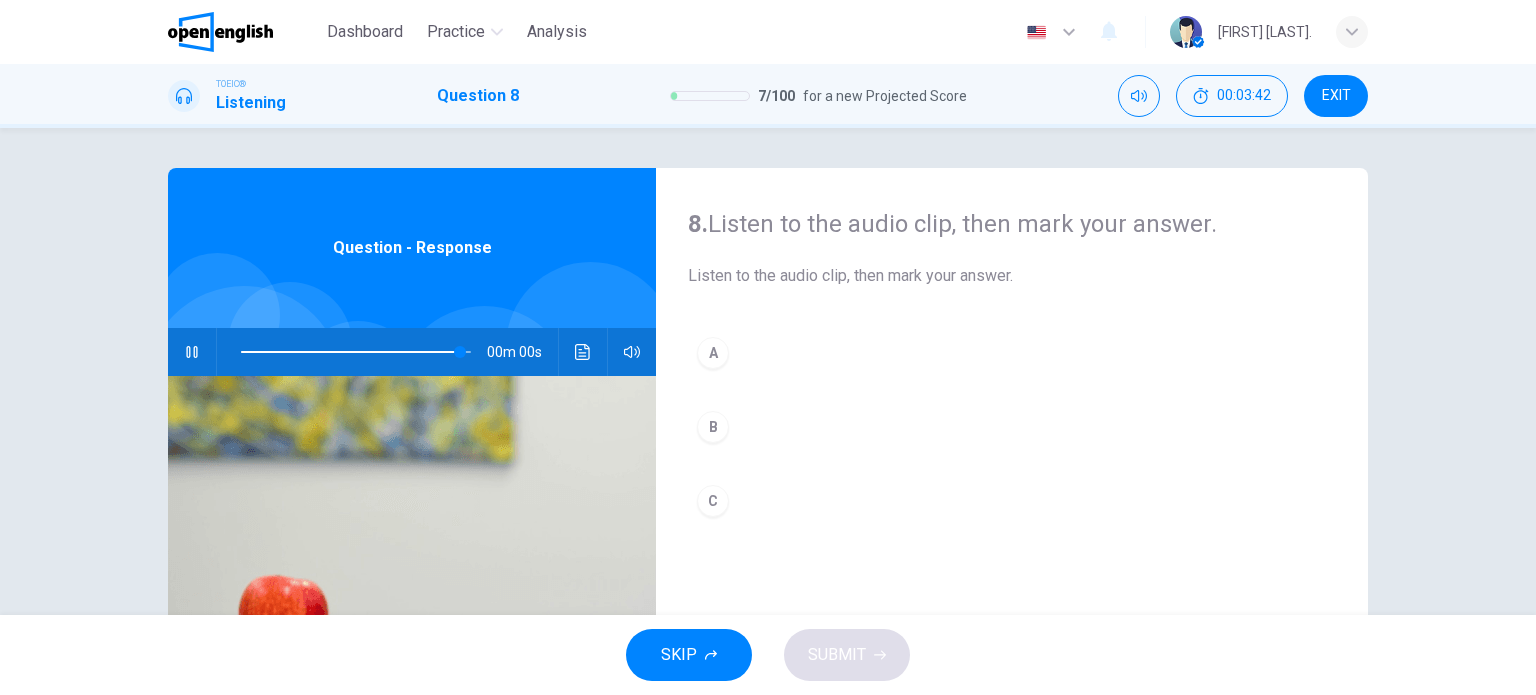 type on "*" 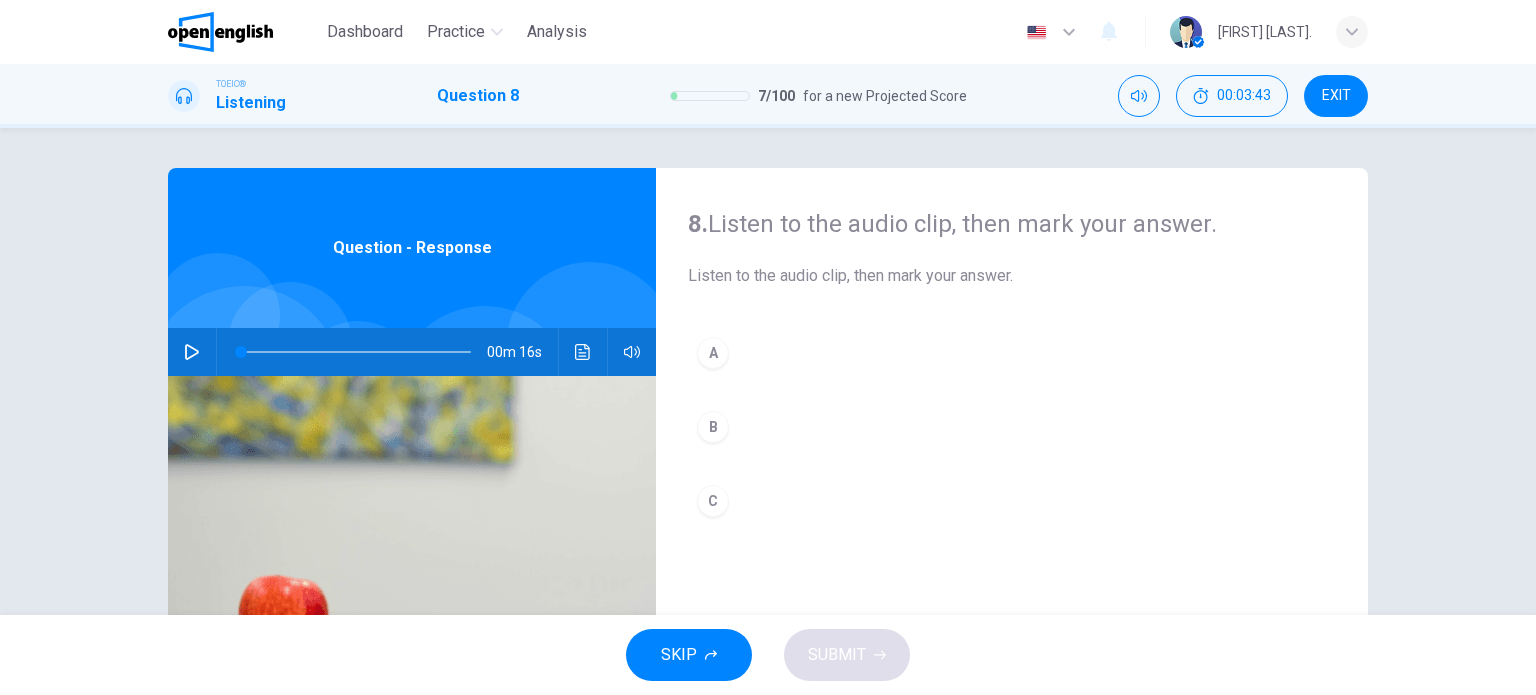 click on "A" at bounding box center (713, 353) 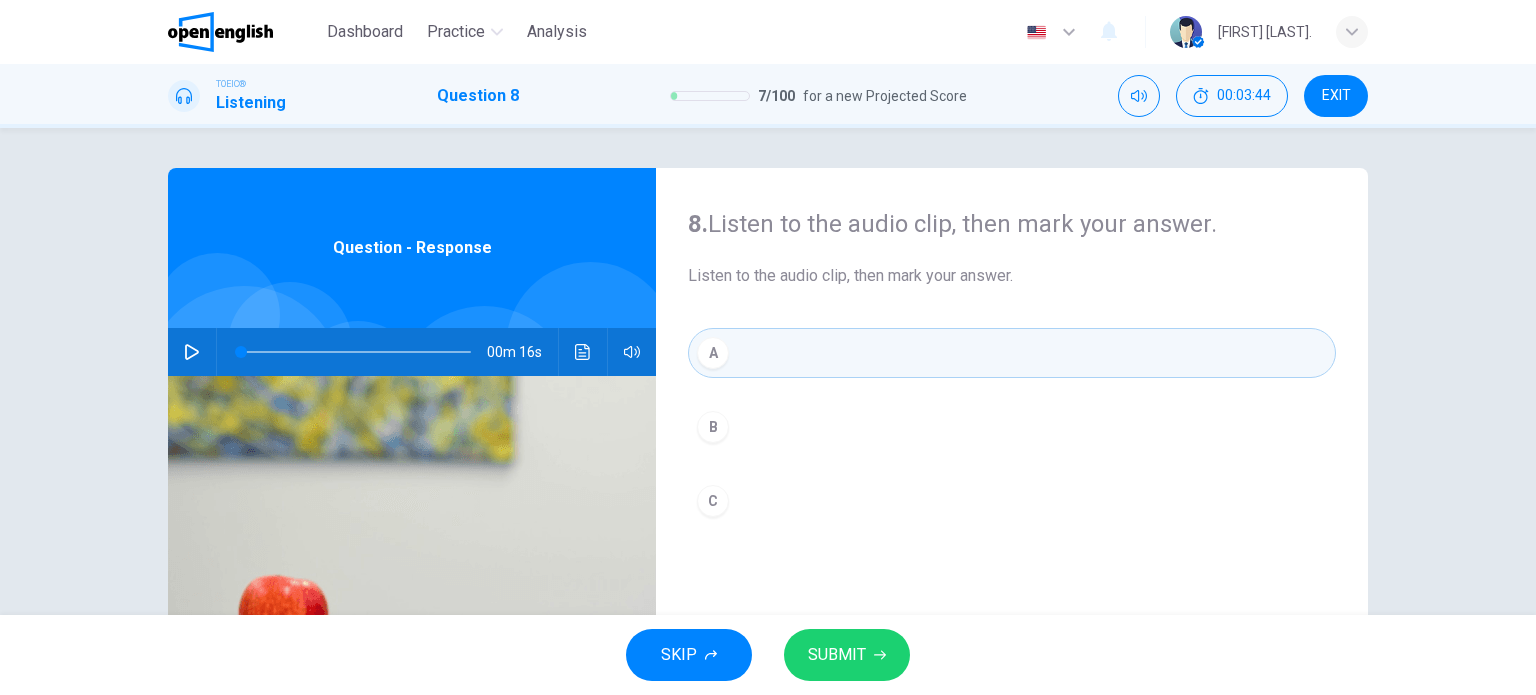 click on "SUBMIT" at bounding box center (837, 655) 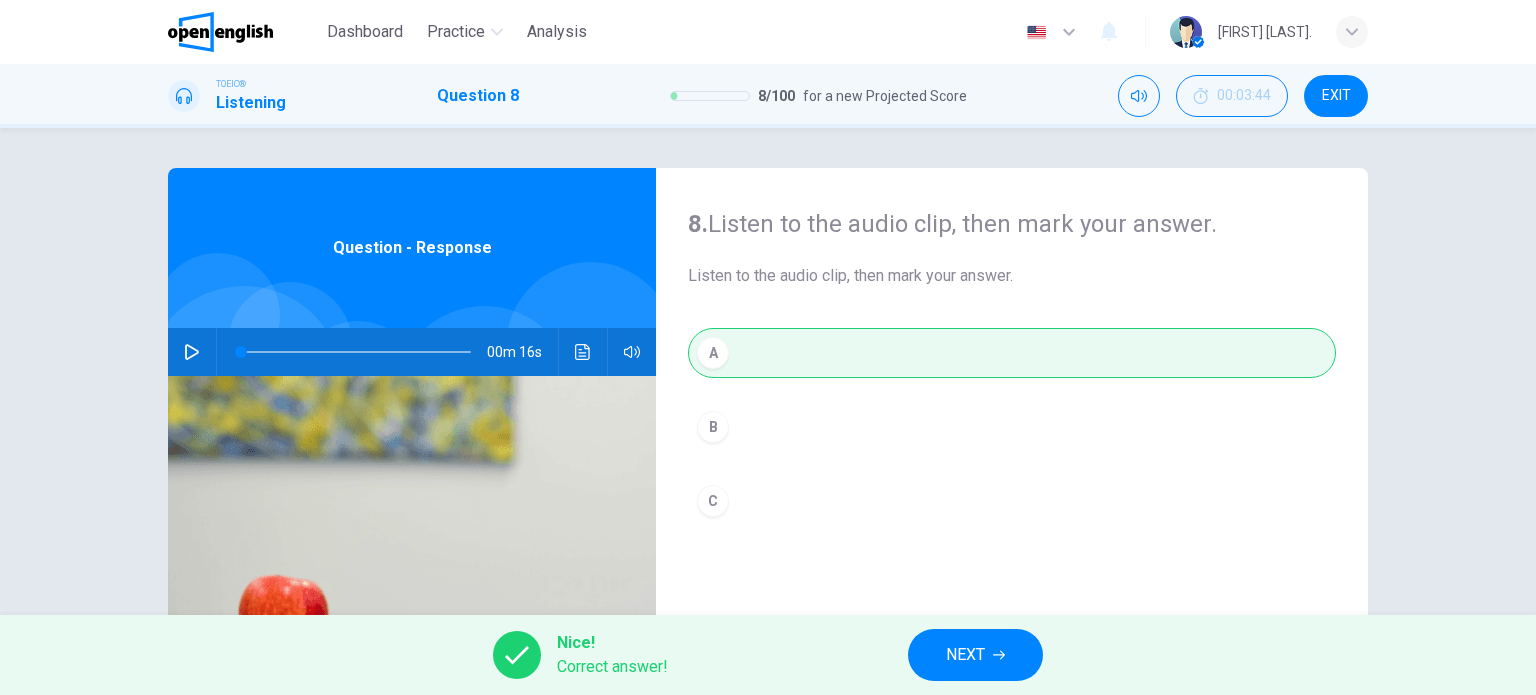 click on "NEXT" at bounding box center (975, 655) 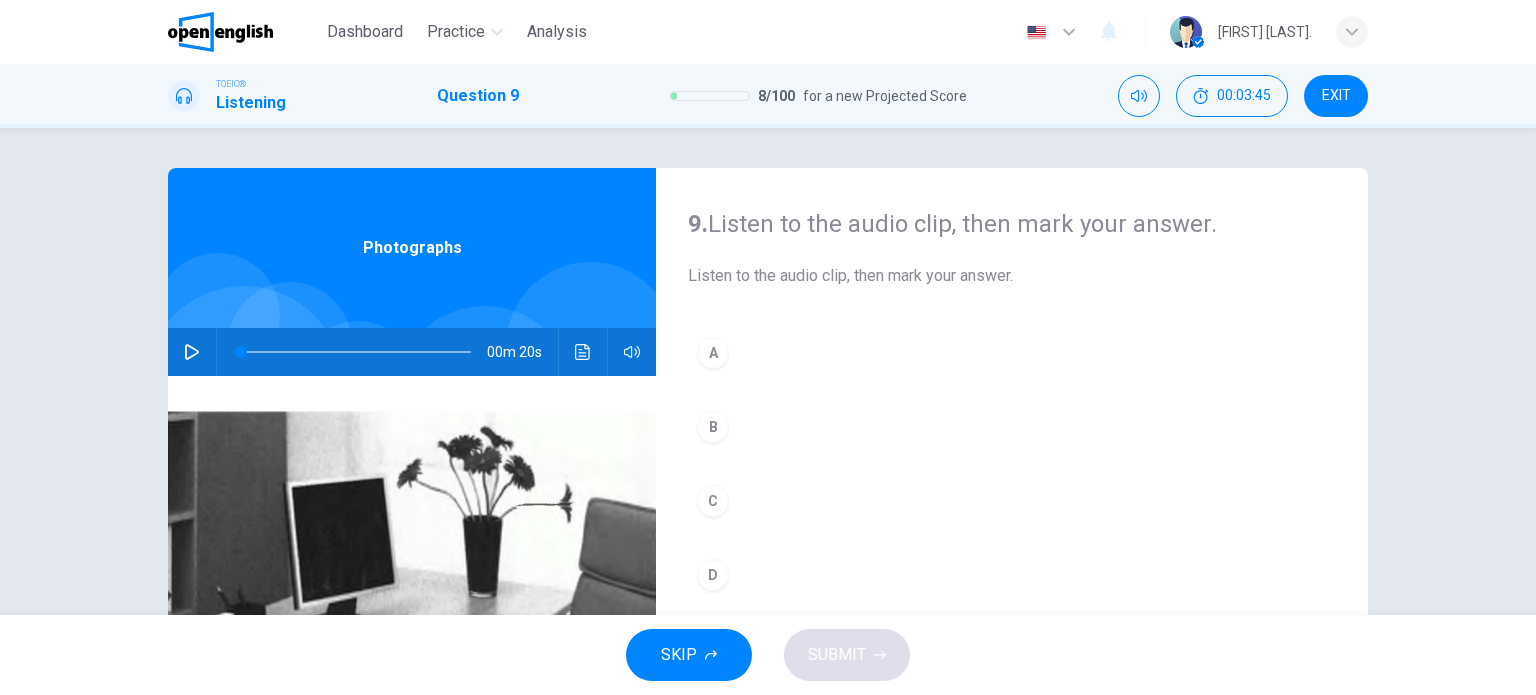 click 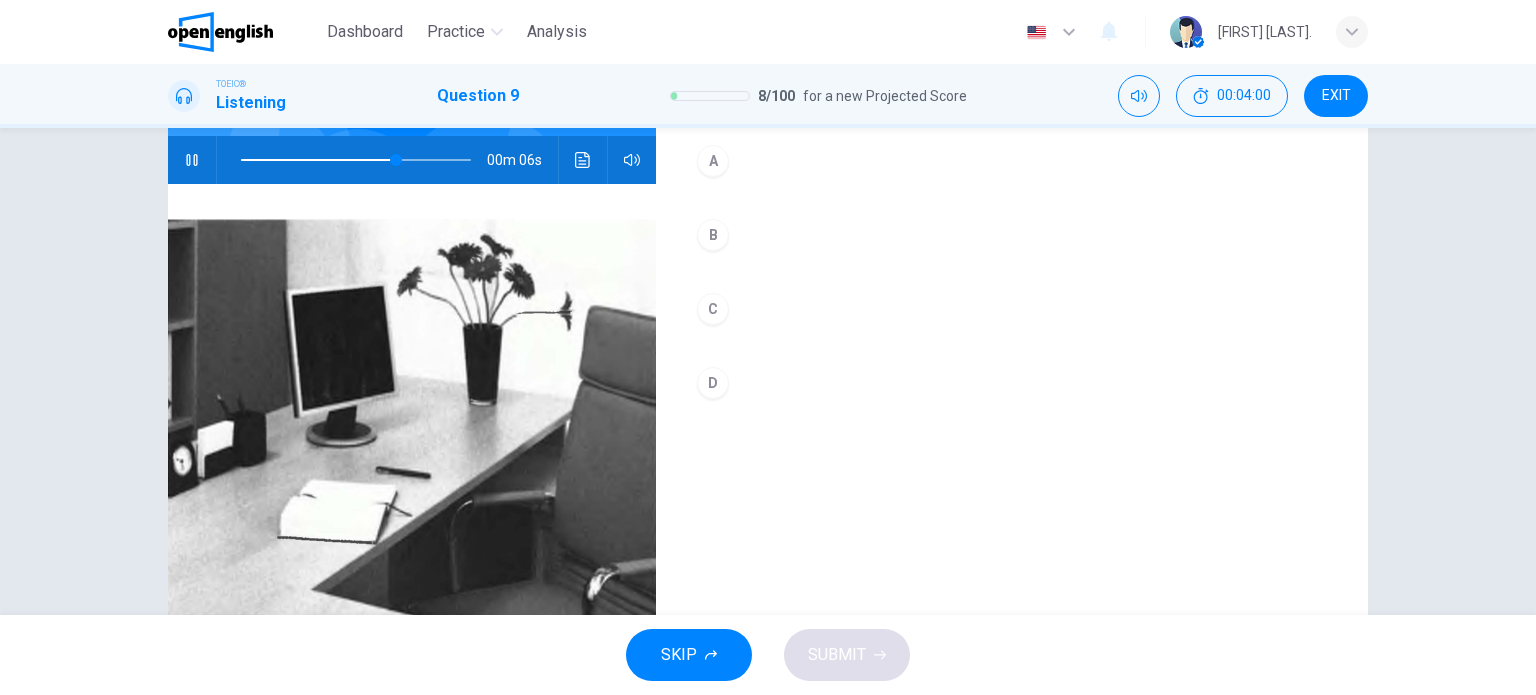 scroll, scrollTop: 188, scrollLeft: 0, axis: vertical 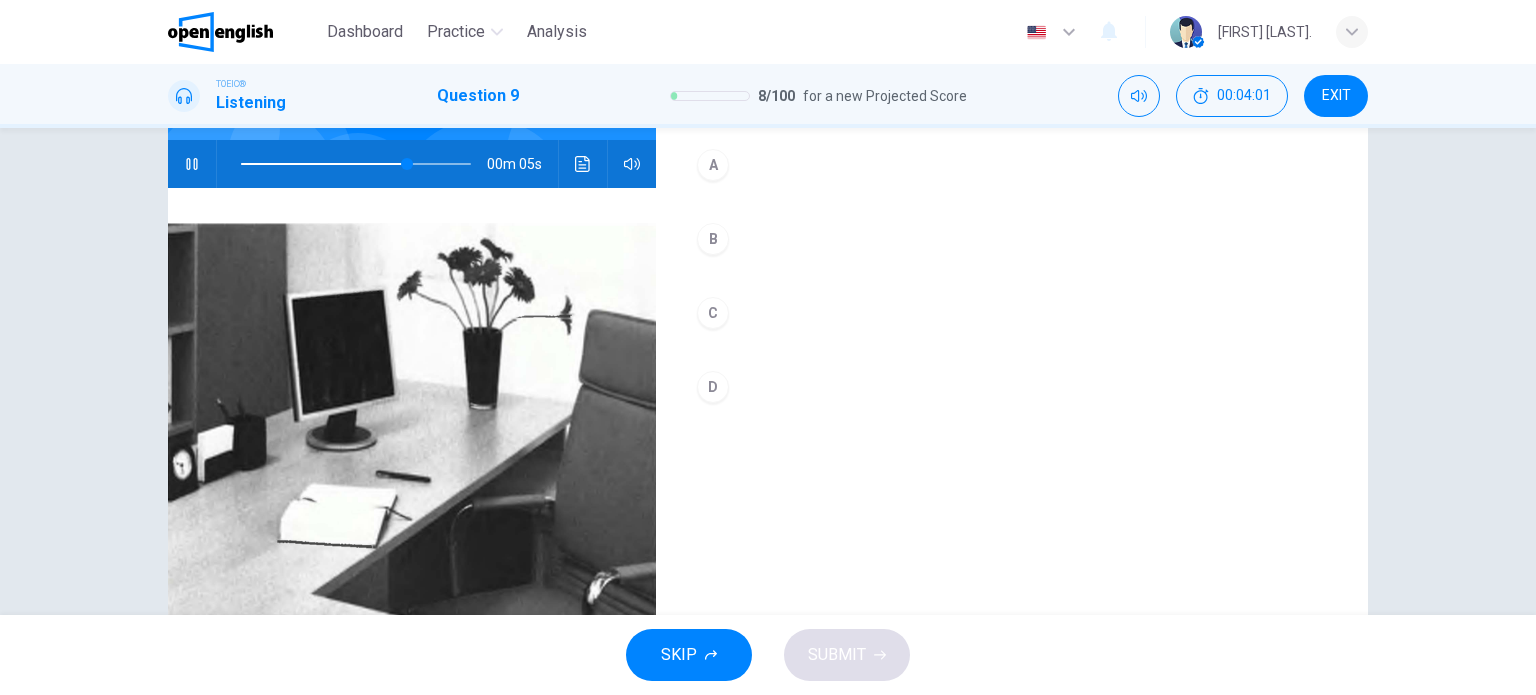 click on "B" at bounding box center (713, 239) 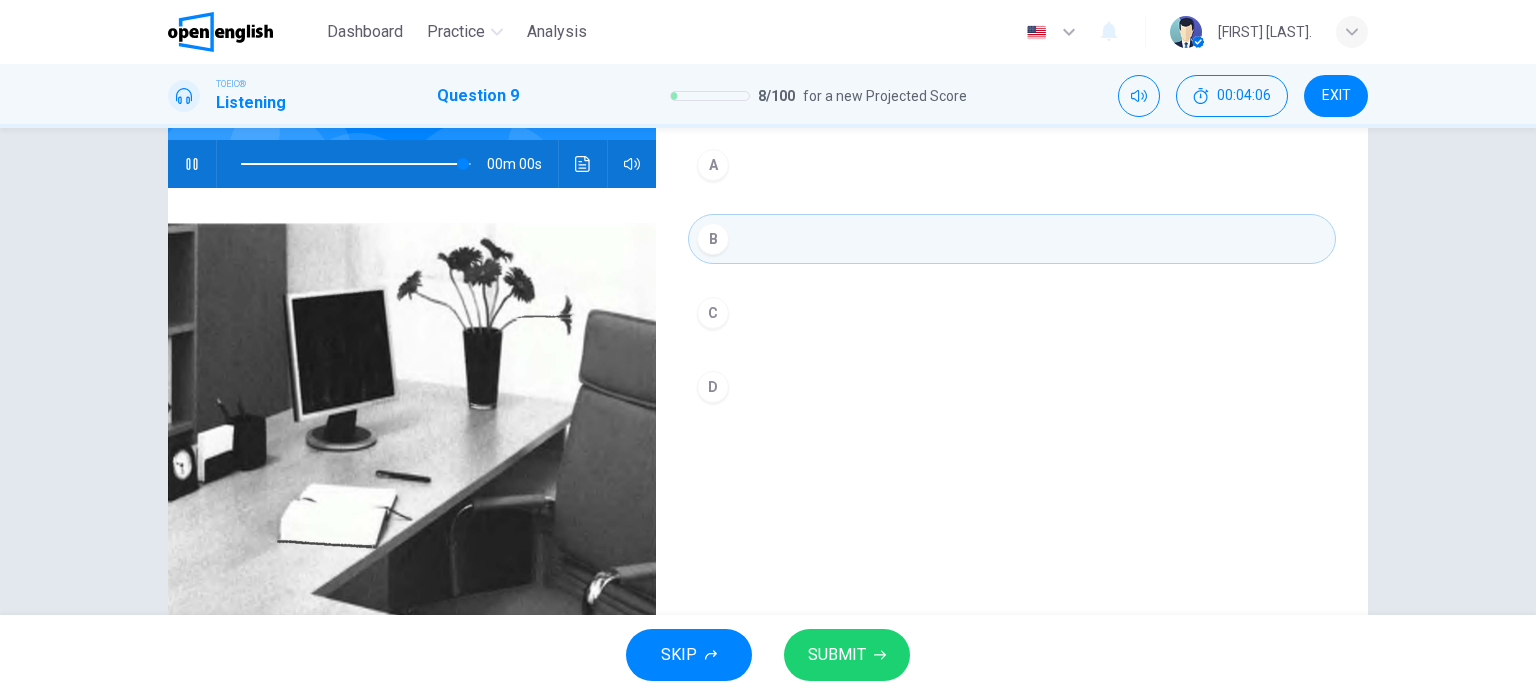 click on "SUBMIT" at bounding box center [837, 655] 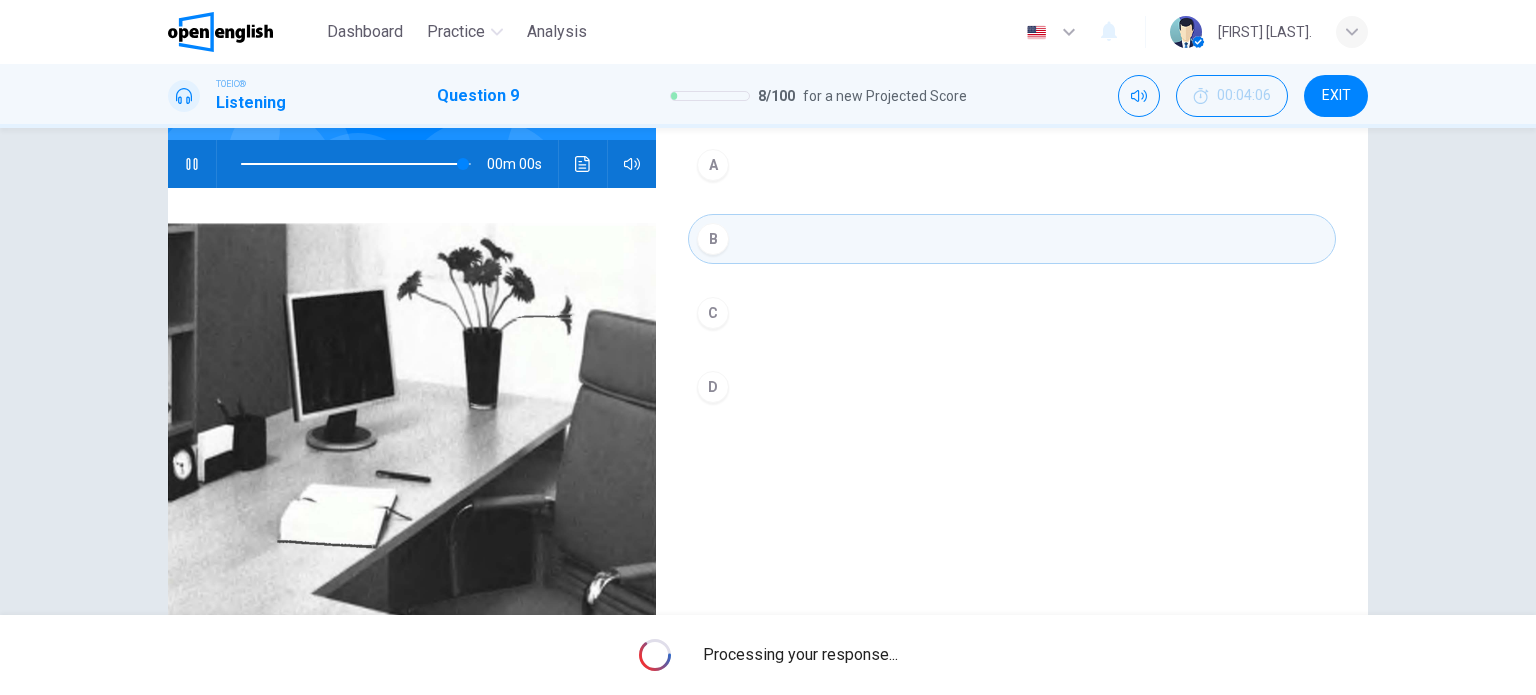 type on "*" 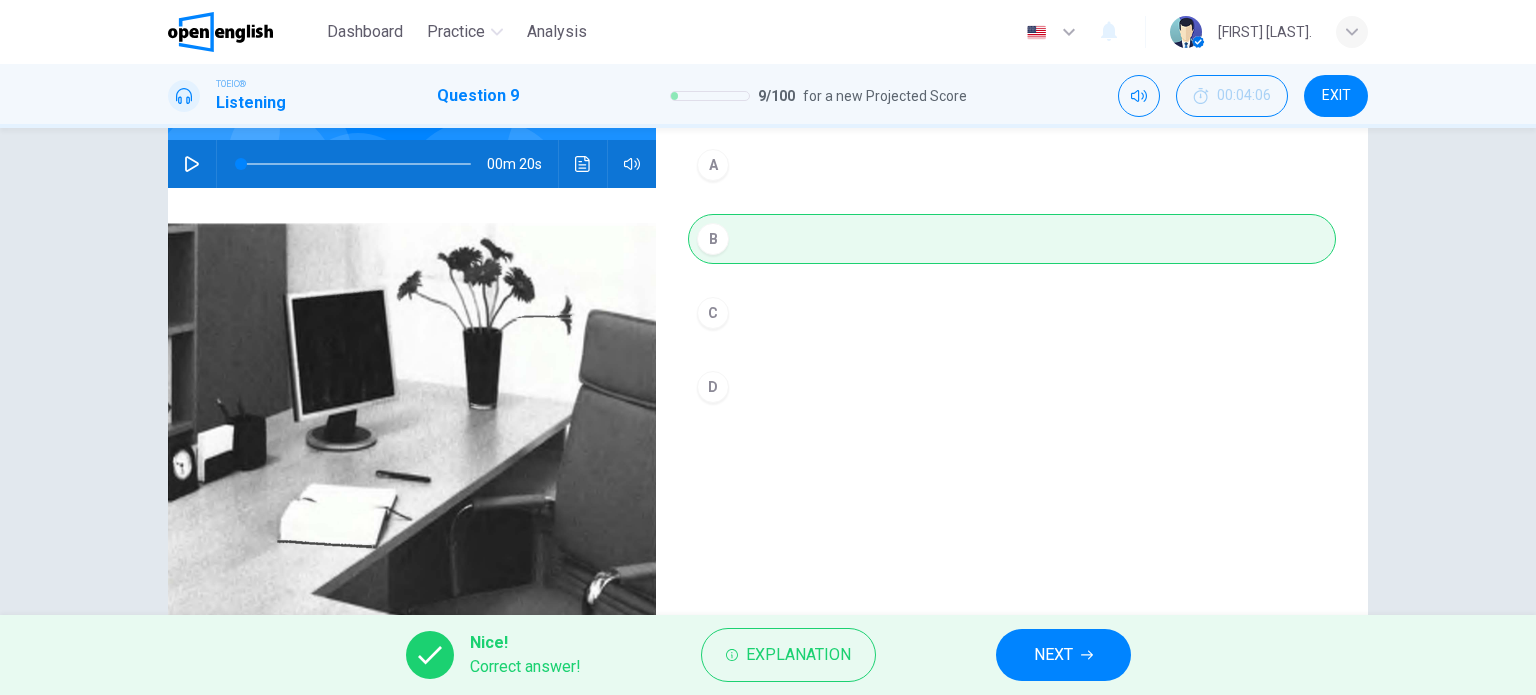 click 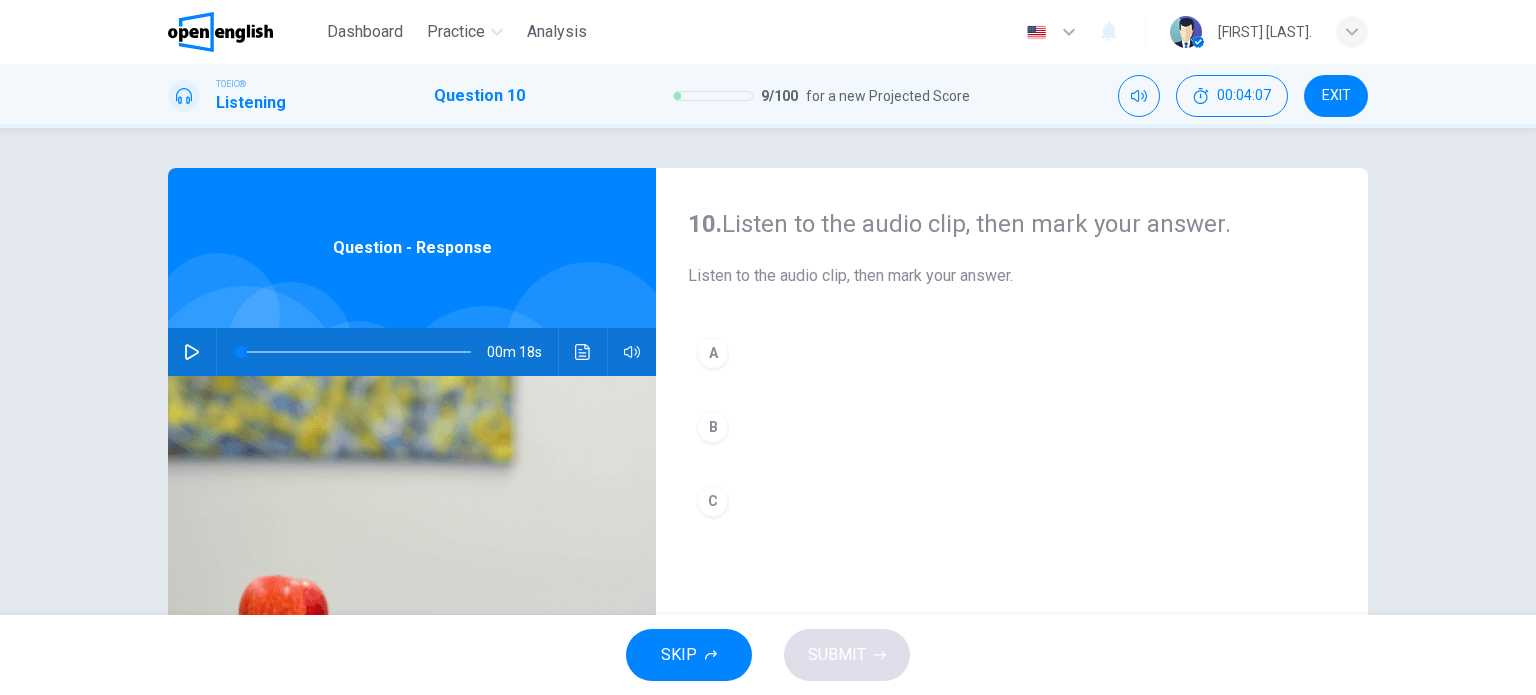 click at bounding box center [192, 352] 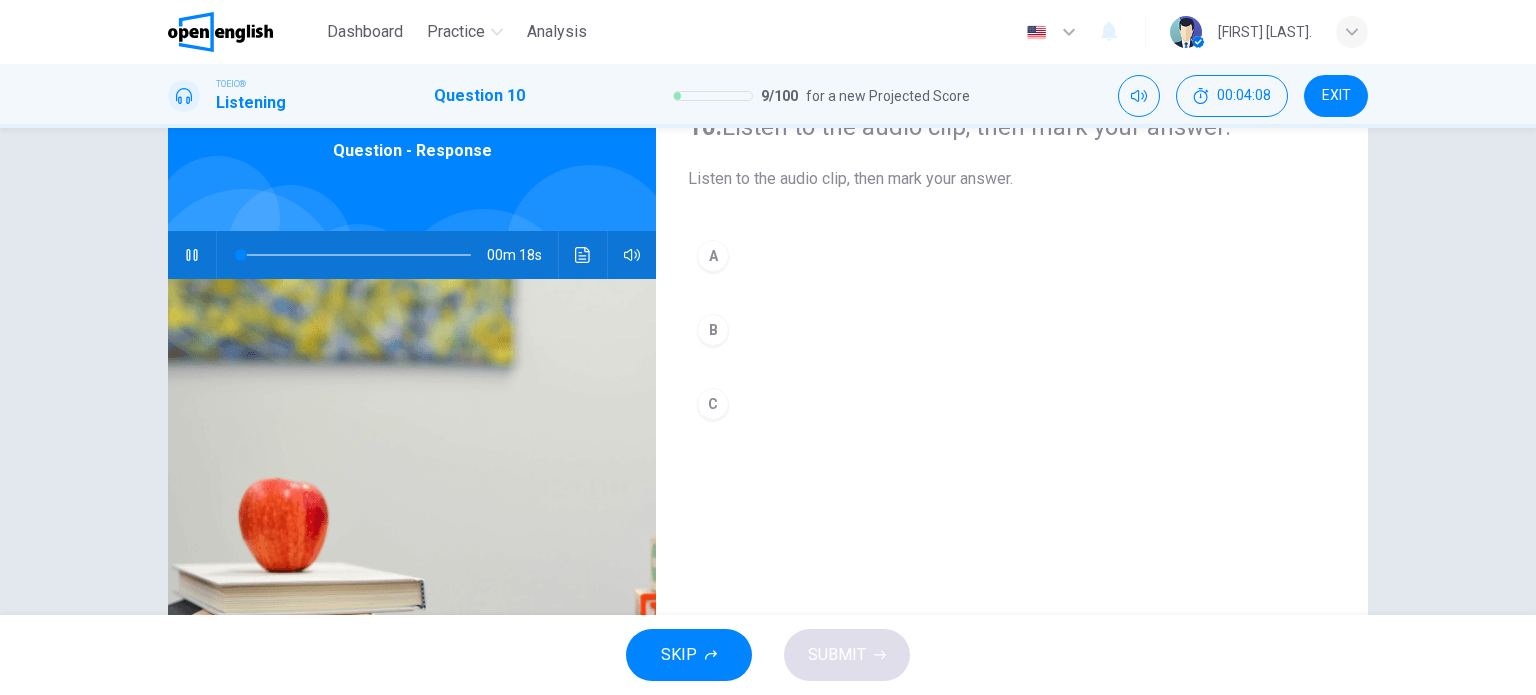 scroll, scrollTop: 100, scrollLeft: 0, axis: vertical 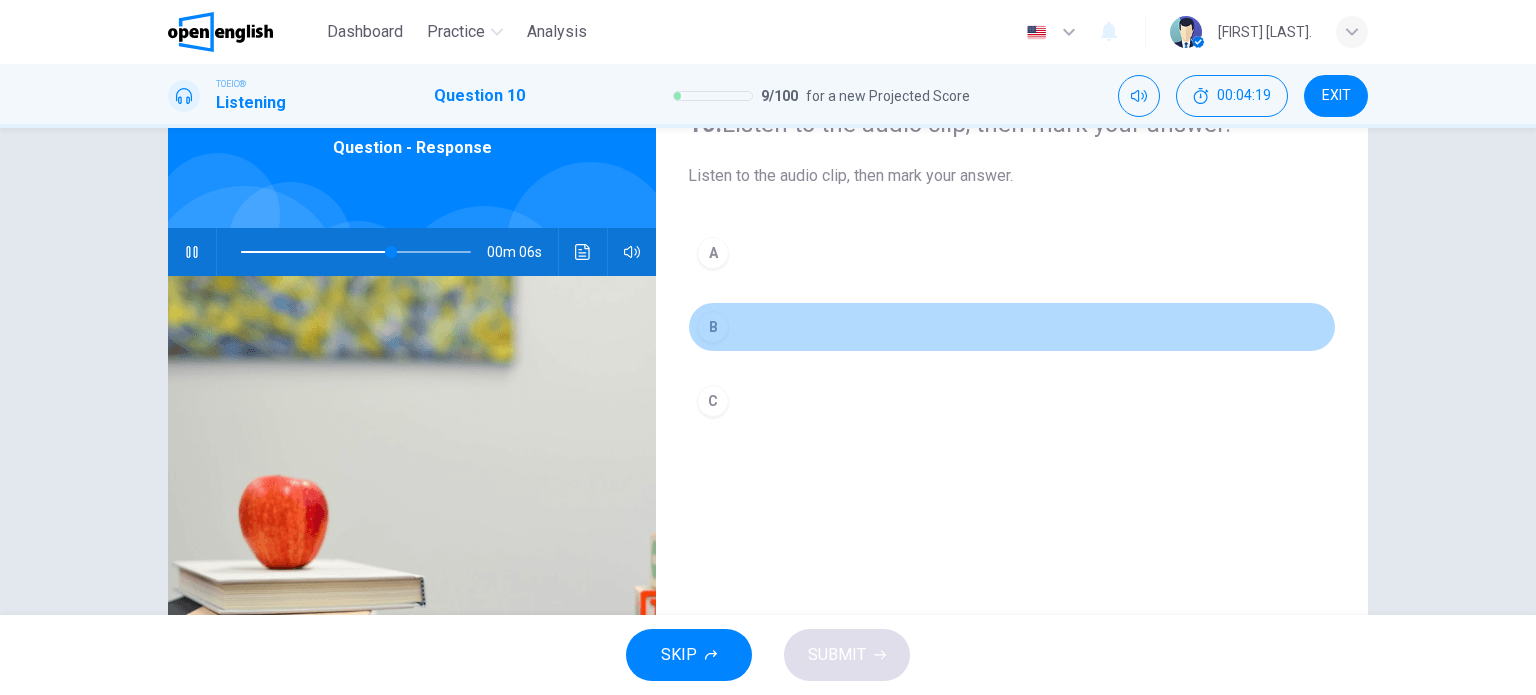 click on "B" at bounding box center [713, 327] 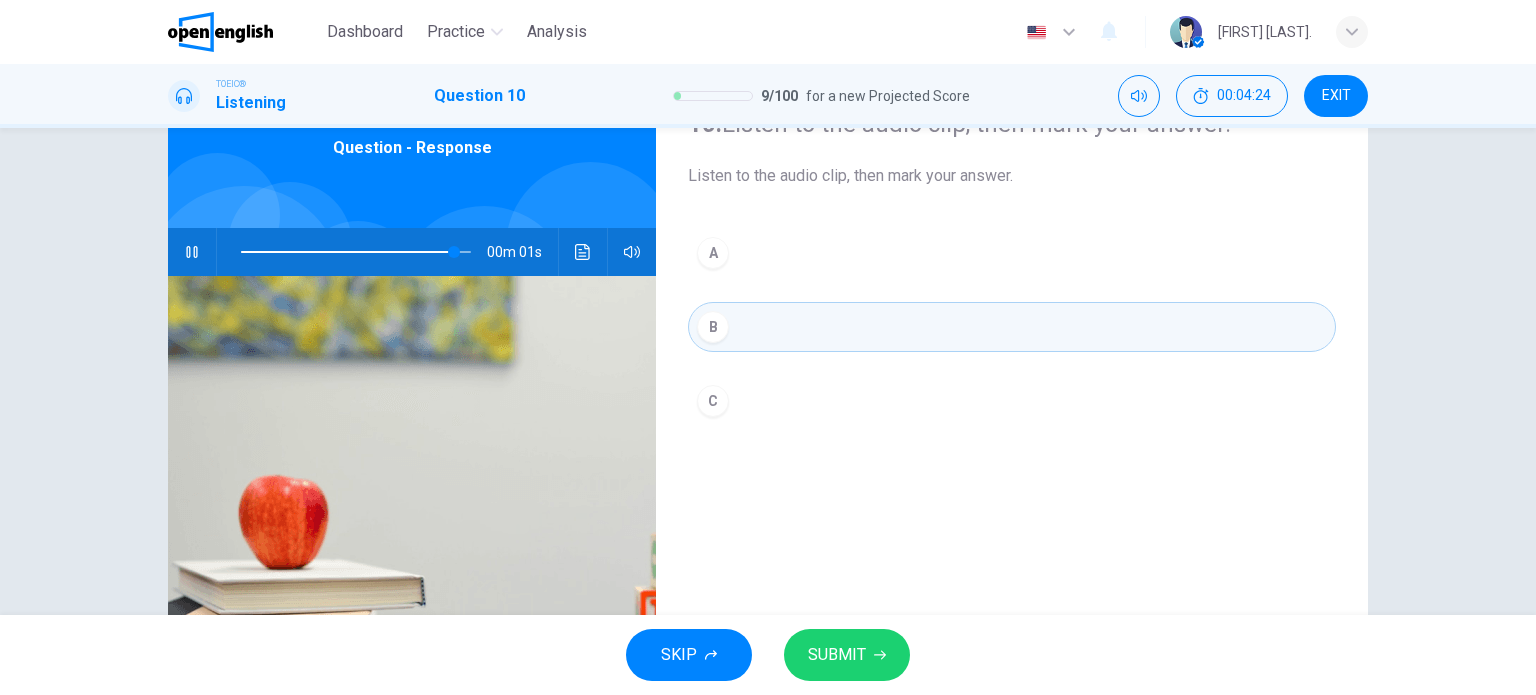 click on "SUBMIT" at bounding box center [837, 655] 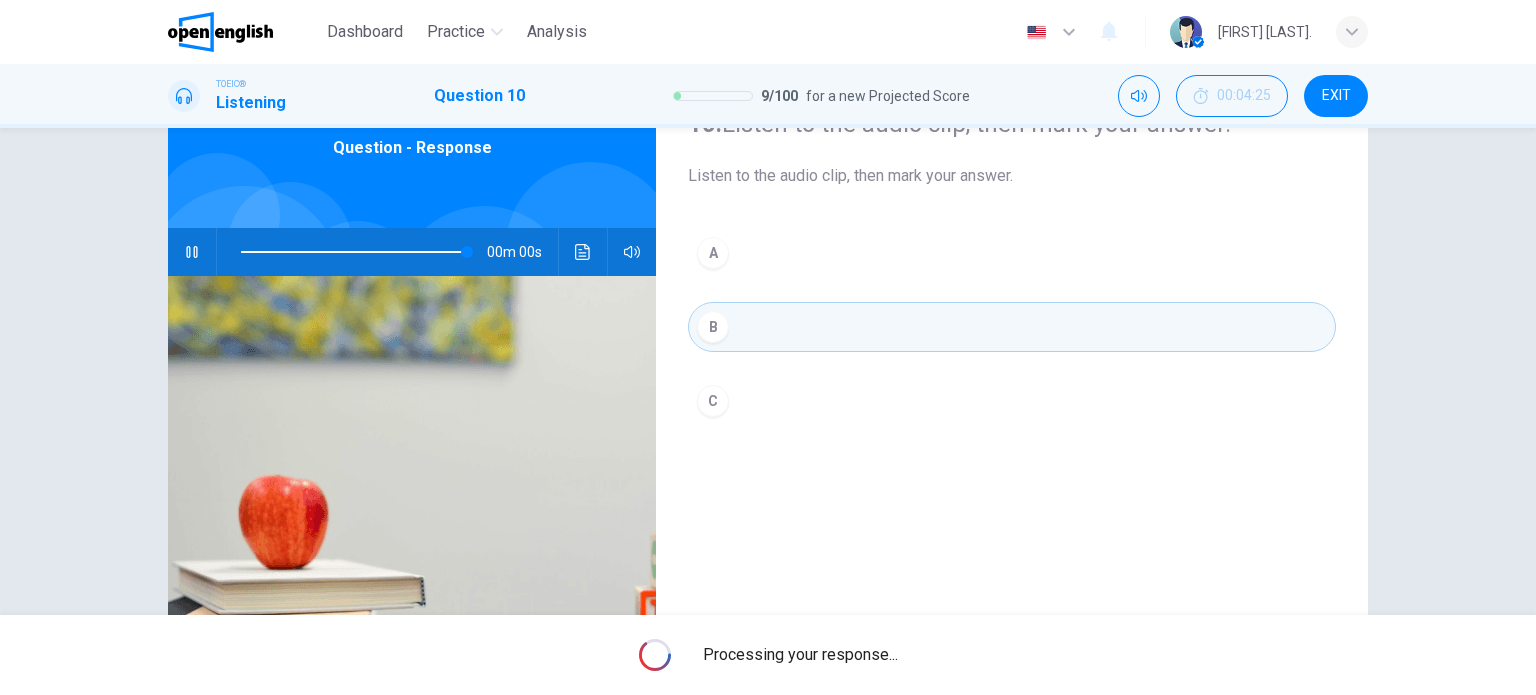 type on "*" 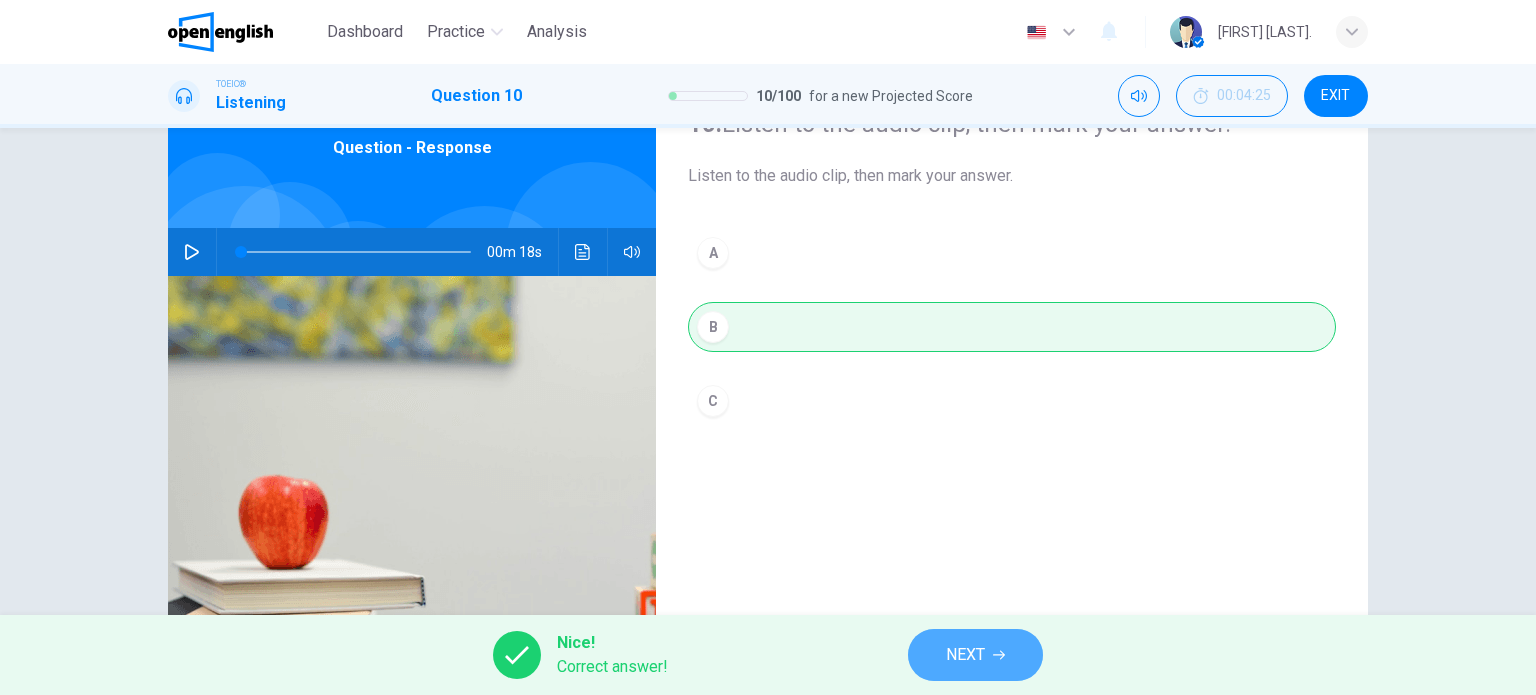 click on "NEXT" at bounding box center (975, 655) 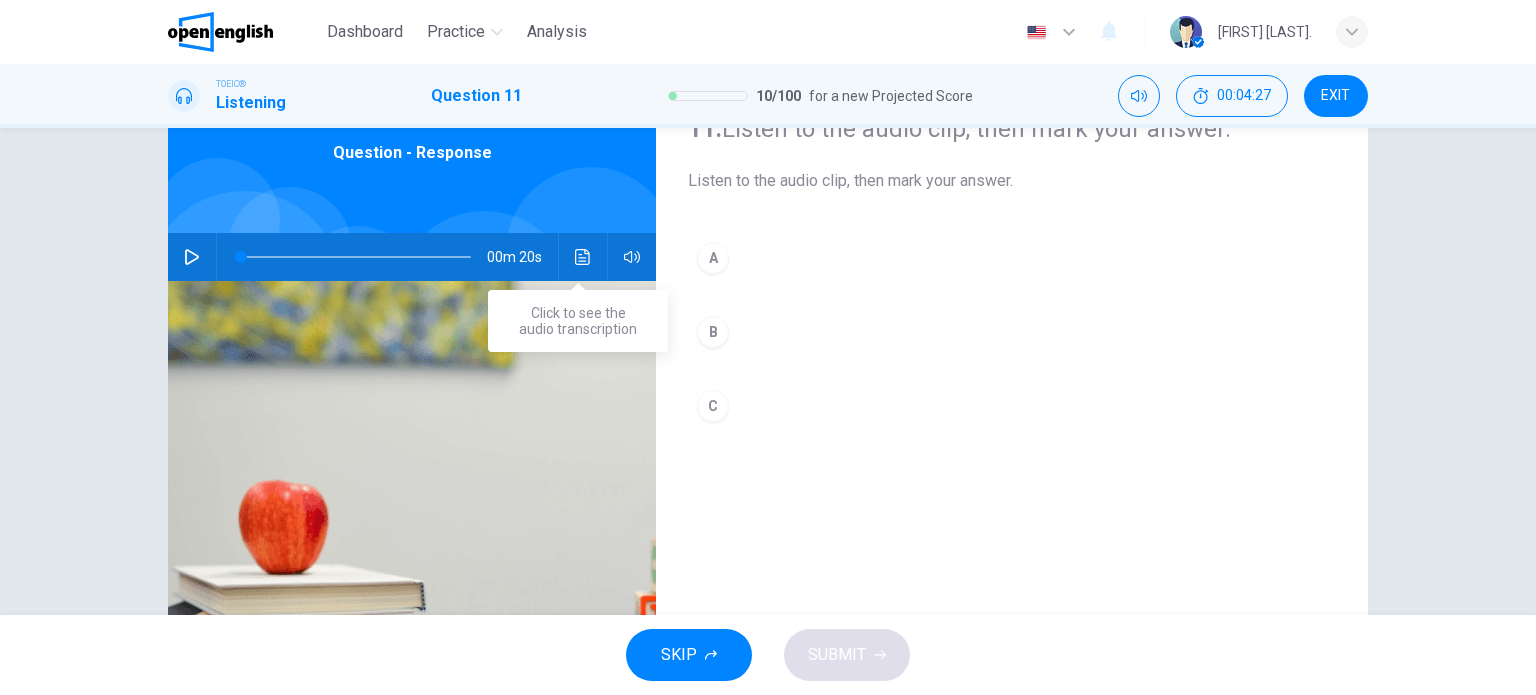 scroll, scrollTop: 100, scrollLeft: 0, axis: vertical 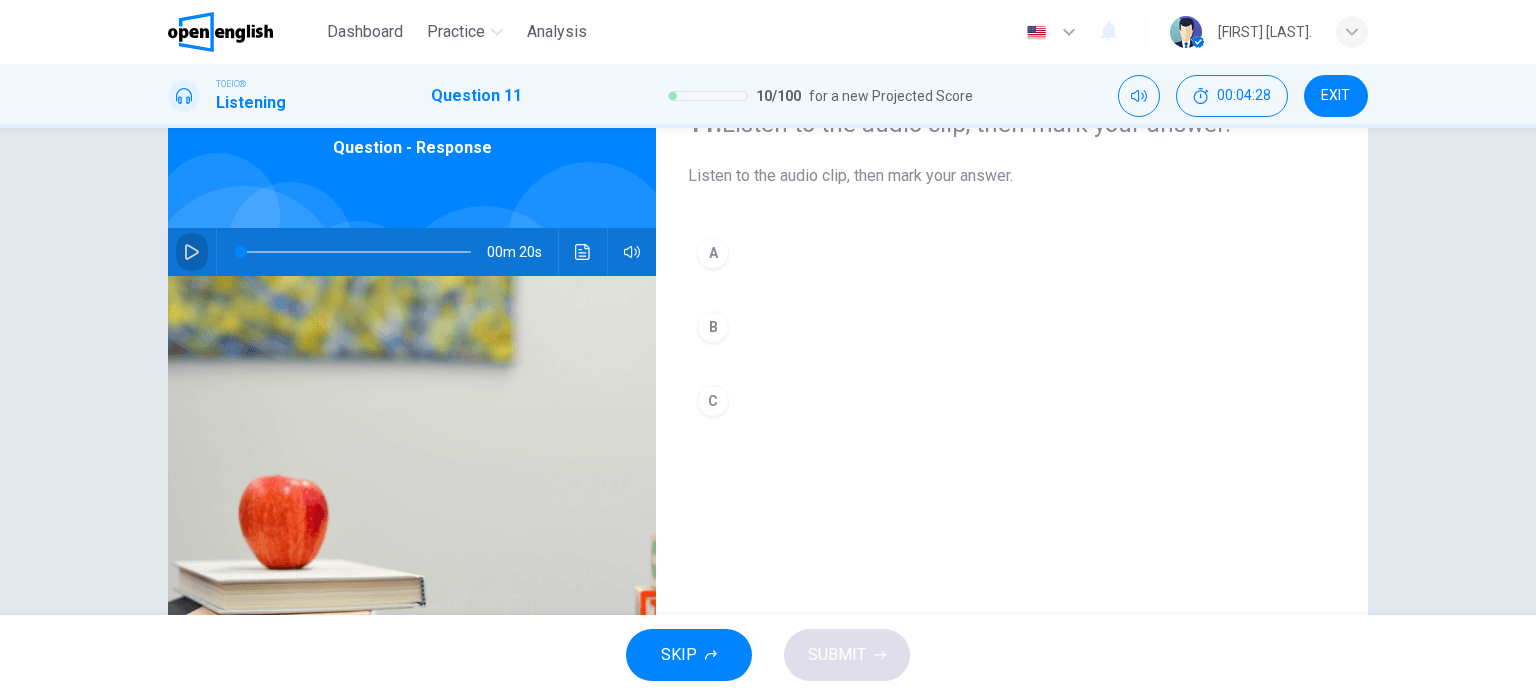 click 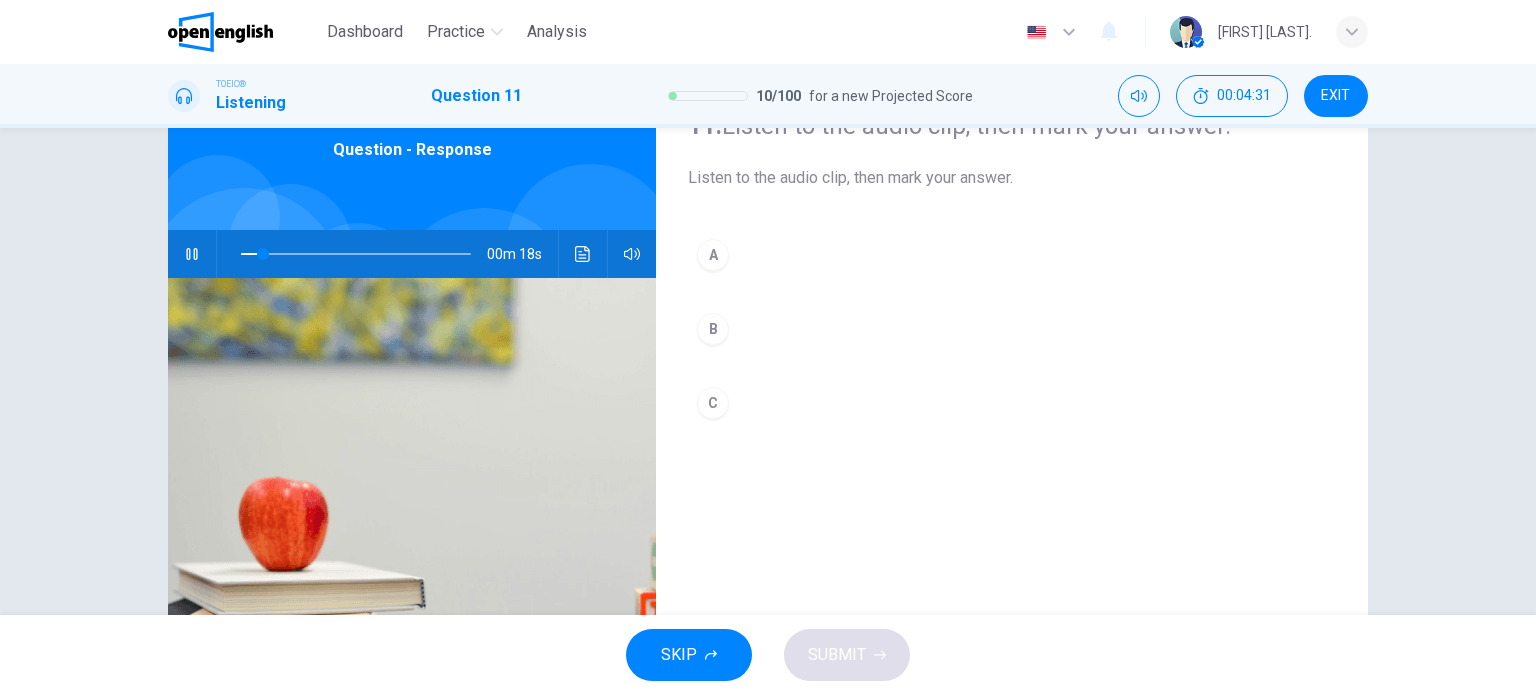 scroll, scrollTop: 88, scrollLeft: 0, axis: vertical 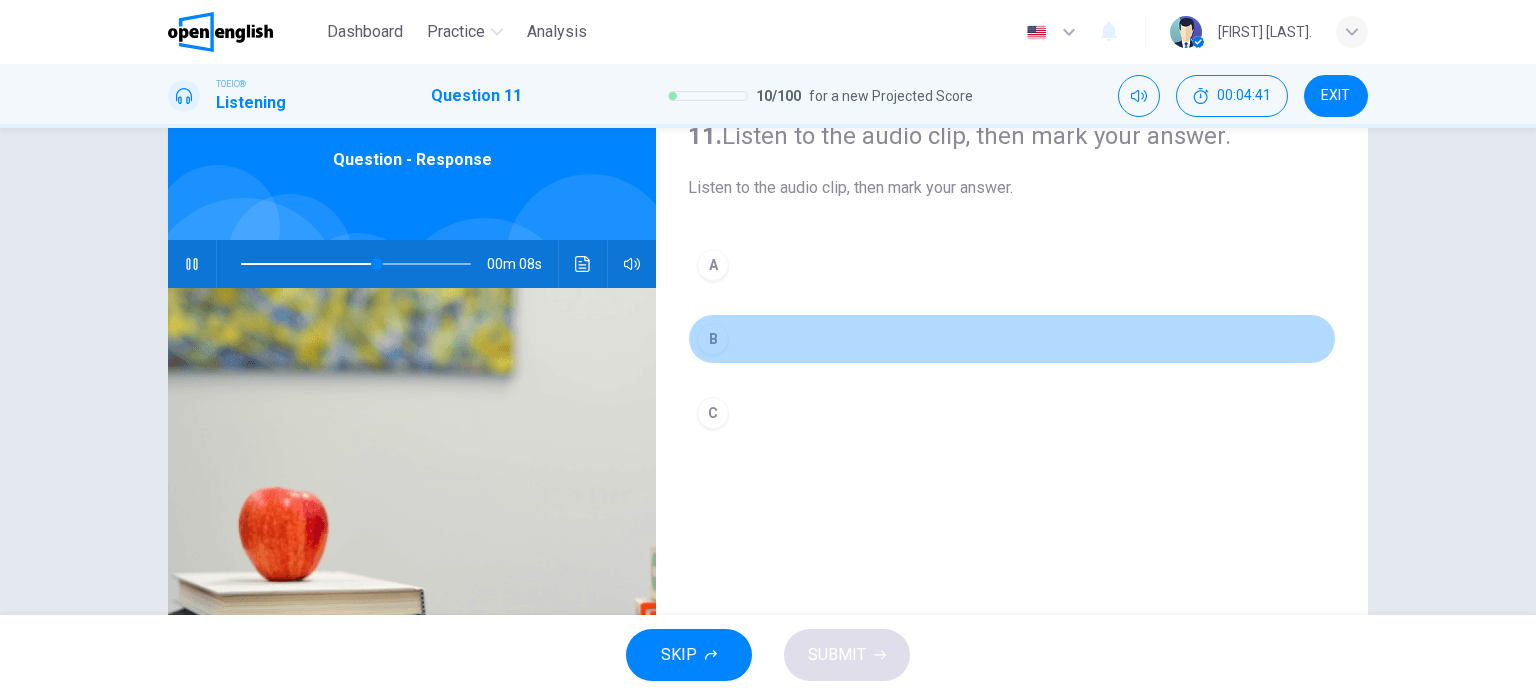 click on "B" at bounding box center [713, 339] 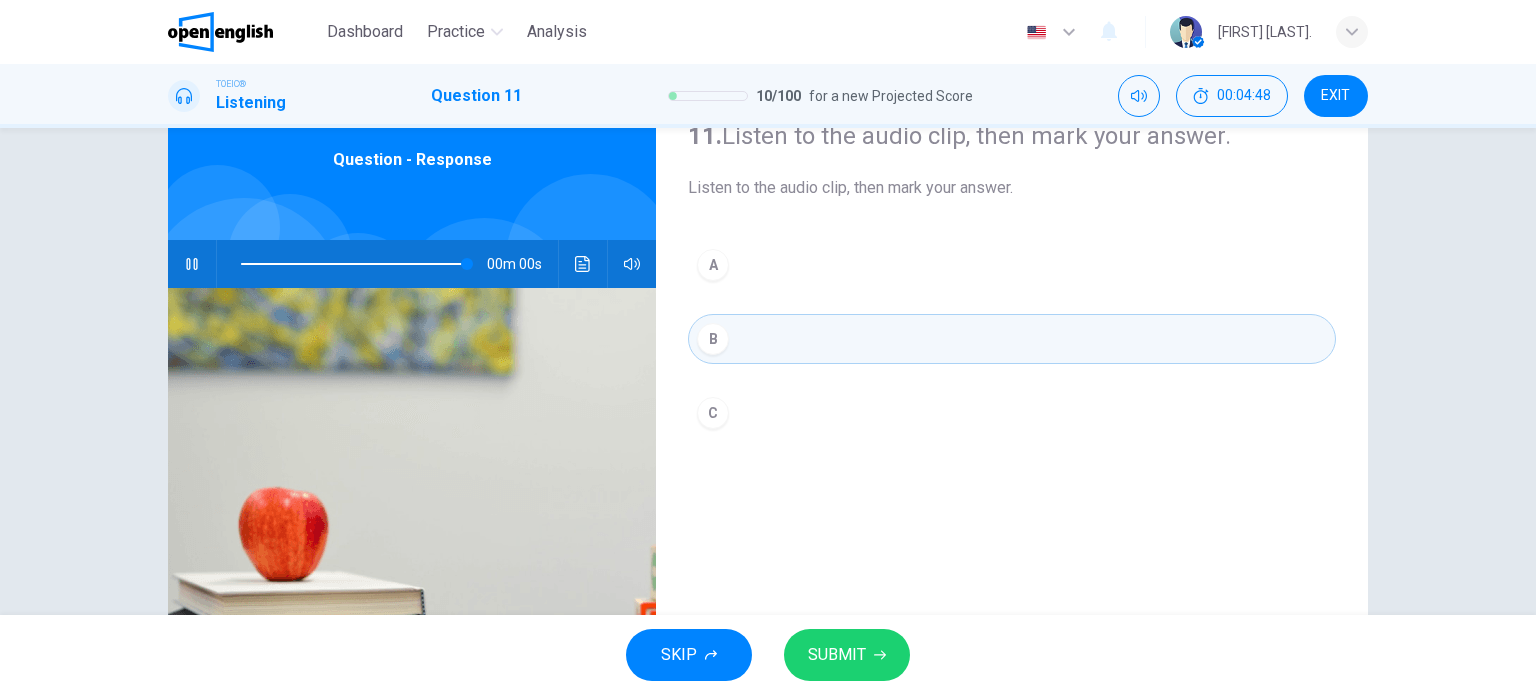 type on "*" 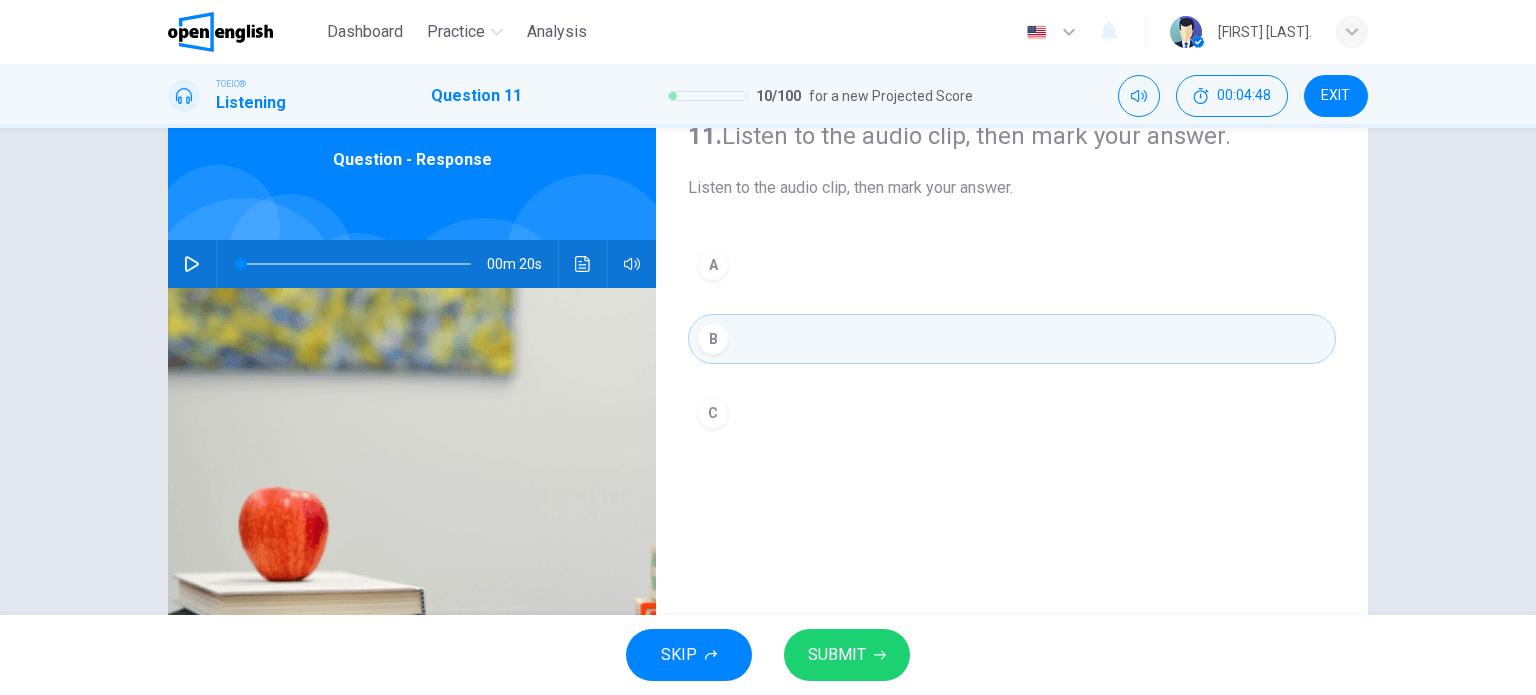click on "C" at bounding box center (713, 413) 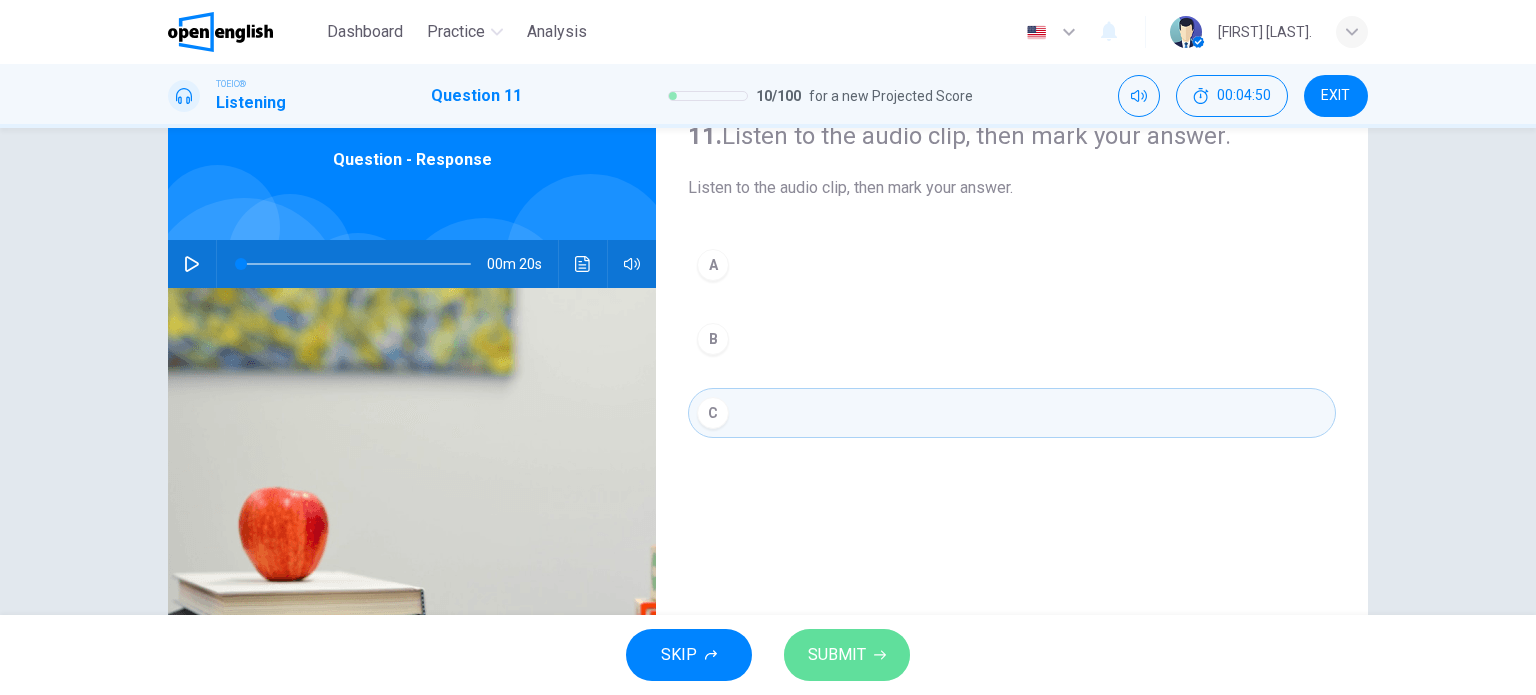 click on "SUBMIT" at bounding box center (847, 655) 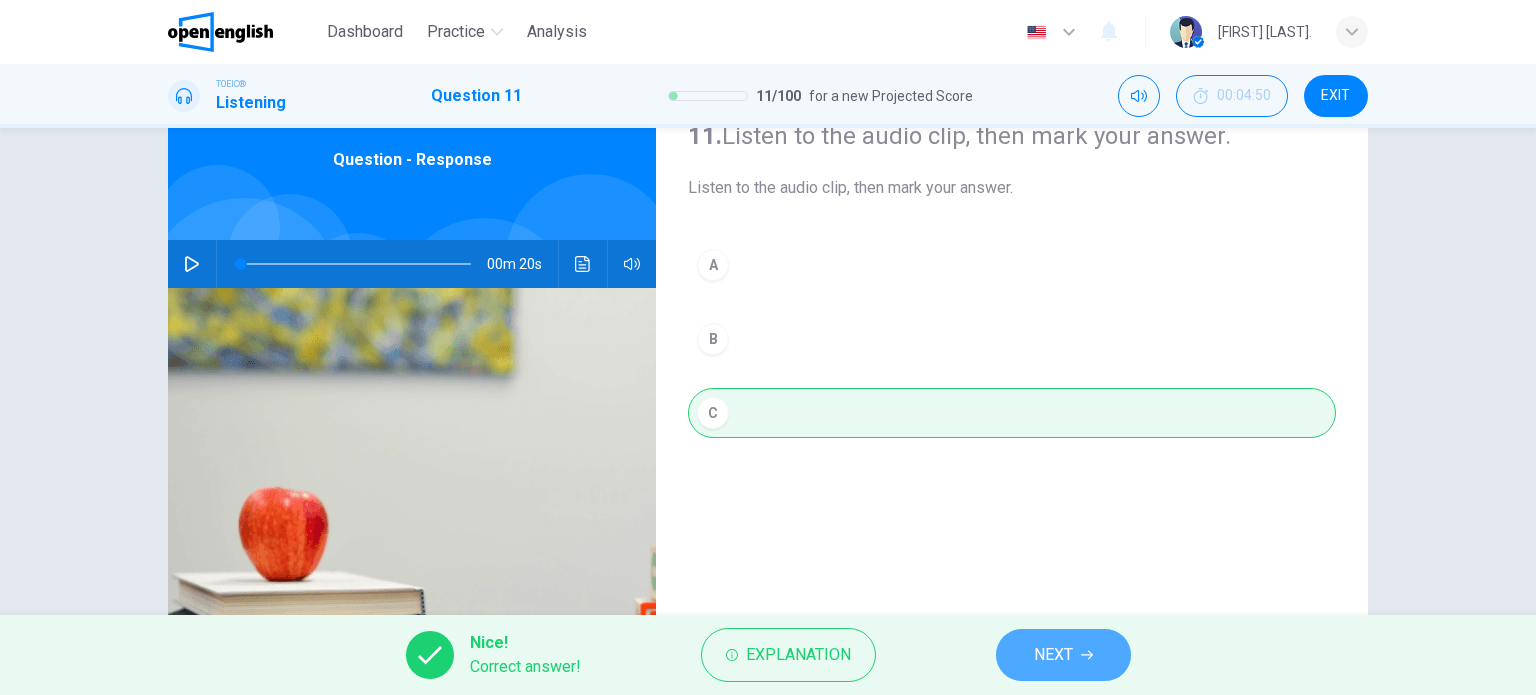 click on "NEXT" at bounding box center (1063, 655) 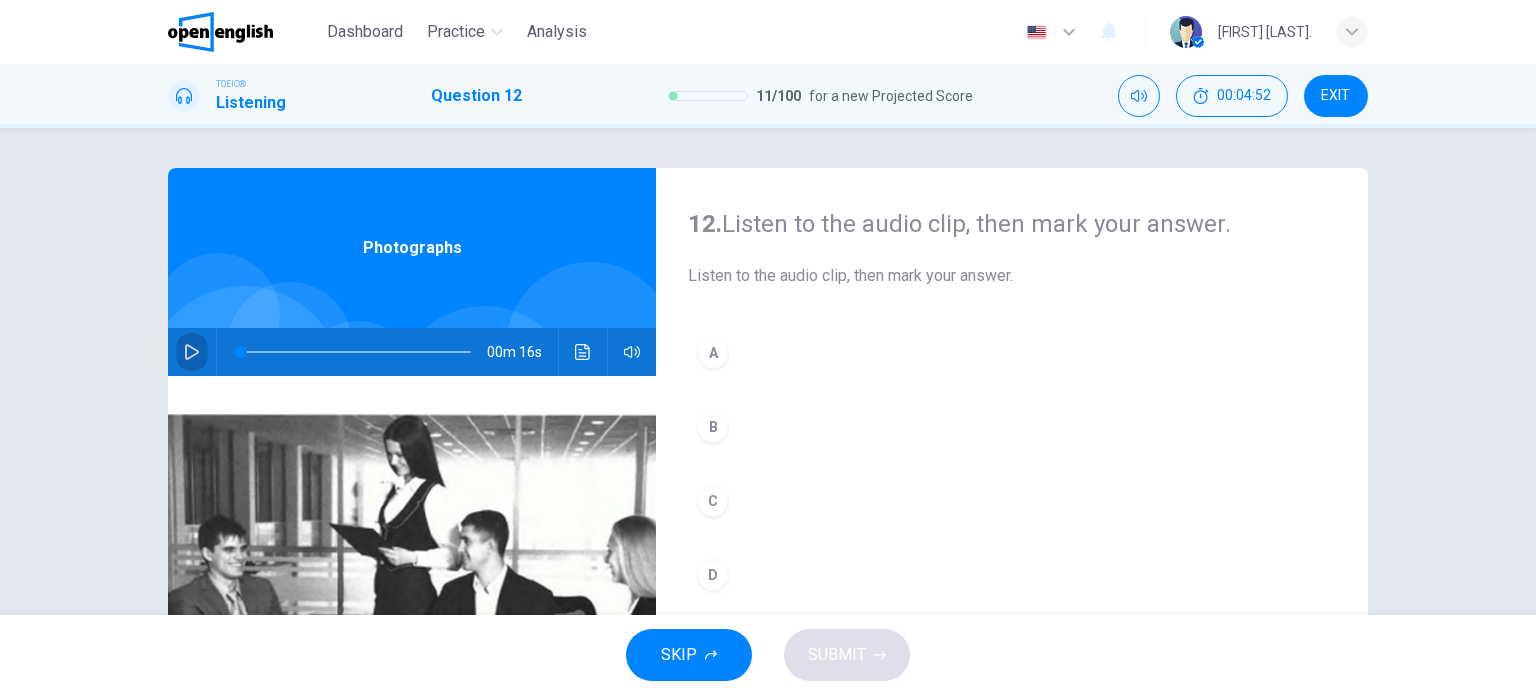 click 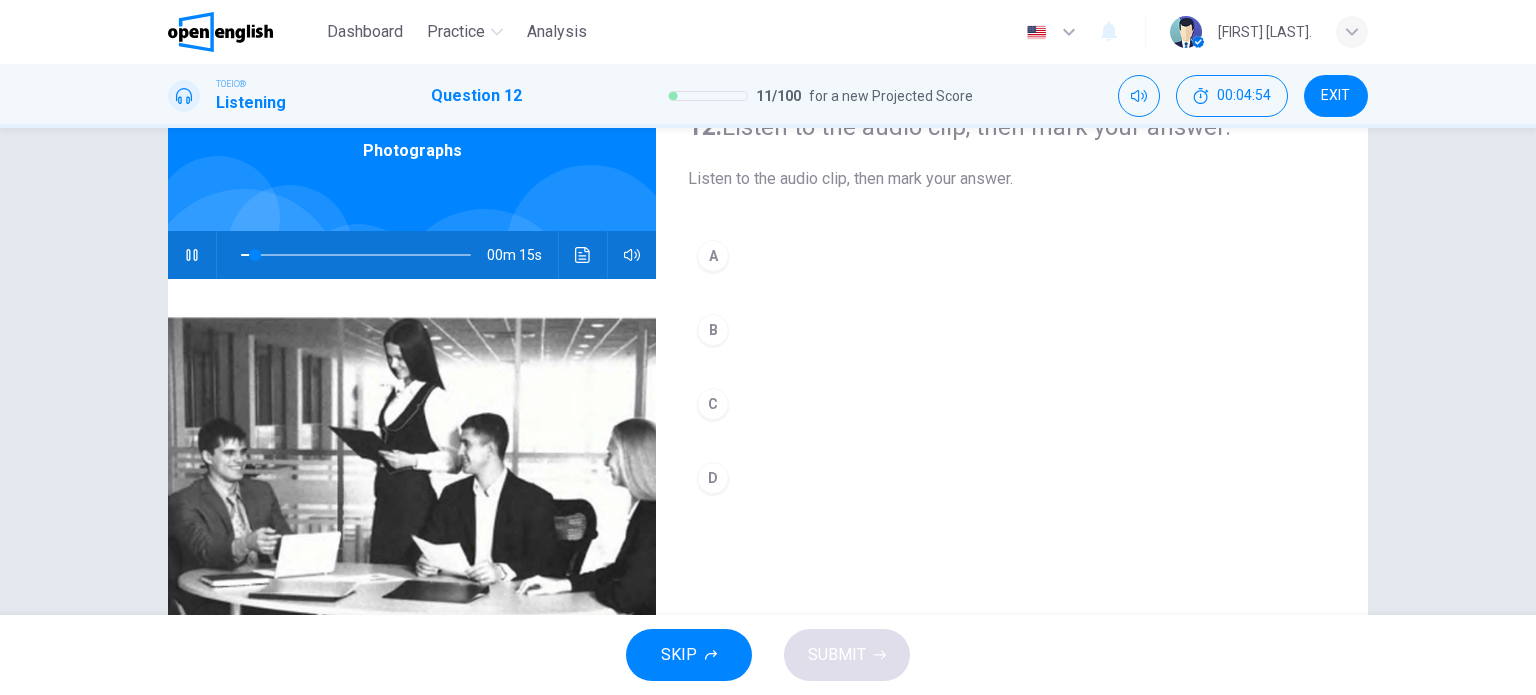 scroll, scrollTop: 100, scrollLeft: 0, axis: vertical 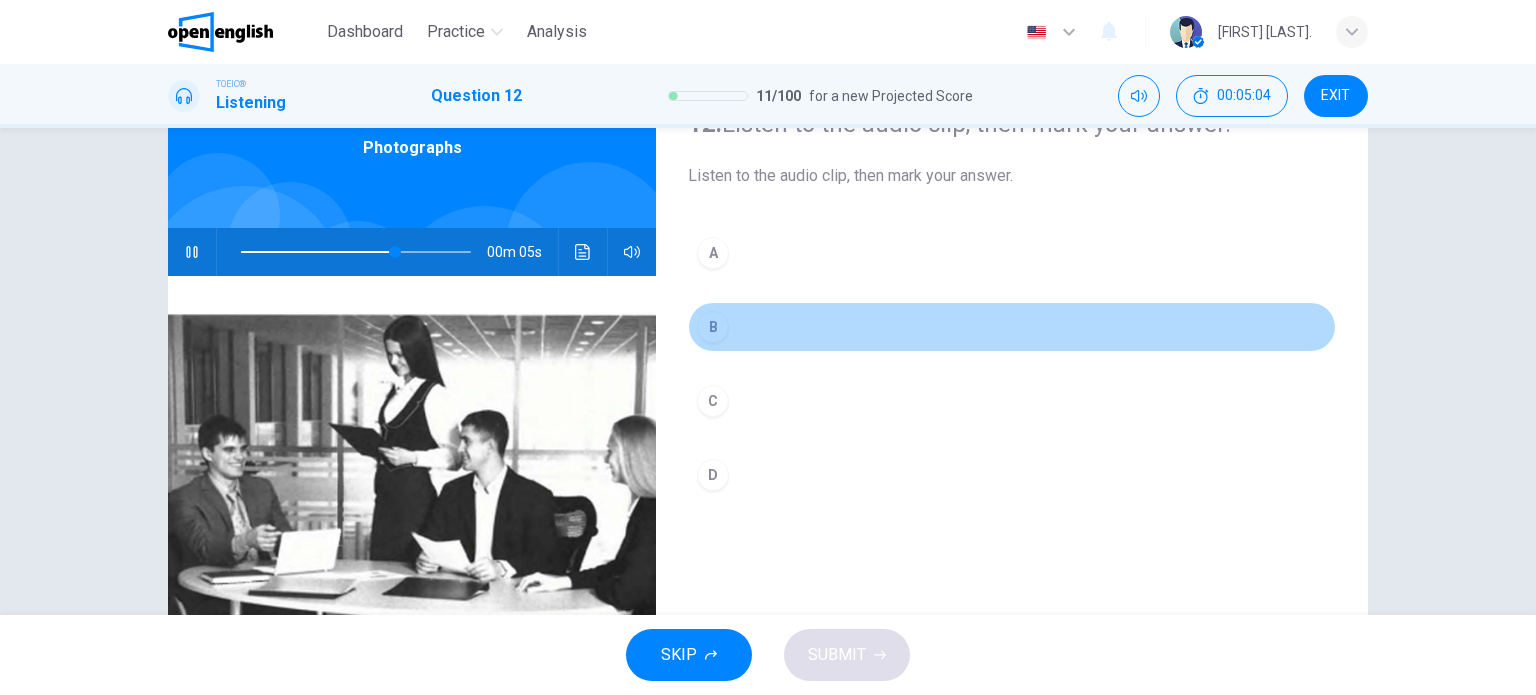 click on "B" at bounding box center (713, 327) 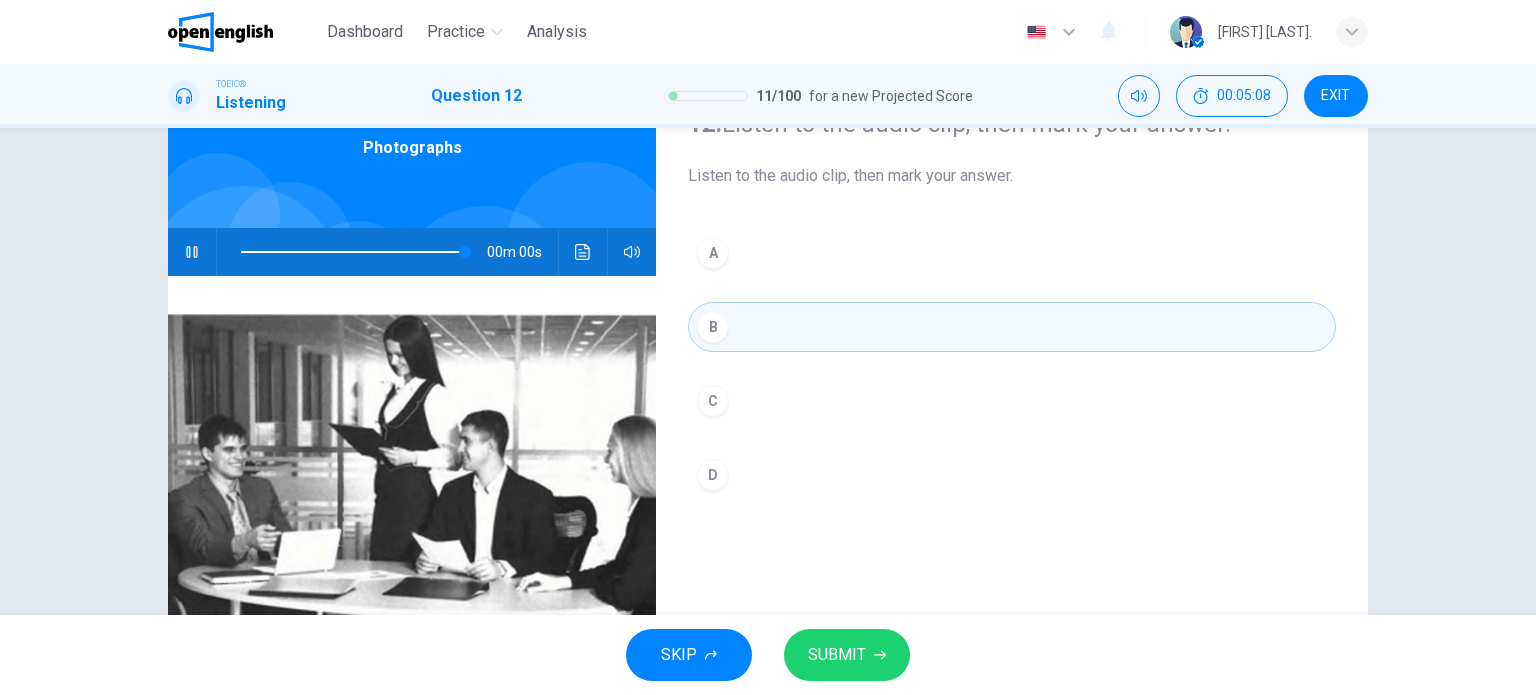 type on "*" 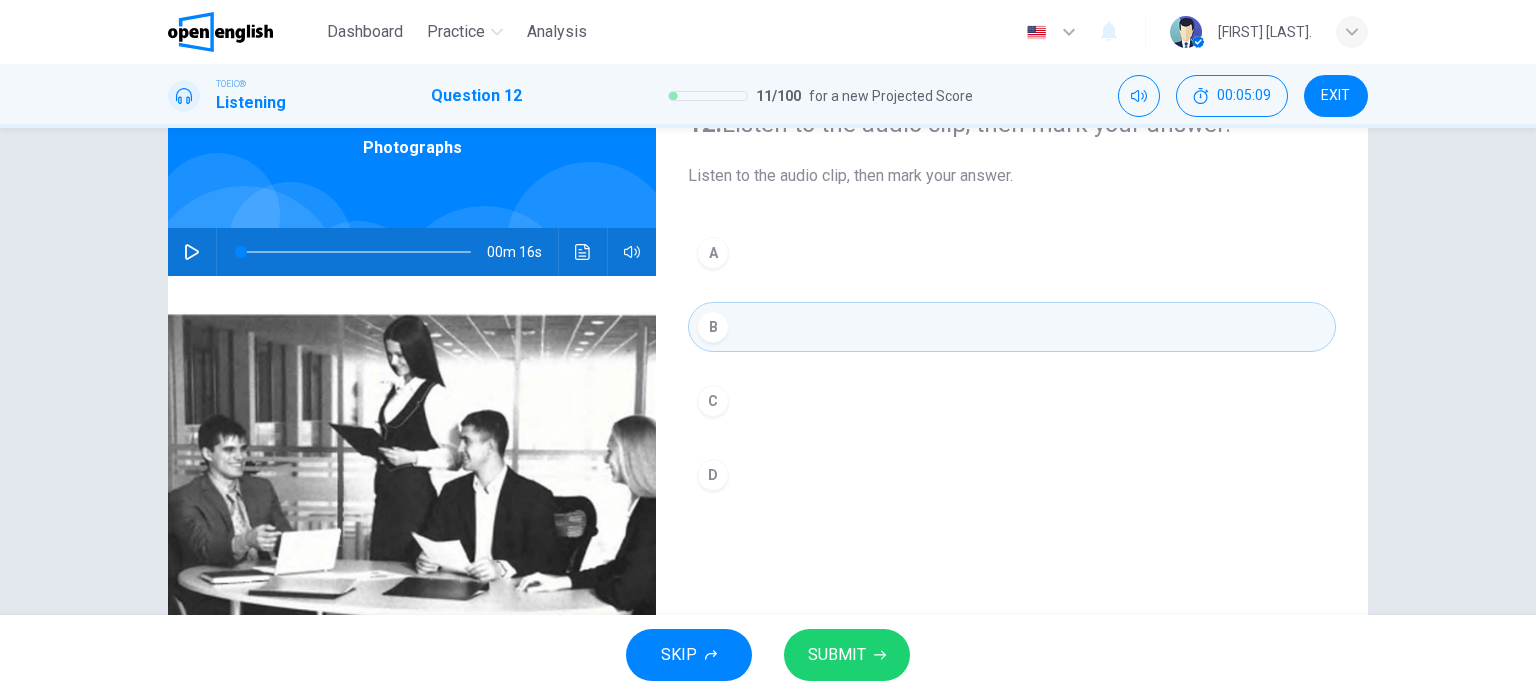 click on "SUBMIT" at bounding box center [837, 655] 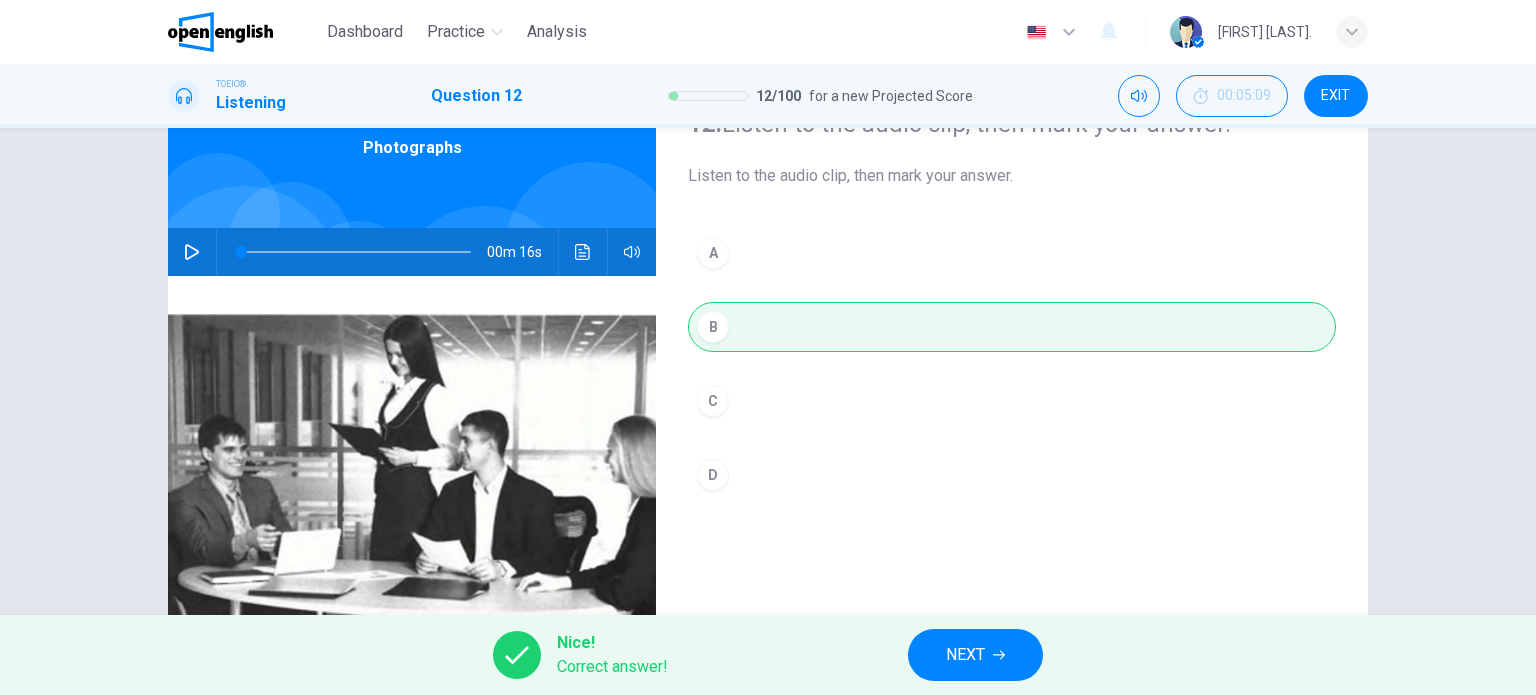 click on "NEXT" at bounding box center [975, 655] 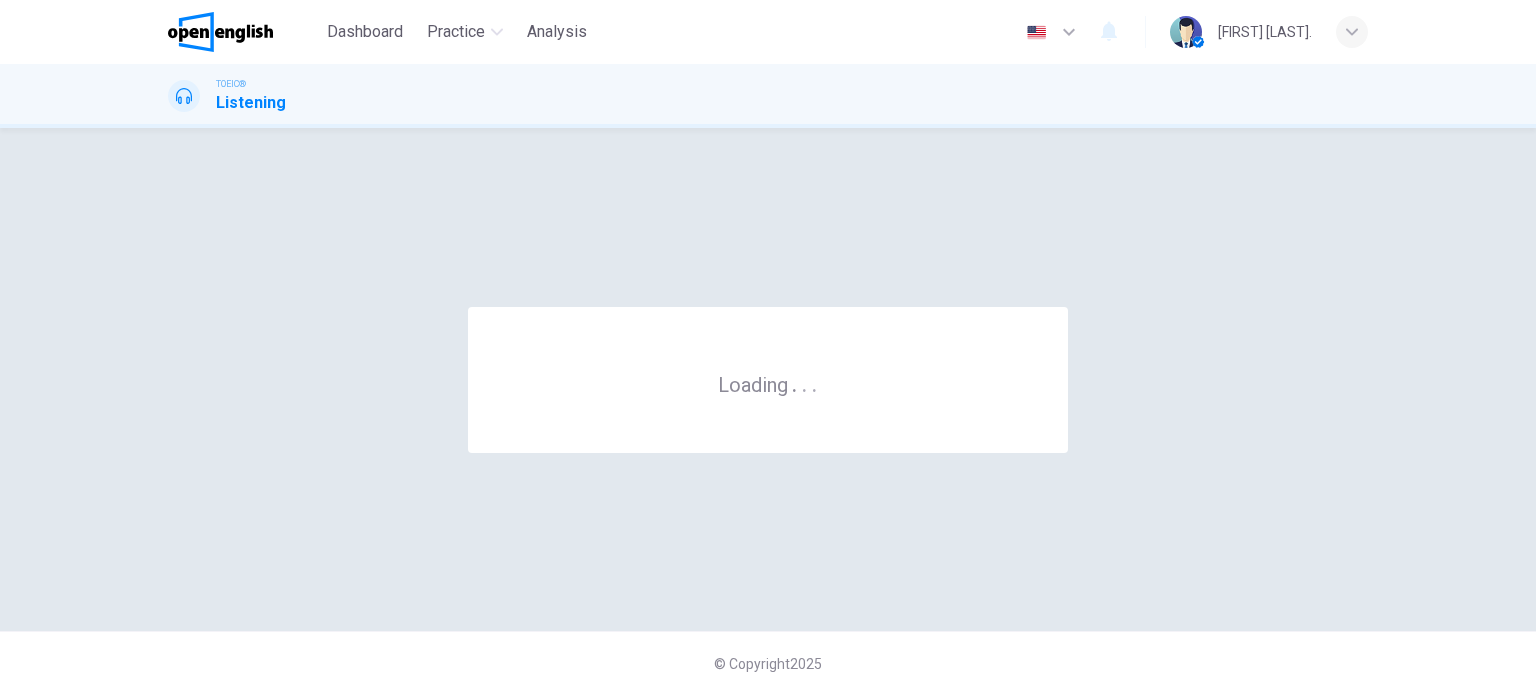 scroll, scrollTop: 0, scrollLeft: 0, axis: both 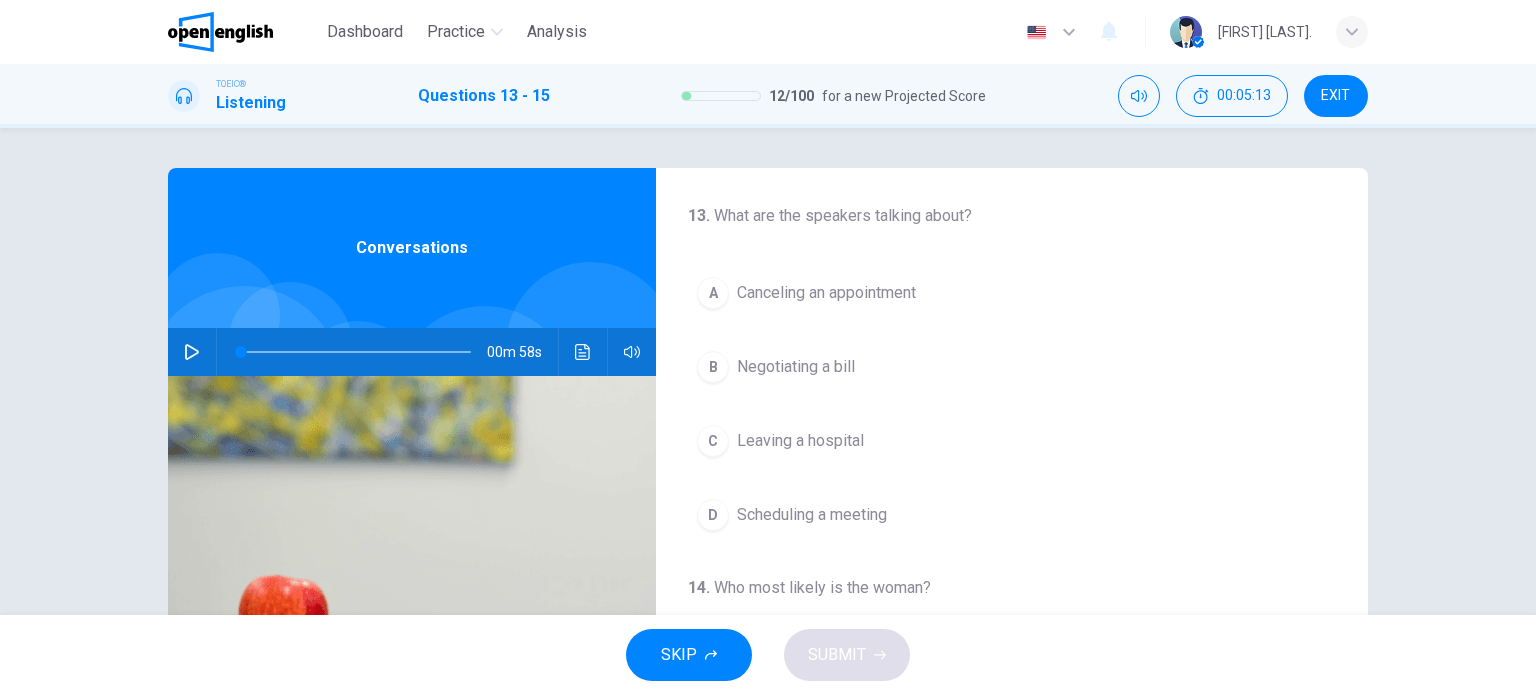 click 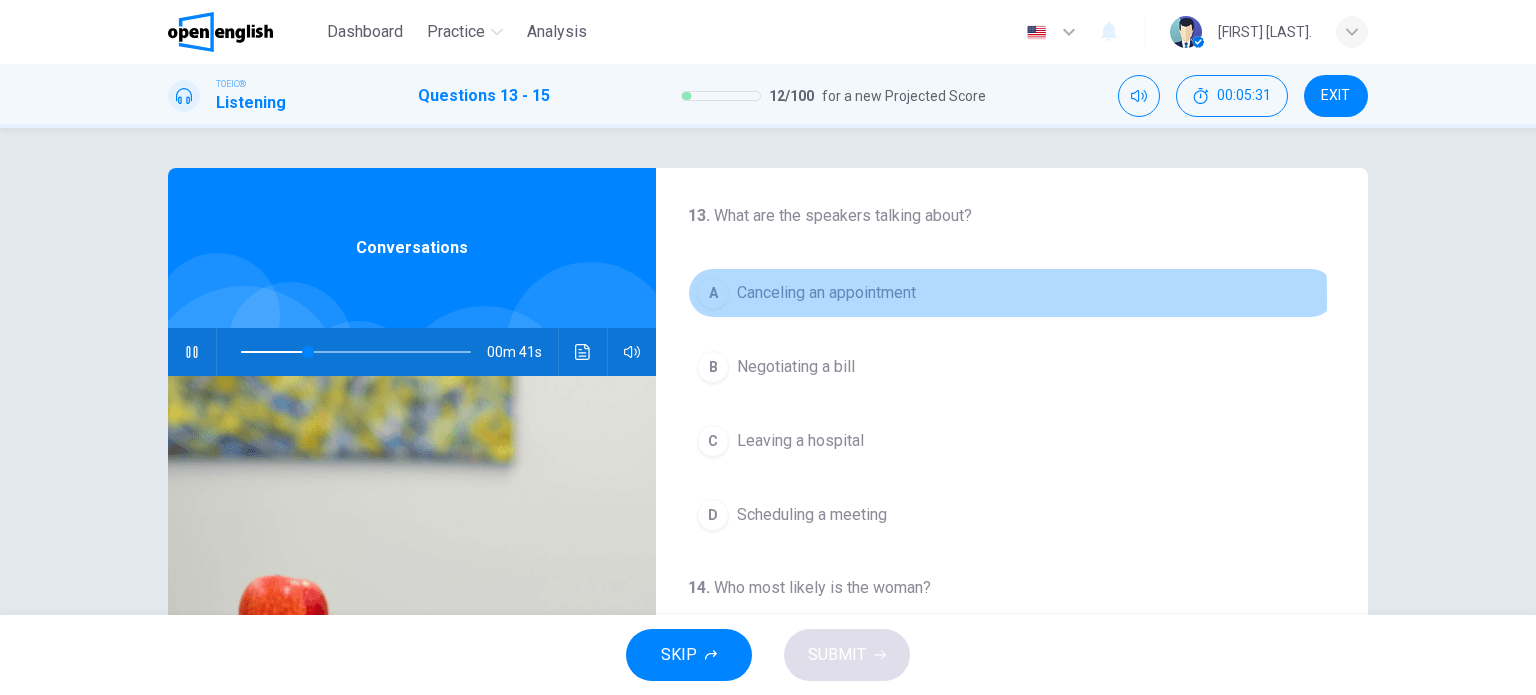 click on "A" at bounding box center (713, 293) 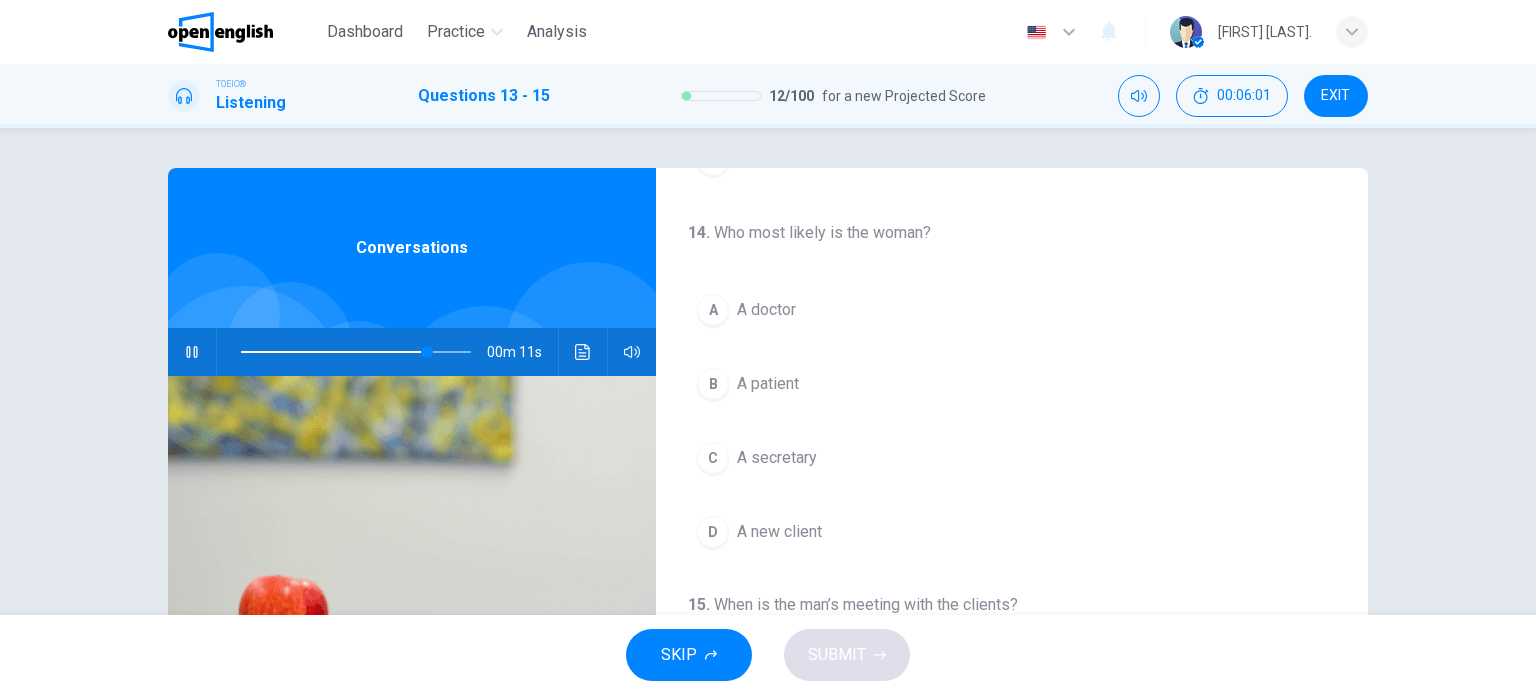 scroll, scrollTop: 400, scrollLeft: 0, axis: vertical 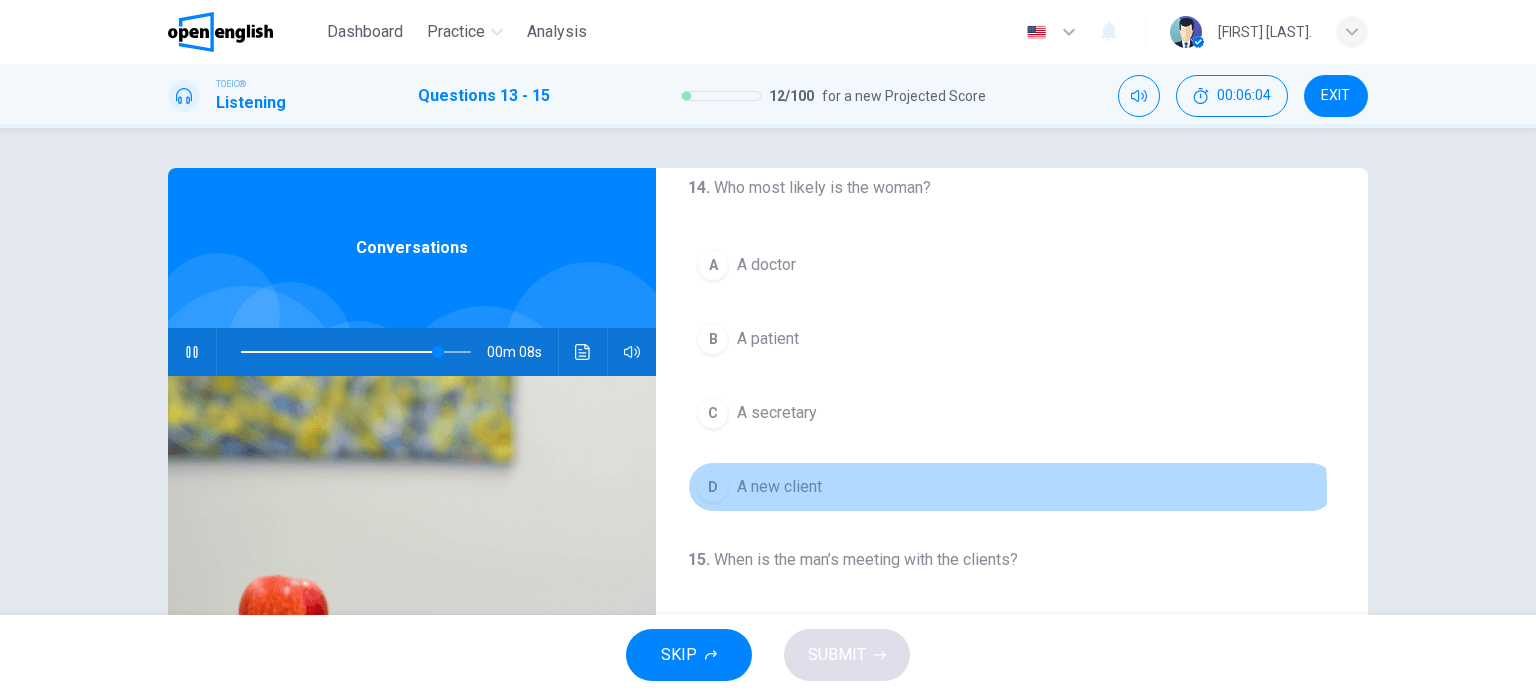 click on "A new client" at bounding box center (779, 487) 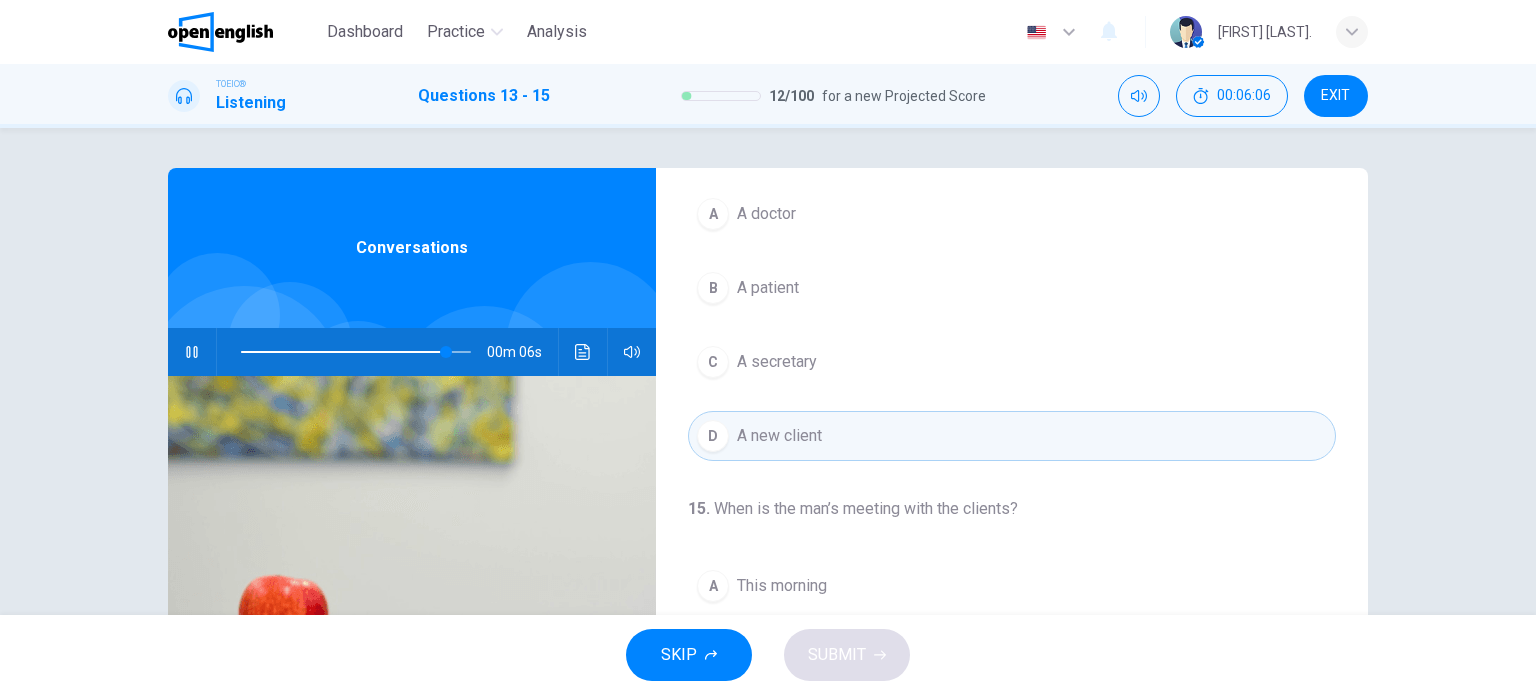 scroll, scrollTop: 452, scrollLeft: 0, axis: vertical 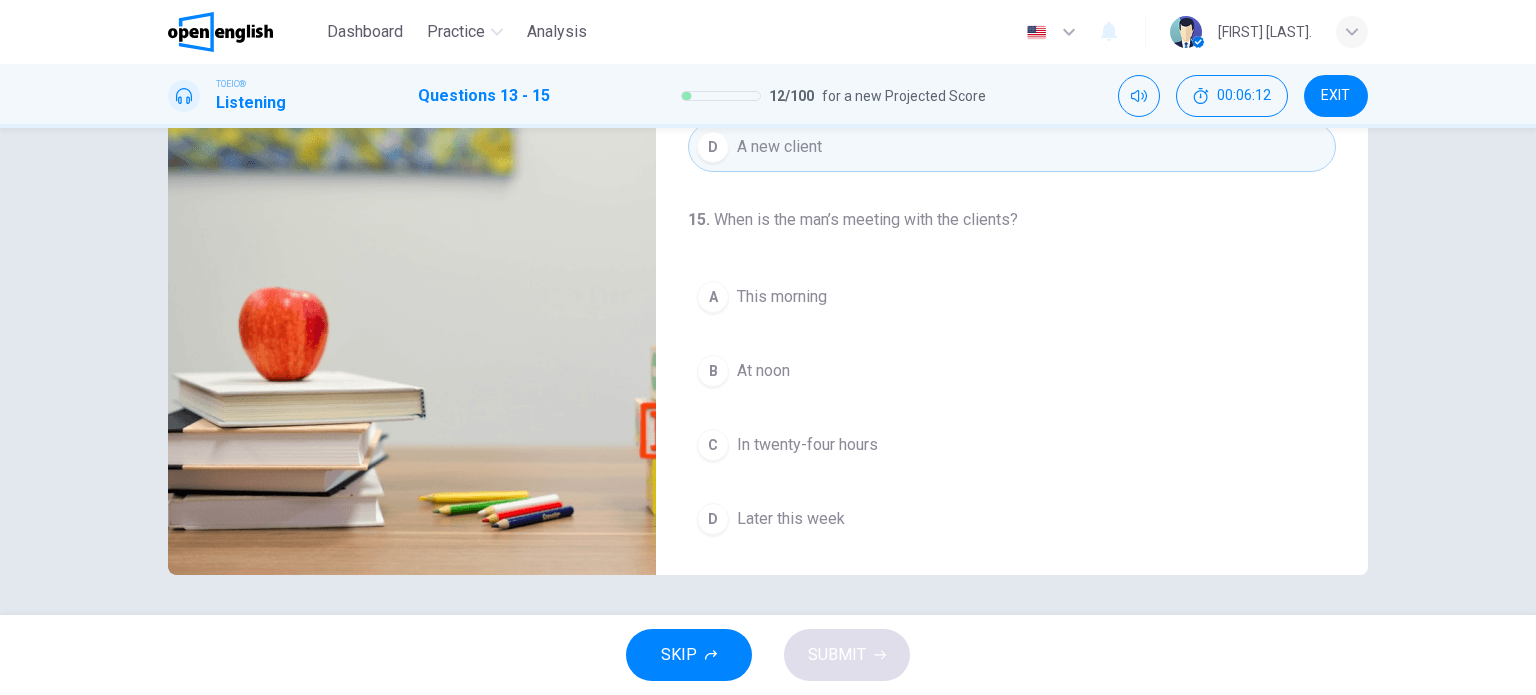 type on "*" 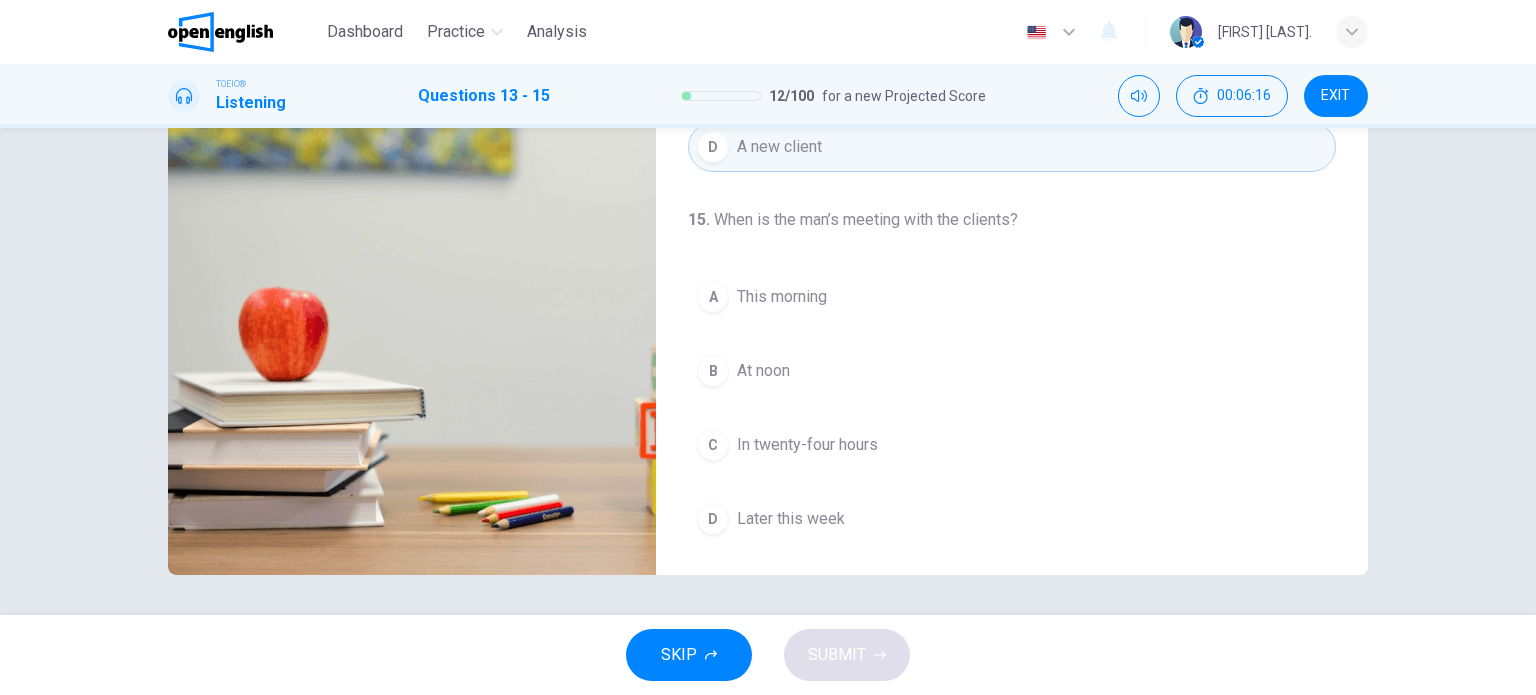 click on "Later this week" at bounding box center (791, 519) 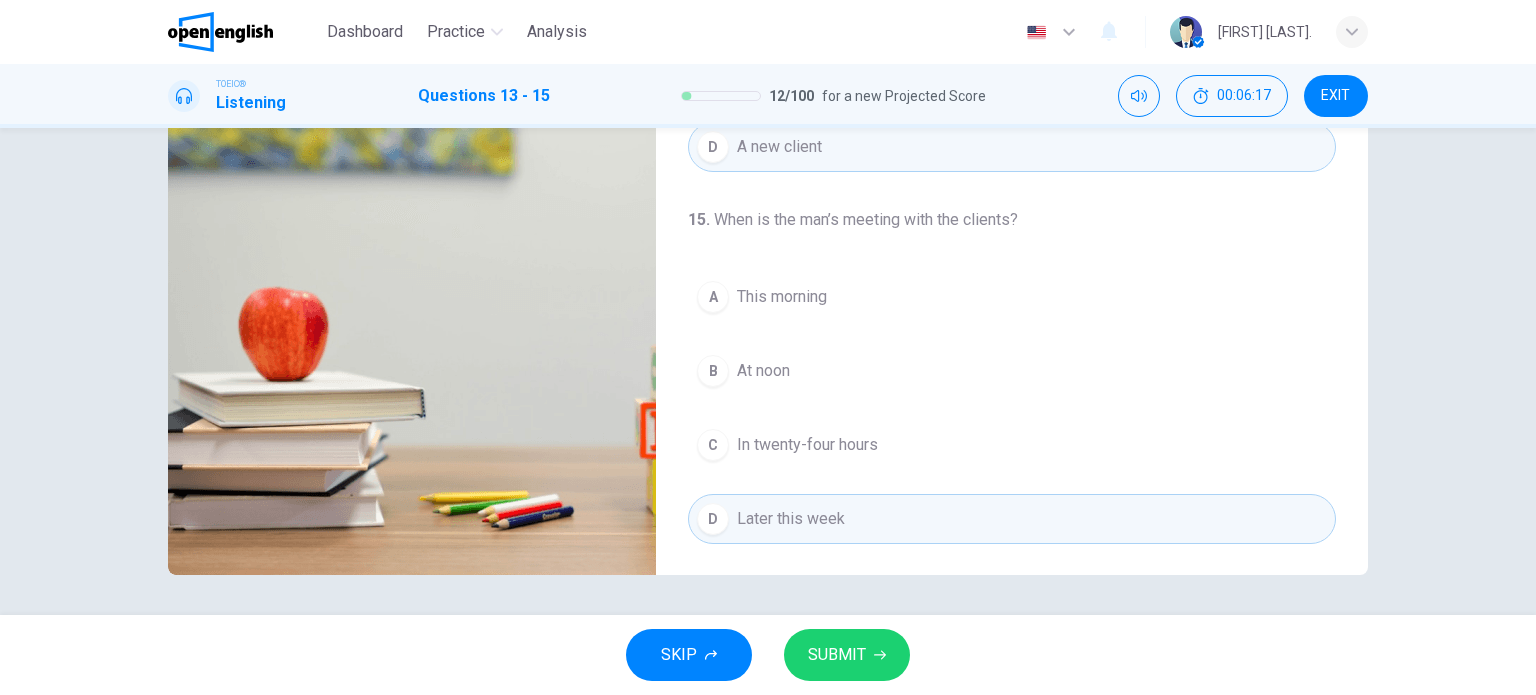 click on "SUBMIT" at bounding box center (837, 655) 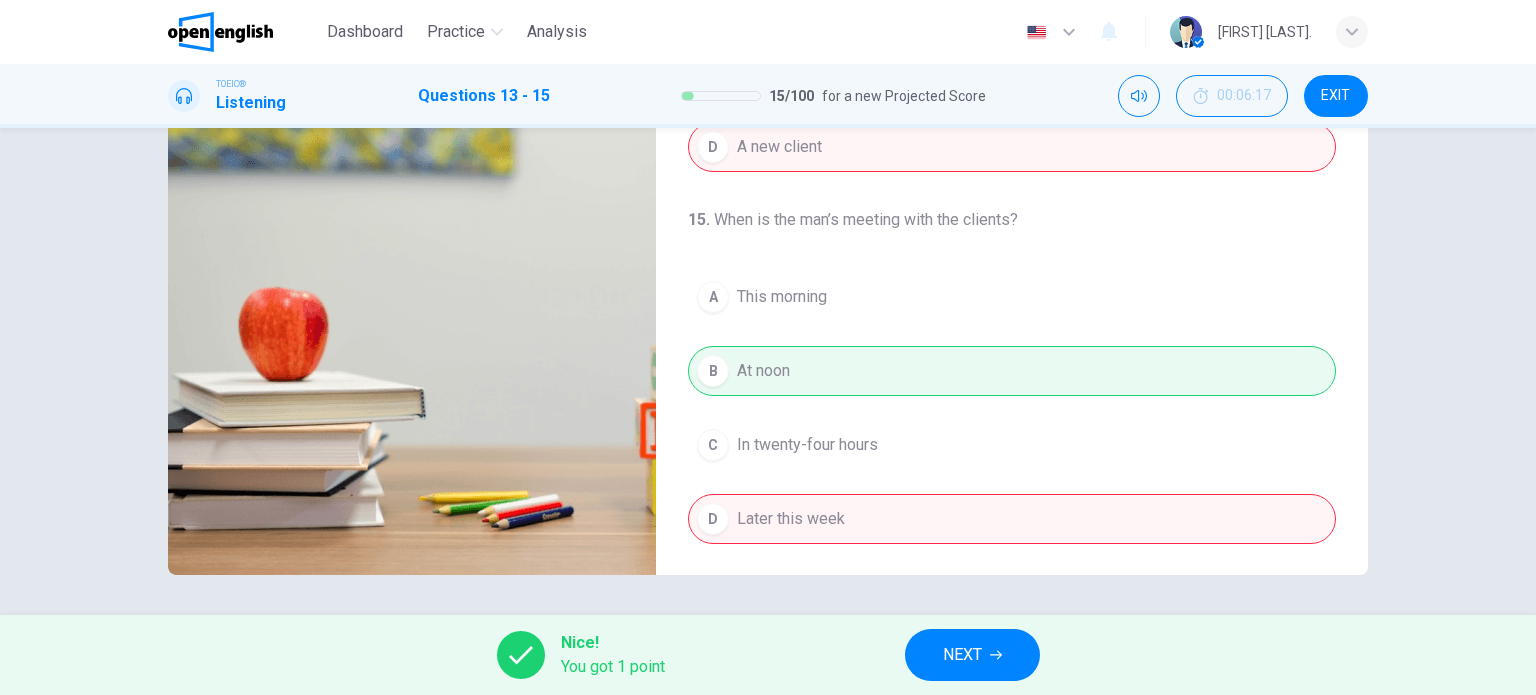 click on "NEXT" at bounding box center [972, 655] 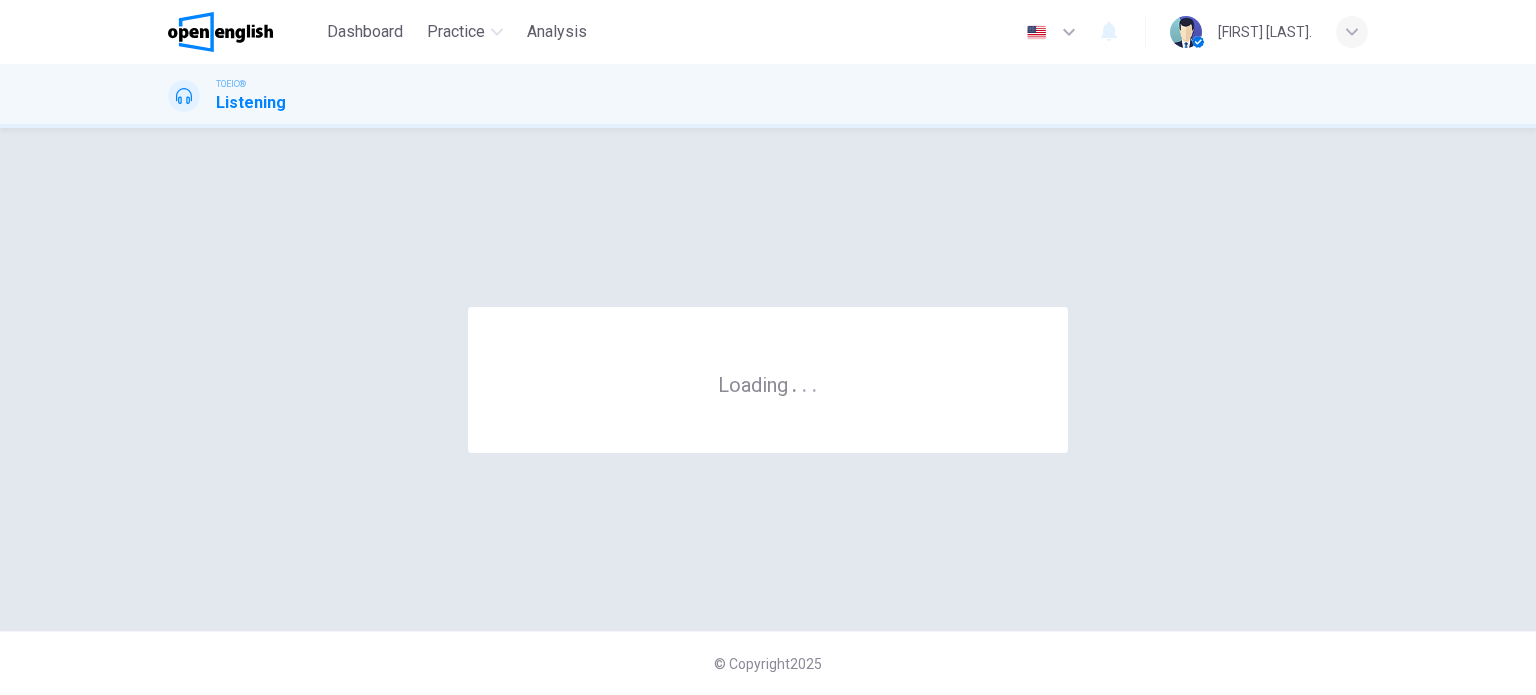scroll, scrollTop: 0, scrollLeft: 0, axis: both 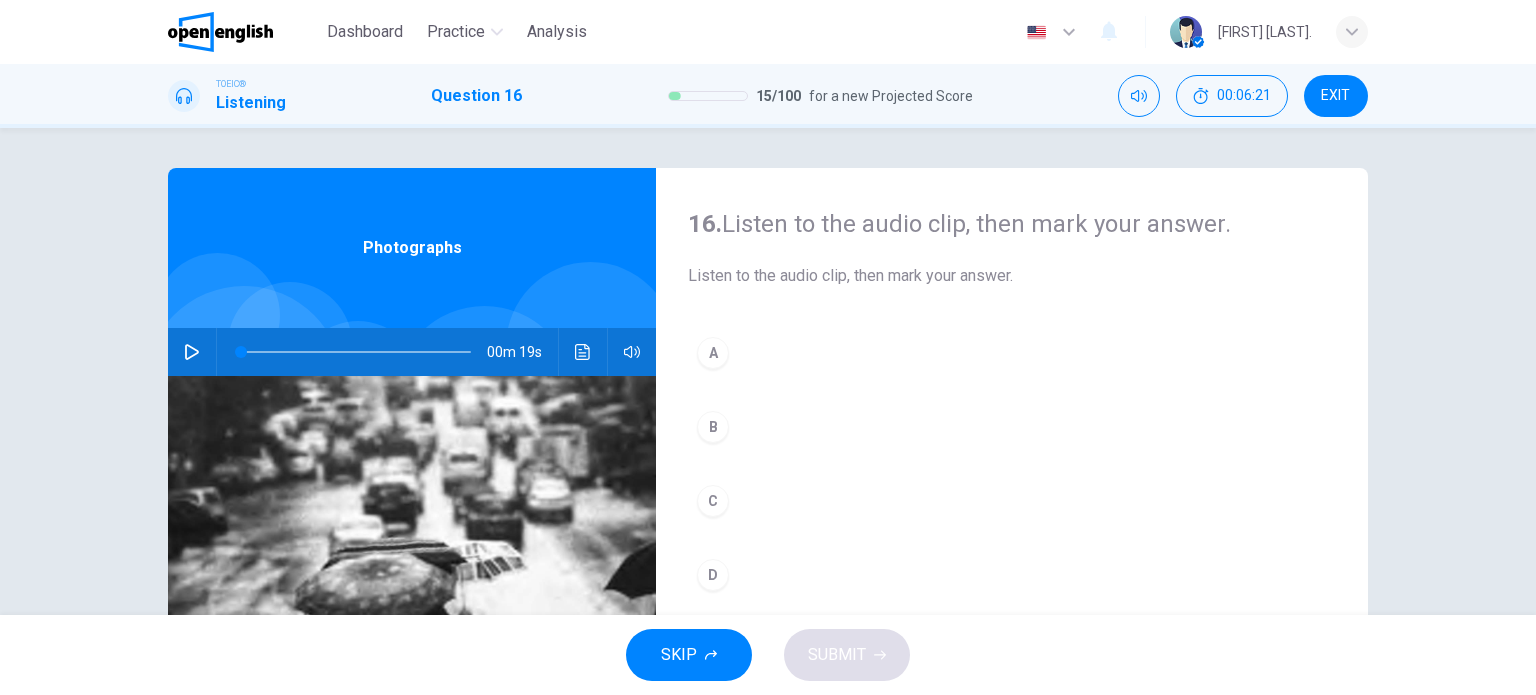 click 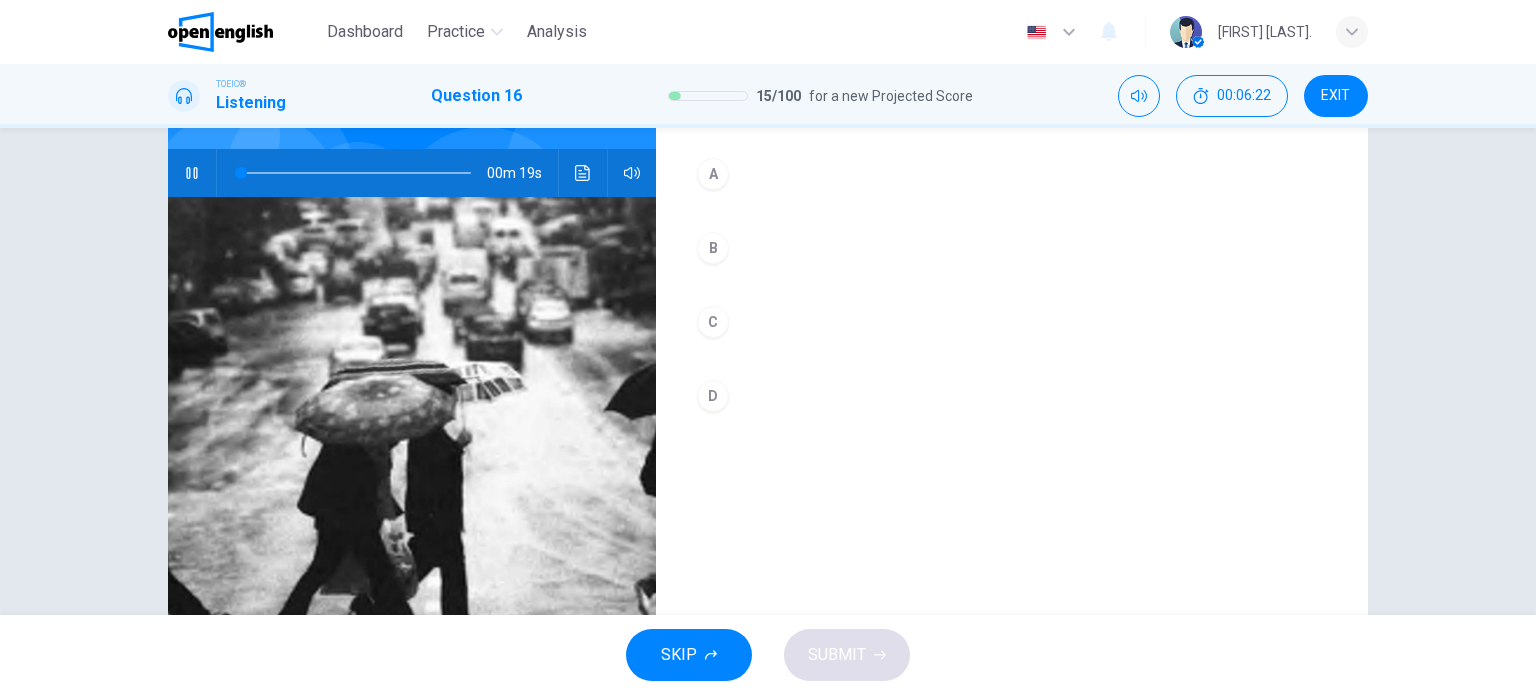 scroll, scrollTop: 200, scrollLeft: 0, axis: vertical 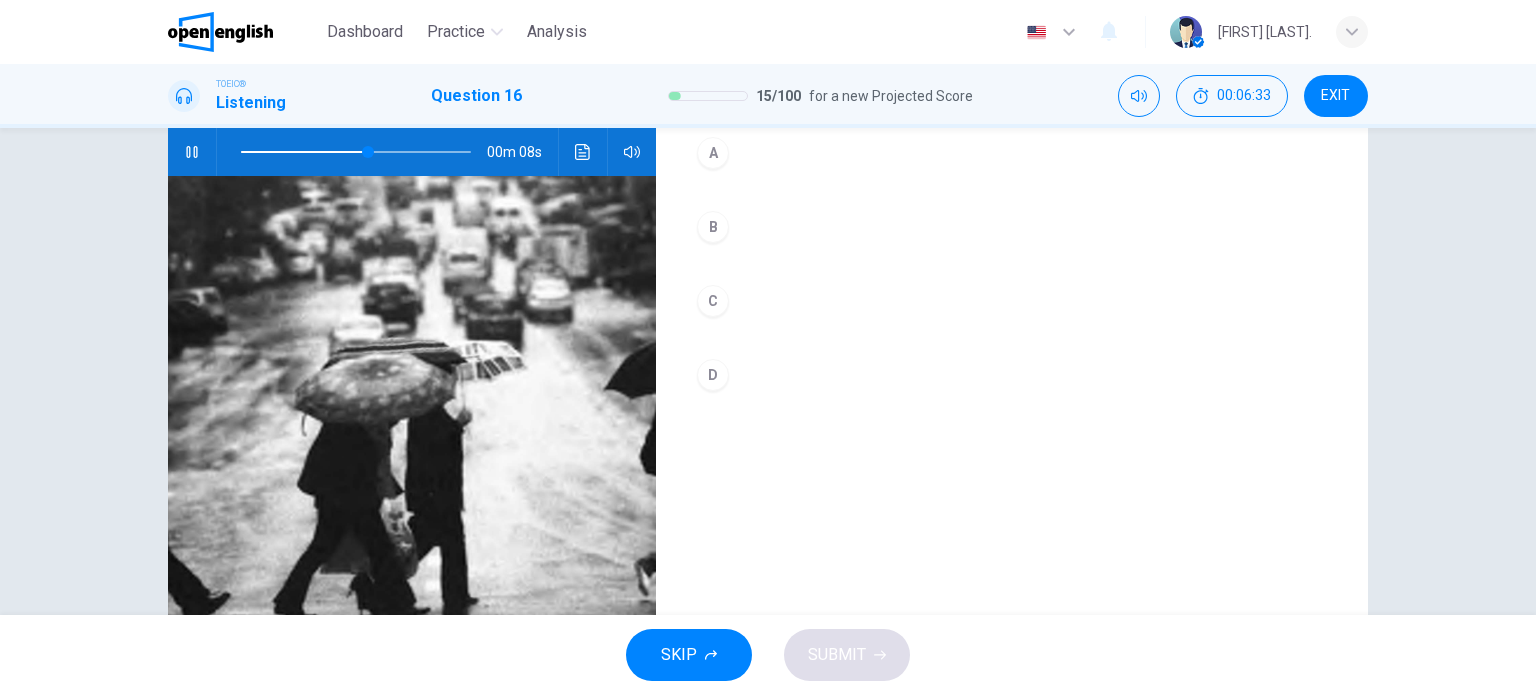 click on "B" at bounding box center (713, 227) 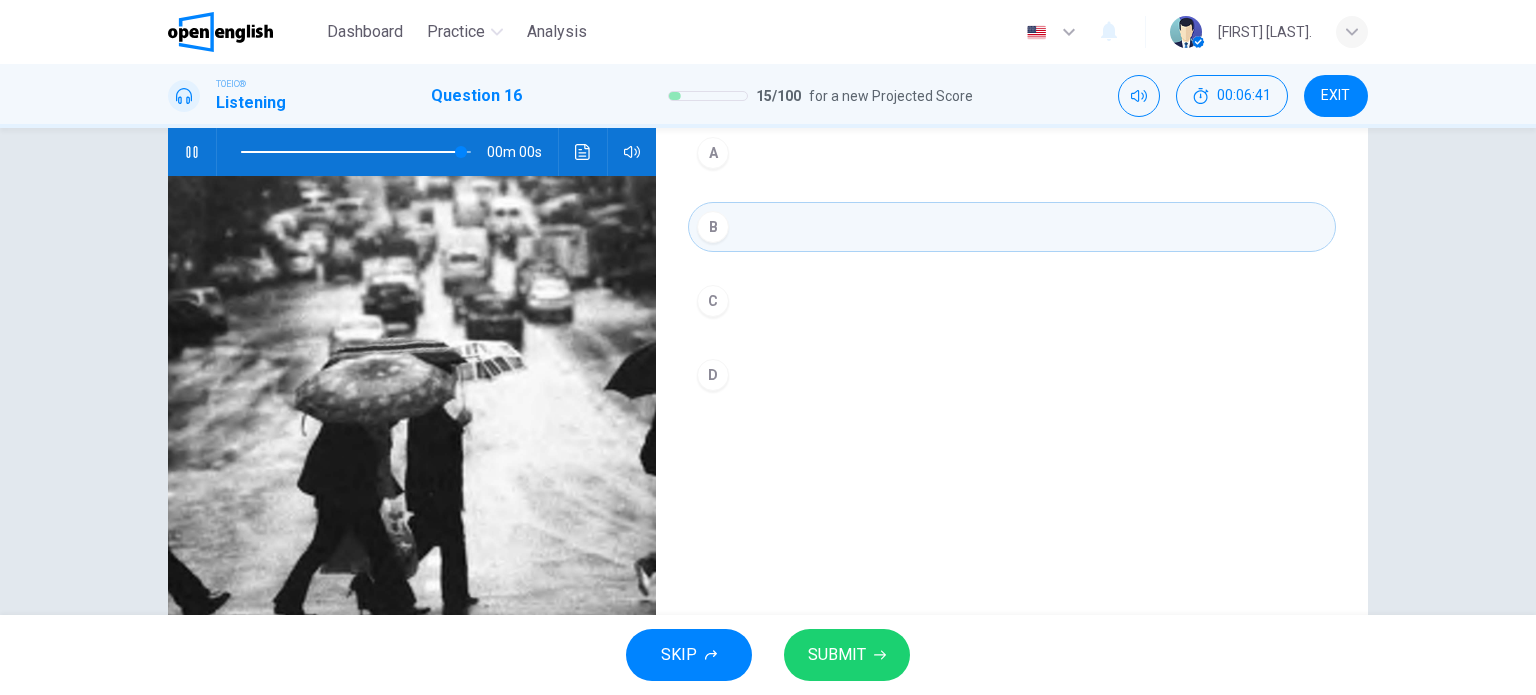 click on "SUBMIT" at bounding box center [837, 655] 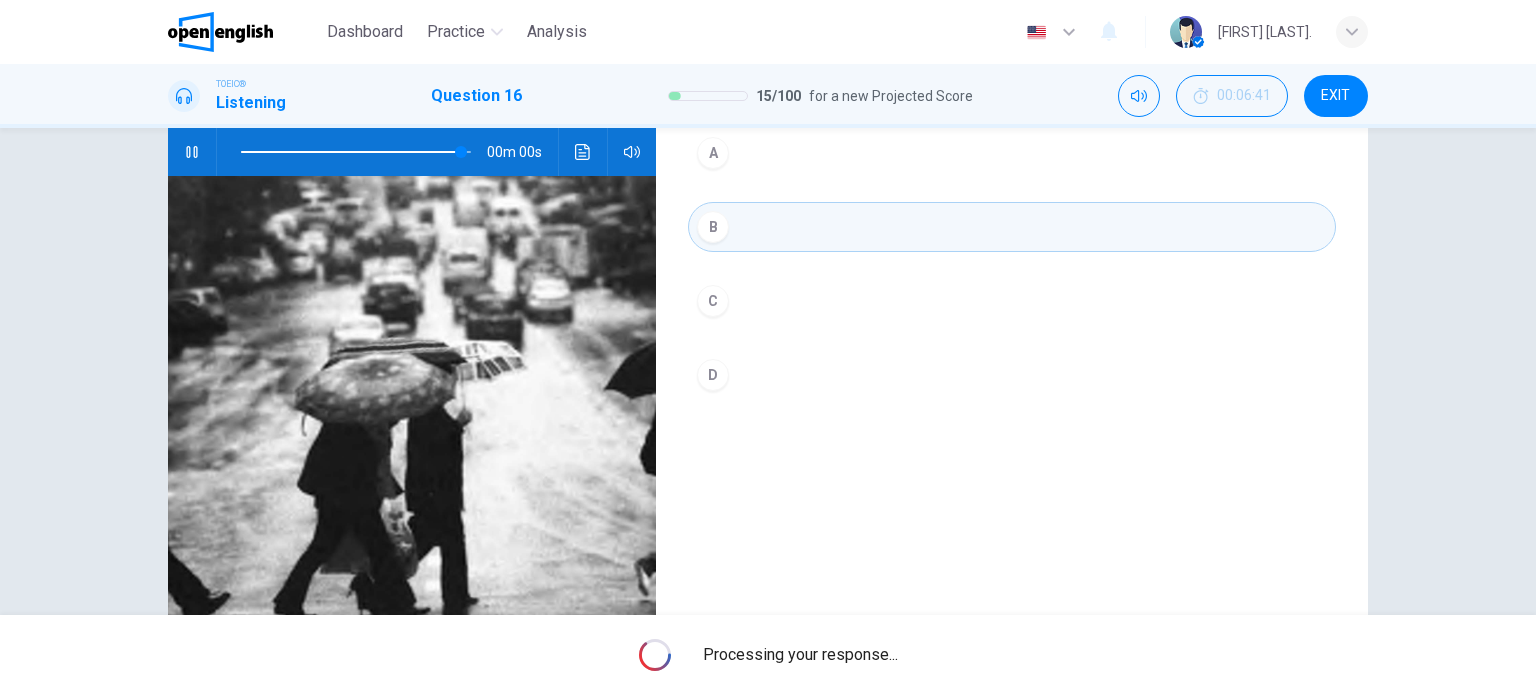 type on "*" 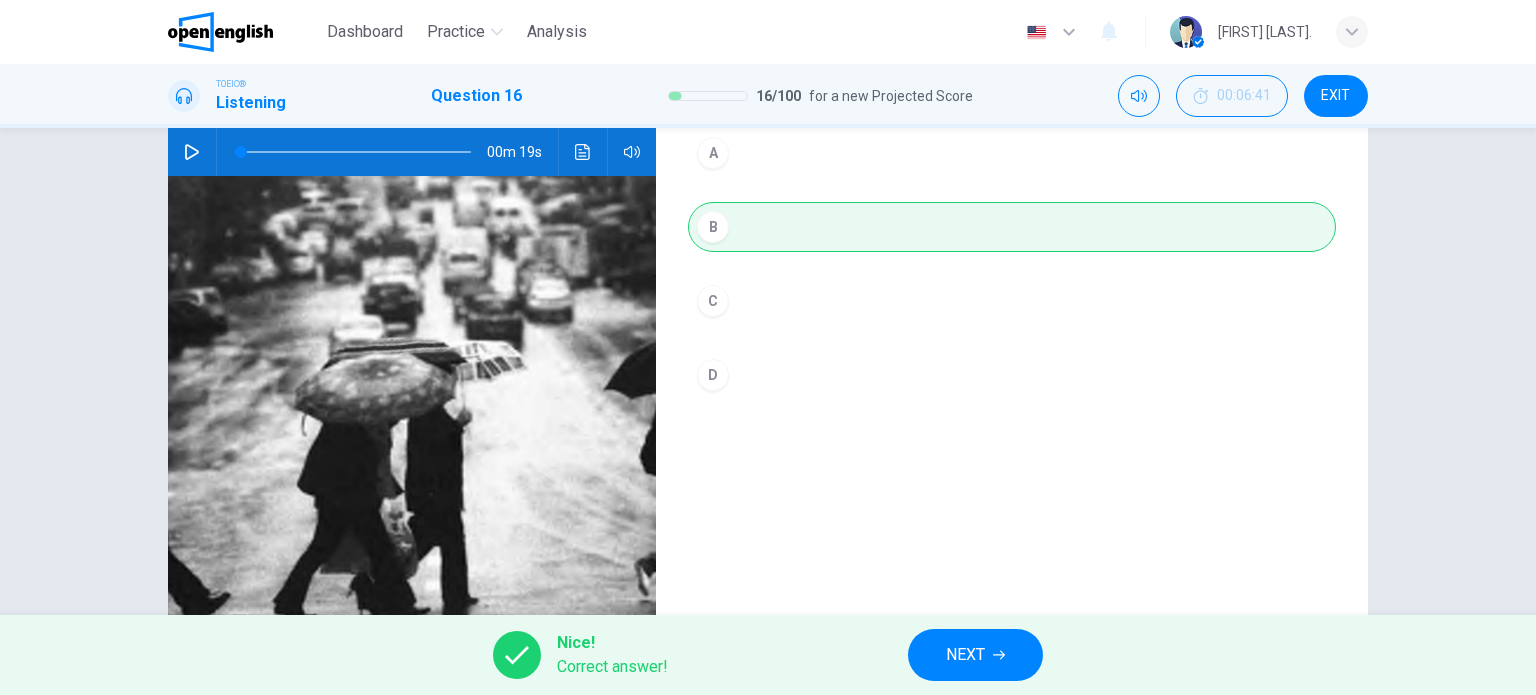 click on "NEXT" at bounding box center (975, 655) 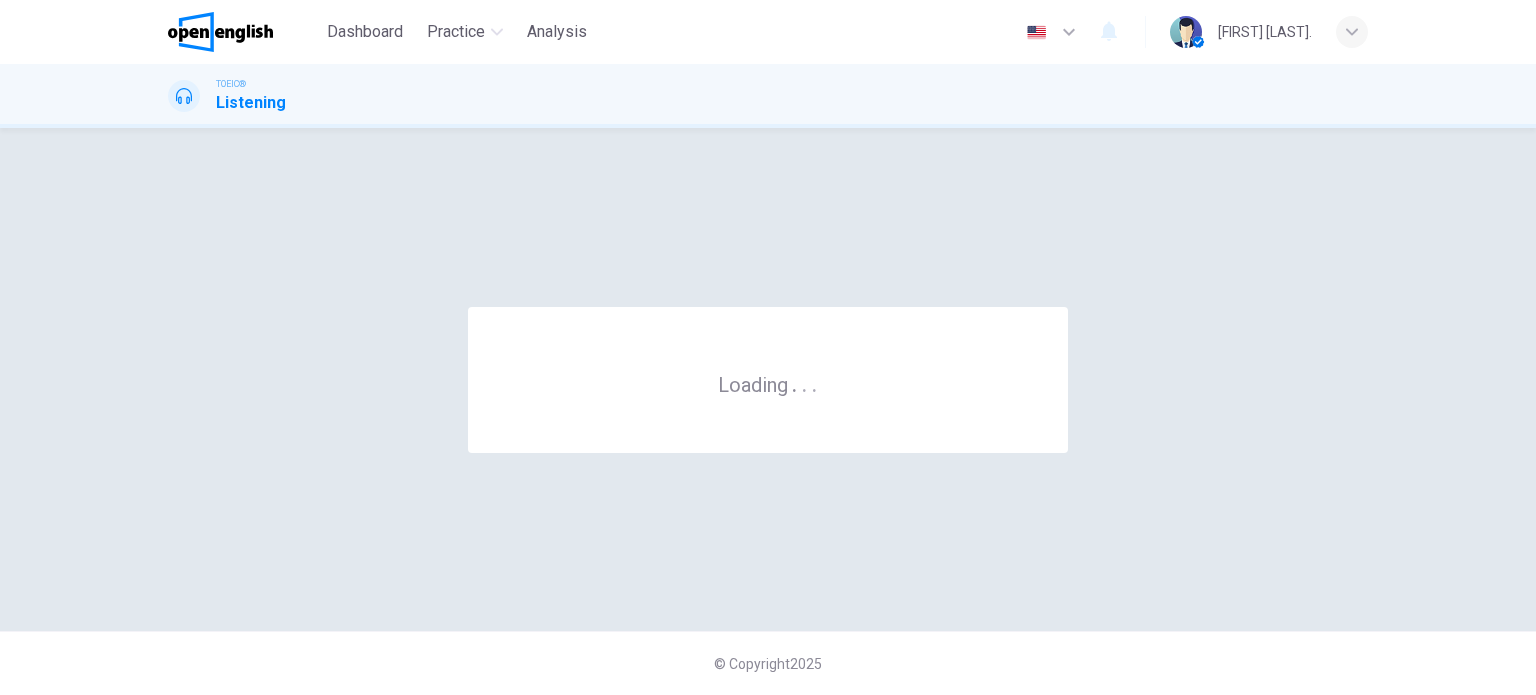 scroll, scrollTop: 0, scrollLeft: 0, axis: both 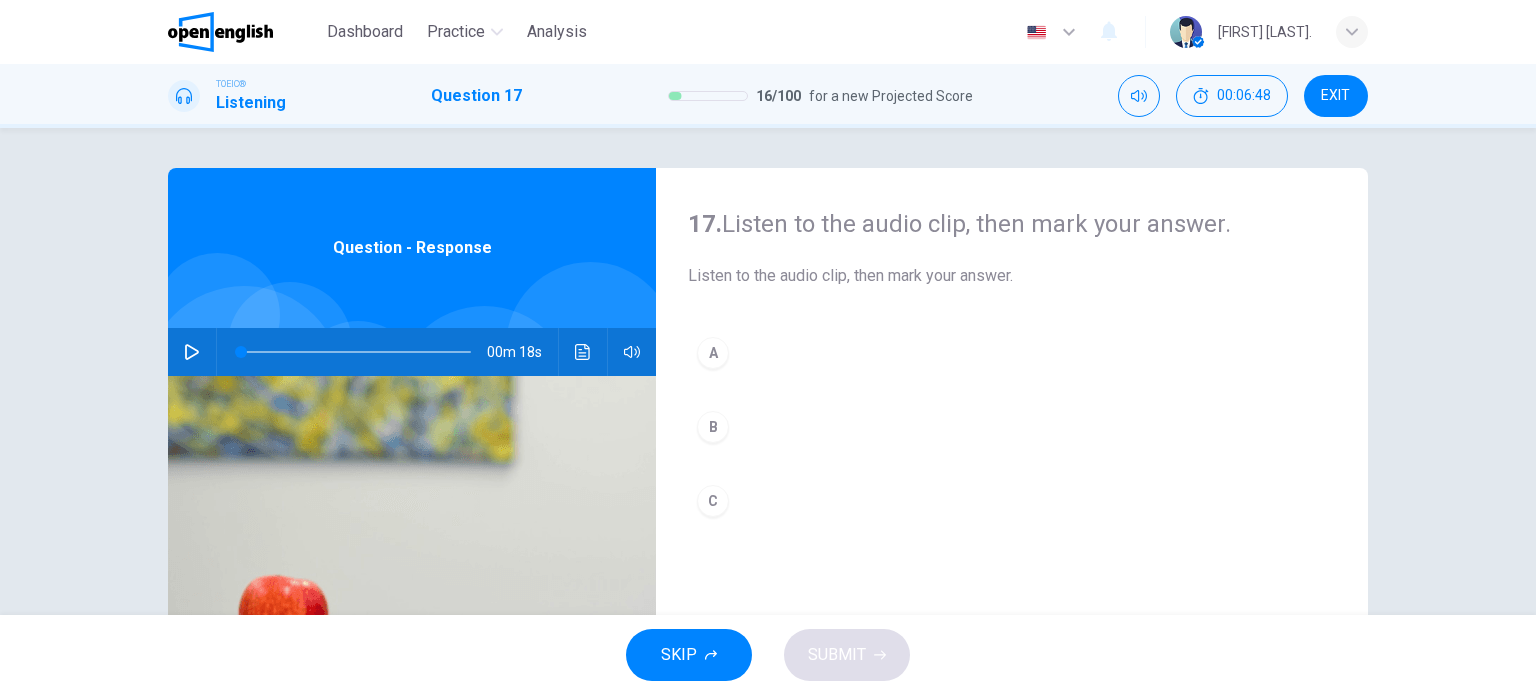 click on "EXIT" at bounding box center (1336, 96) 